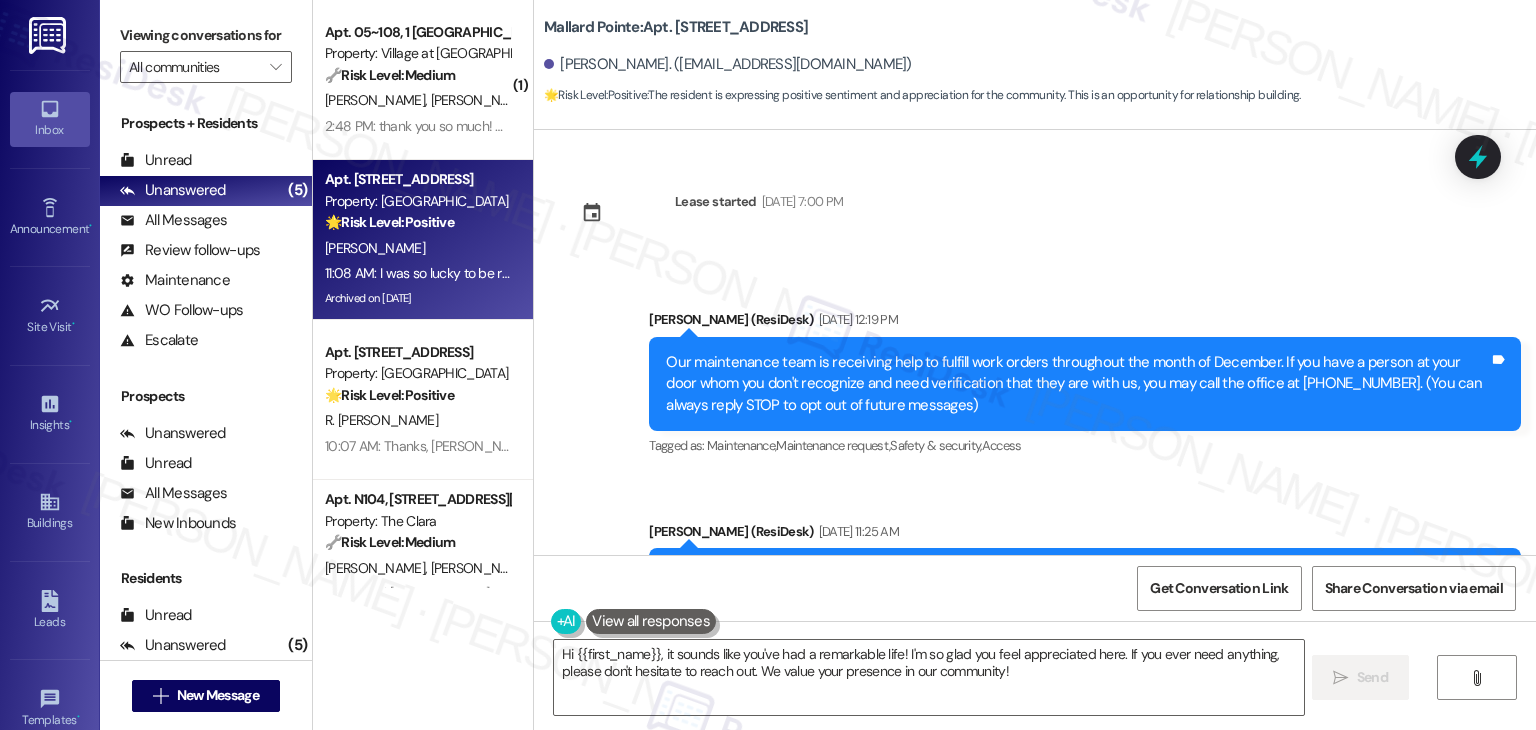 click on "Received via SMS [PERSON_NAME] 11:00 AM Thank you.  I truly feel blessed living here as I feel I can be helpful and be appreciated for it. Tags and notes Tagged as:   Praise Click to highlight conversations about Praise Received via SMS [PERSON_NAME] 11:08 AM I was so lucky to be raised by wonderful parents who instilled a good work ethic and values in my sister and me. My mother was a teacher and actually rode horseback to the one room schoolhouse where she taught during the depression.  My father was a farmer and he and his horses spent the first 2 [PERSON_NAME] on the farm helping young men at a CCC camp at [PERSON_NAME][GEOGRAPHIC_DATA] skid logs which was 18 miles away....and over 3000 higher than the farm. I have had an interesting life for sure. Tags and notes" at bounding box center [1035, 13209] 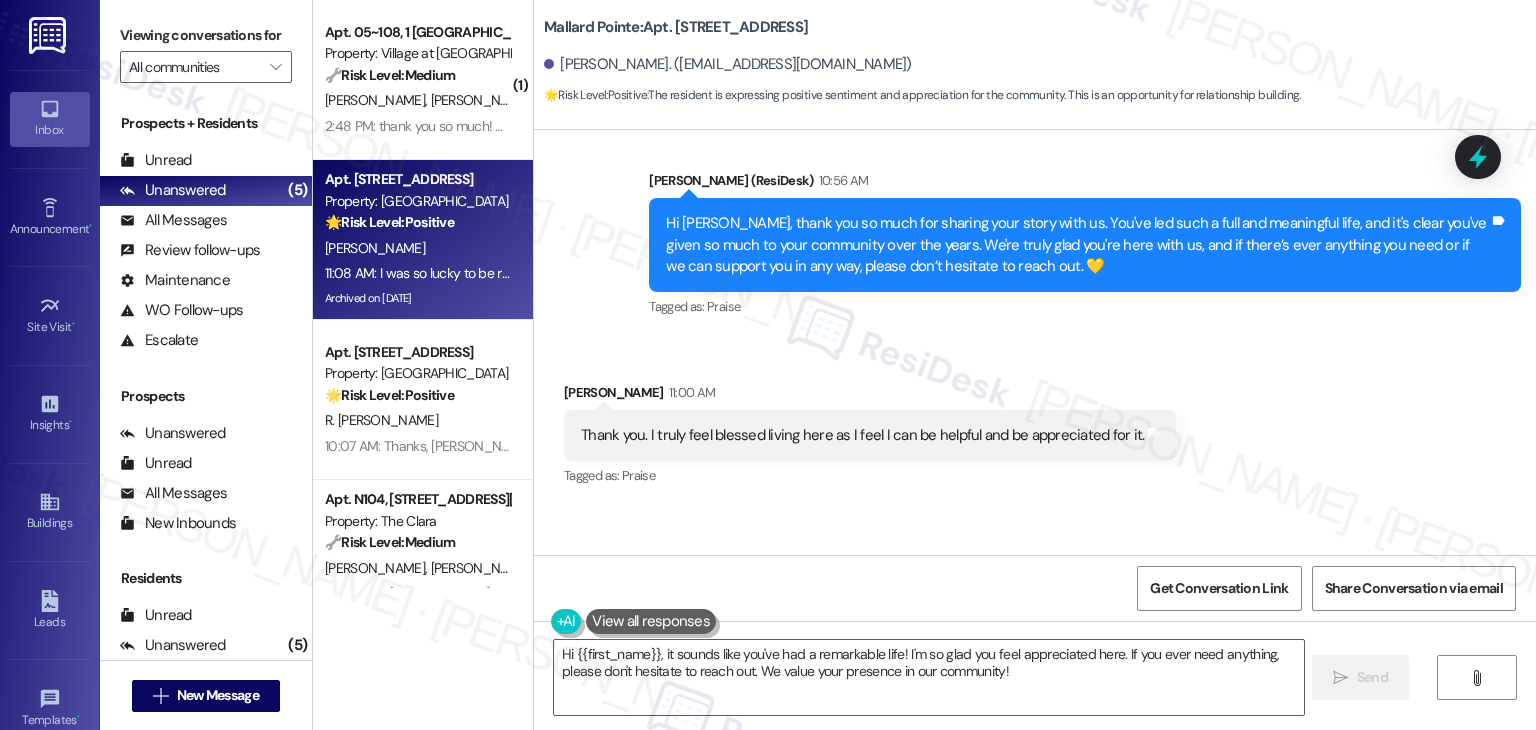 click on "Received via SMS [PERSON_NAME] 11:00 AM Thank you.  I truly feel blessed living here as I feel I can be helpful and be appreciated for it. Tags and notes Tagged as:   Praise Click to highlight conversations about Praise Received via SMS [PERSON_NAME] 11:08 AM I was so lucky to be raised by wonderful parents who instilled a good work ethic and values in my sister and me. My mother was a teacher and actually rode horseback to the one room schoolhouse where she taught during the depression.  My father was a farmer and he and his horses spent the first 2 [PERSON_NAME] on the farm helping young men at a CCC camp at [PERSON_NAME][GEOGRAPHIC_DATA] skid logs which was 18 miles away....and over 3000 higher than the farm. I have had an interesting life for sure. Tags and notes" at bounding box center [1035, 534] 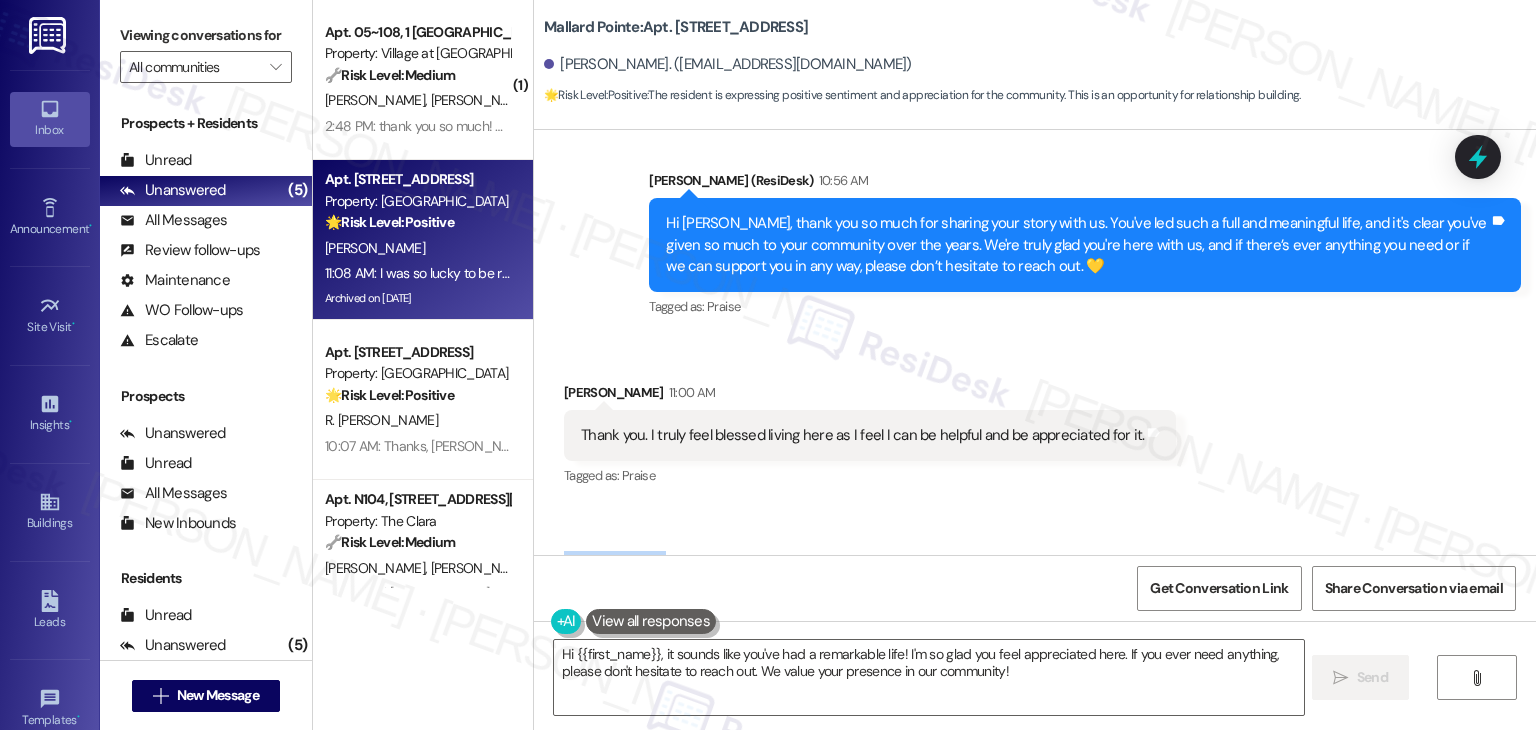 click on "Received via SMS [PERSON_NAME] 11:00 AM Thank you.  I truly feel blessed living here as I feel I can be helpful and be appreciated for it. Tags and notes Tagged as:   Praise Click to highlight conversations about Praise Received via SMS [PERSON_NAME] 11:08 AM I was so lucky to be raised by wonderful parents who instilled a good work ethic and values in my sister and me. My mother was a teacher and actually rode horseback to the one room schoolhouse where she taught during the depression.  My father was a farmer and he and his horses spent the first 2 [PERSON_NAME] on the farm helping young men at a CCC camp at [PERSON_NAME][GEOGRAPHIC_DATA] skid logs which was 18 miles away....and over 3000 higher than the farm. I have had an interesting life for sure. Tags and notes" at bounding box center [1035, 534] 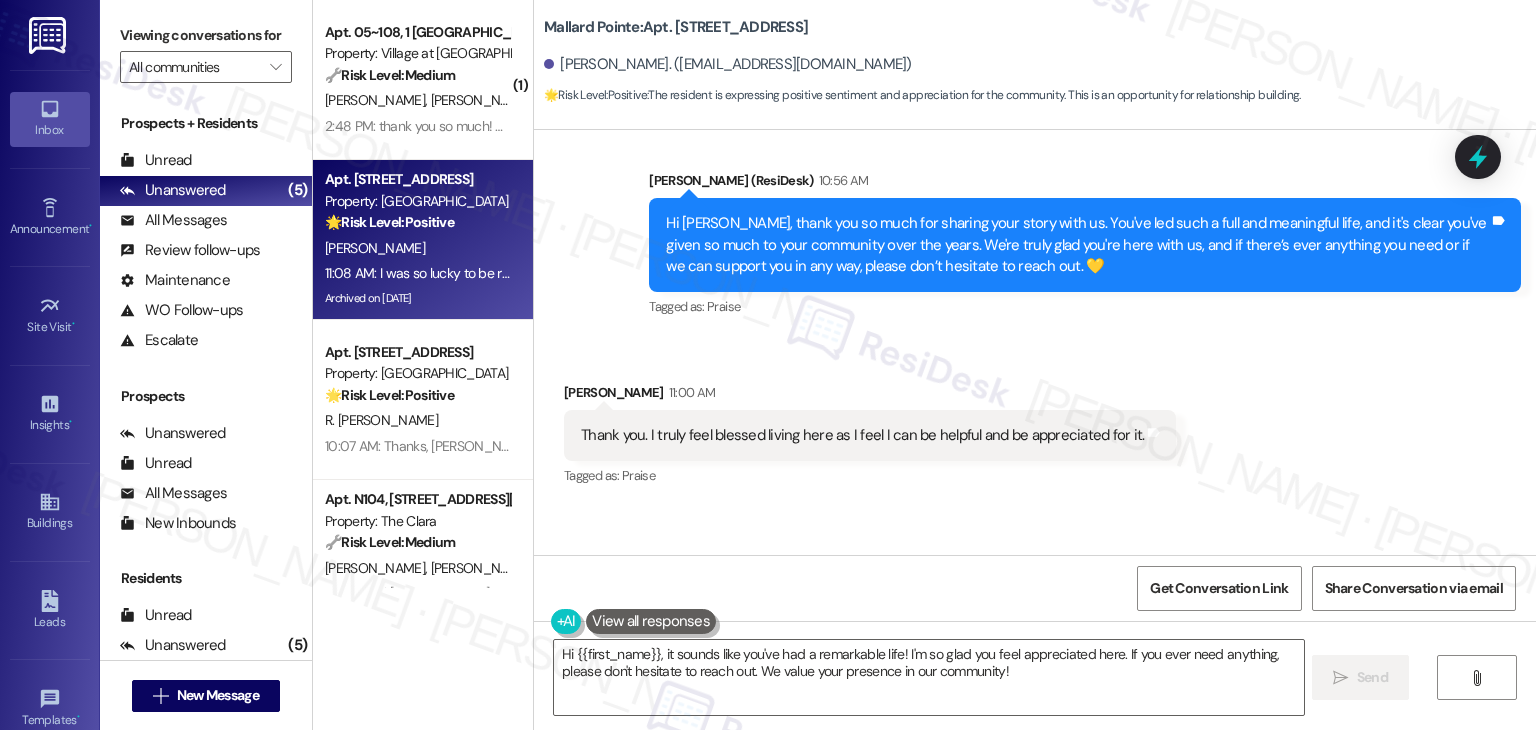 click on "Received via SMS [PERSON_NAME] 11:00 AM Thank you.  I truly feel blessed living here as I feel I can be helpful and be appreciated for it. Tags and notes Tagged as:   Praise Click to highlight conversations about Praise Received via SMS [PERSON_NAME] 11:08 AM I was so lucky to be raised by wonderful parents who instilled a good work ethic and values in my sister and me. My mother was a teacher and actually rode horseback to the one room schoolhouse where she taught during the depression.  My father was a farmer and he and his horses spent the first 2 [PERSON_NAME] on the farm helping young men at a CCC camp at [PERSON_NAME][GEOGRAPHIC_DATA] skid logs which was 18 miles away....and over 3000 higher than the farm. I have had an interesting life for sure. Tags and notes" at bounding box center [1035, 534] 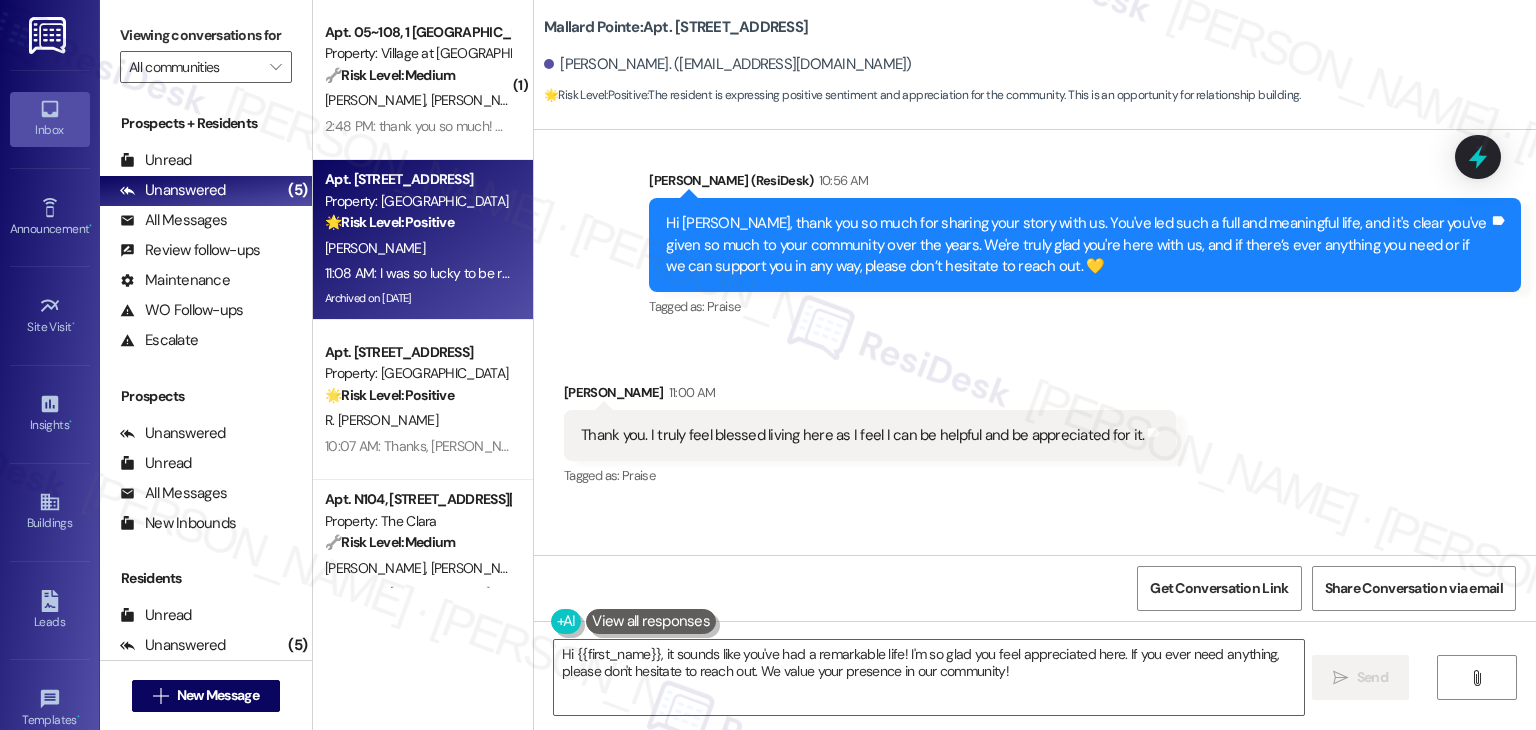 click on "Hi {{first_name}}, it sounds like you've had a remarkable life! I'm so glad you feel appreciated here. If you ever need anything, please don't hesitate to reach out. We value your presence in our community!" at bounding box center (928, 677) 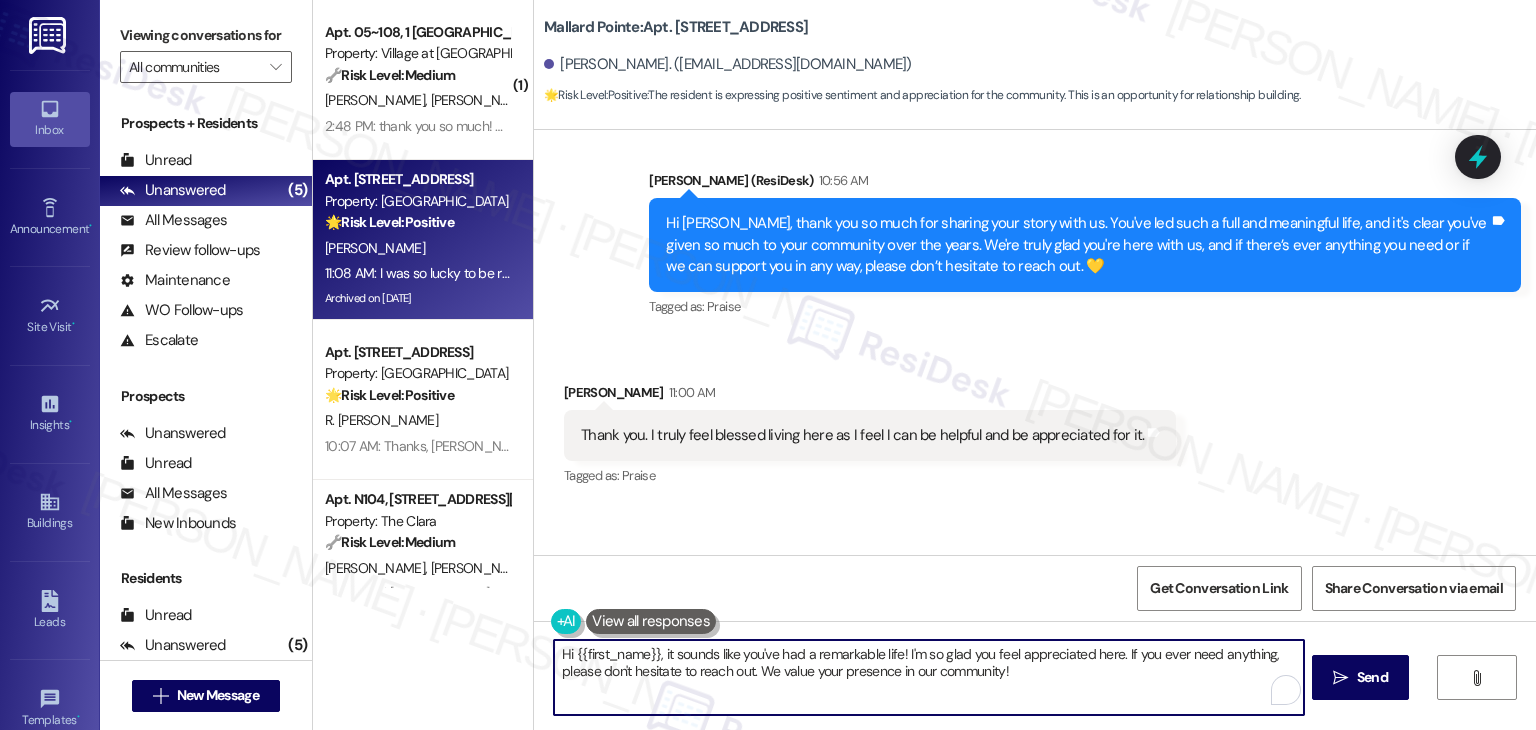 scroll, scrollTop: 12575, scrollLeft: 0, axis: vertical 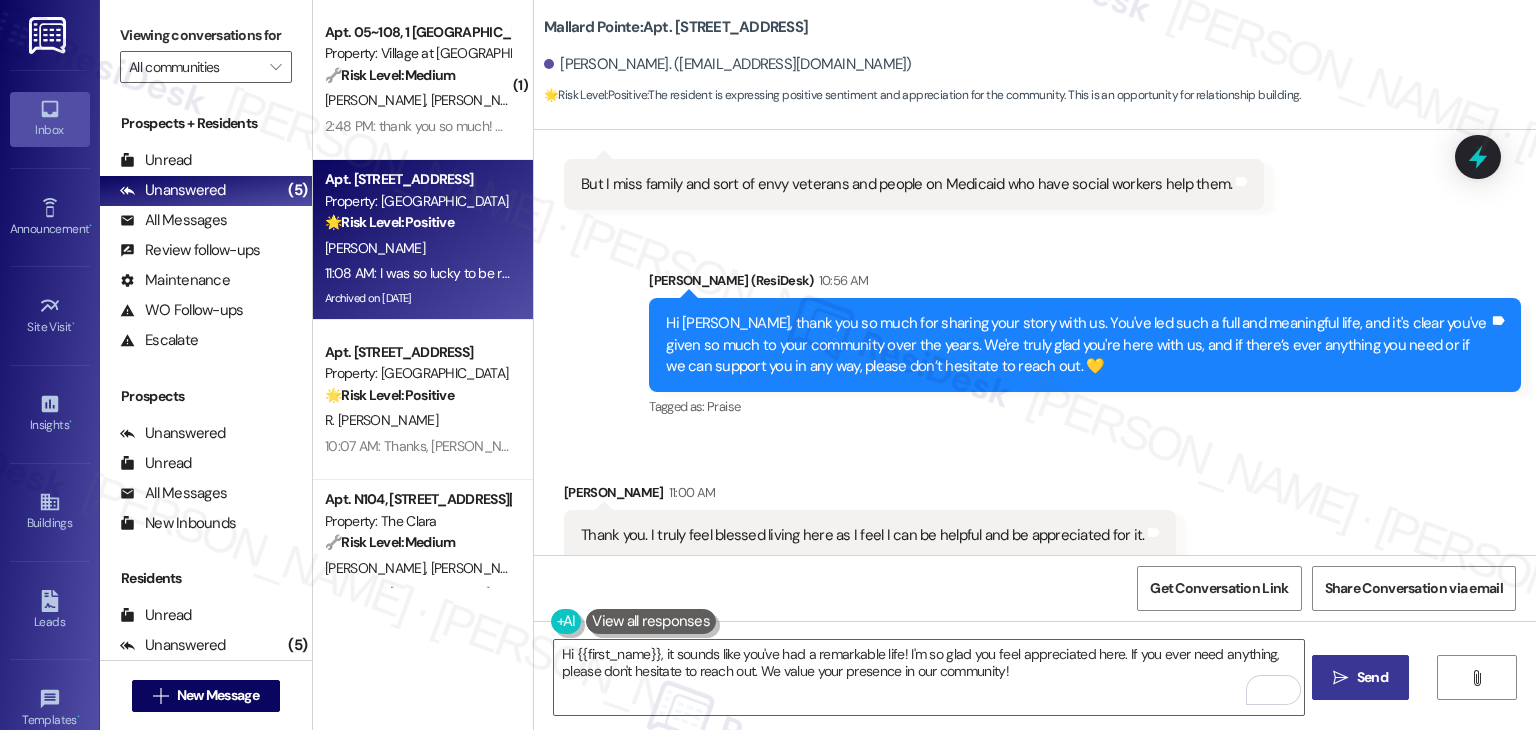 click on "Send" at bounding box center [1372, 677] 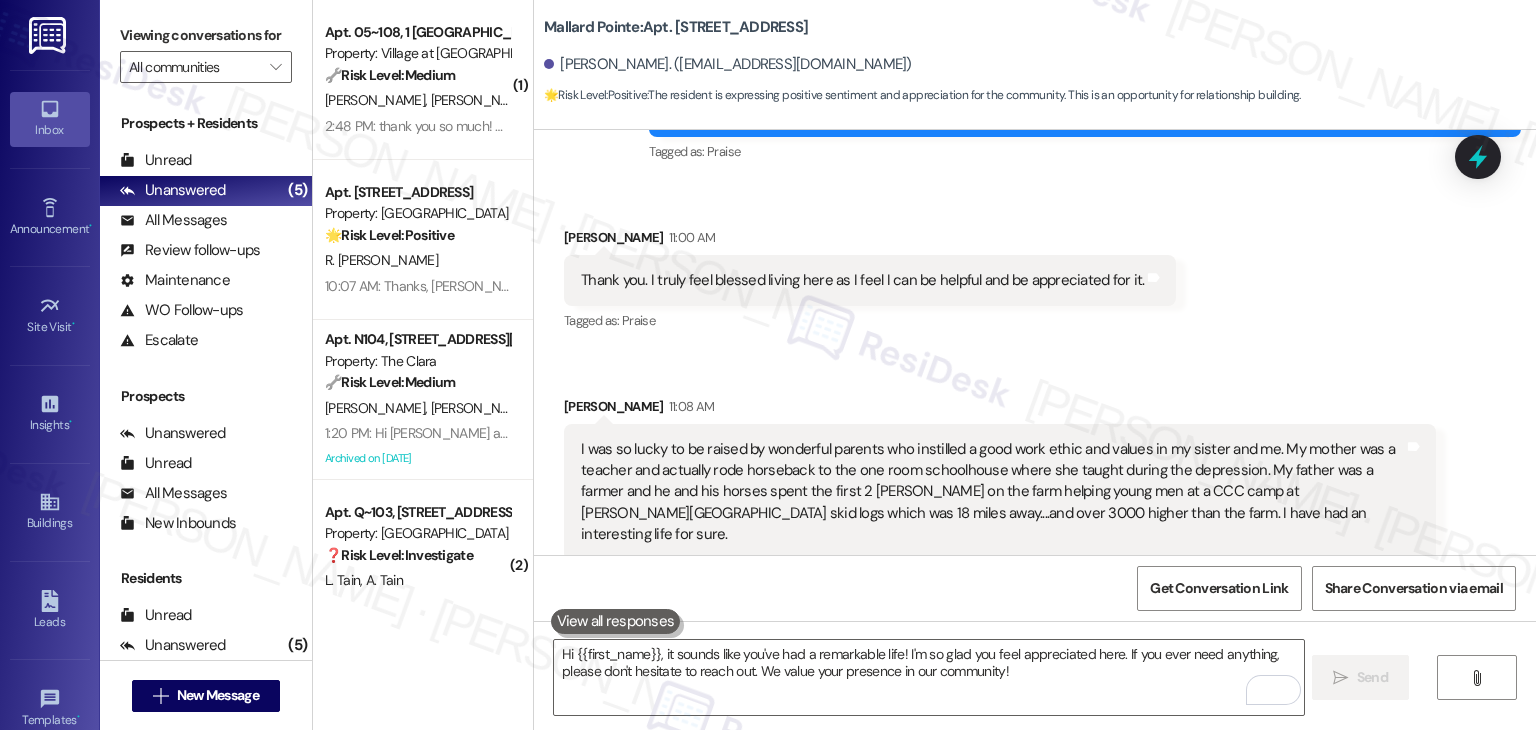 scroll, scrollTop: 12836, scrollLeft: 0, axis: vertical 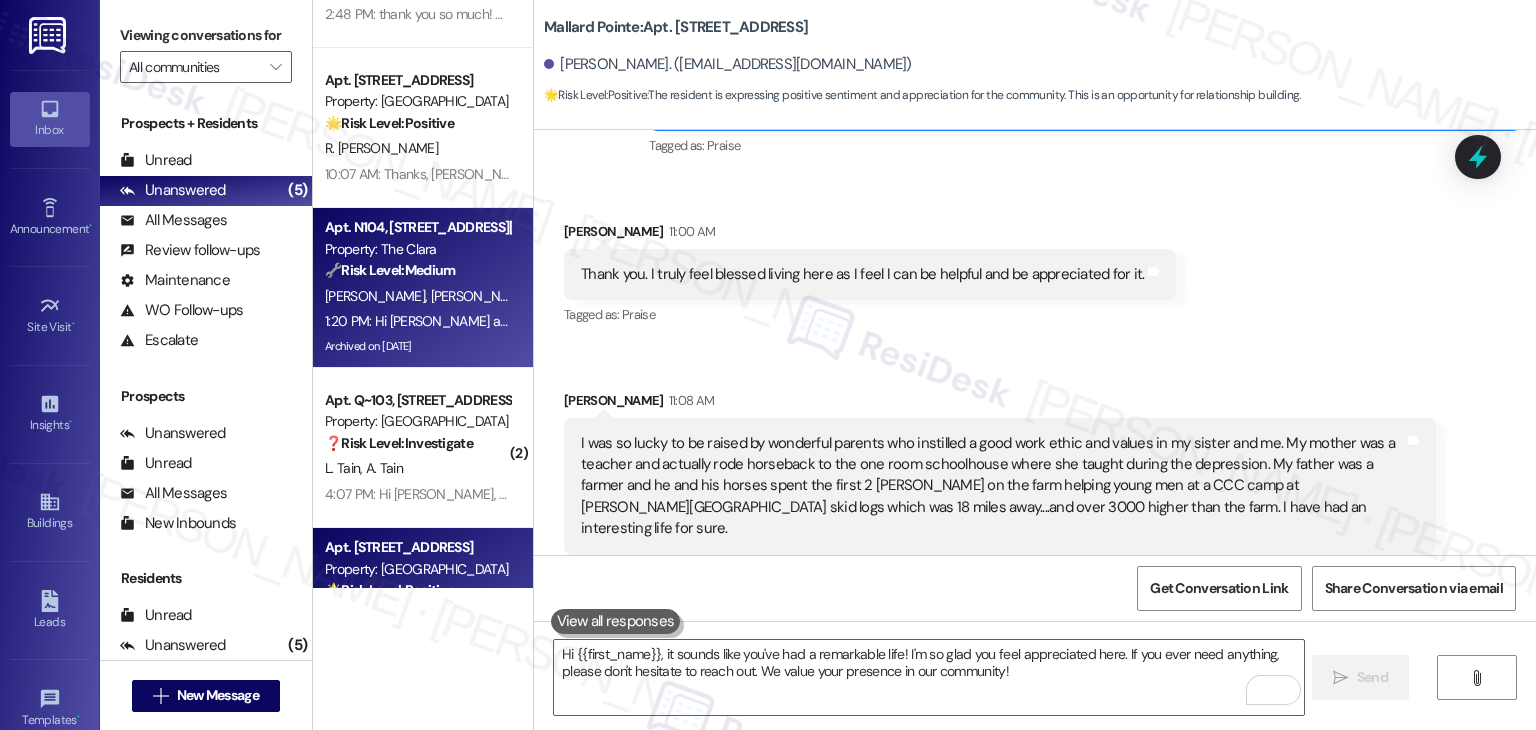 click on "Archived on [DATE]" at bounding box center [417, 346] 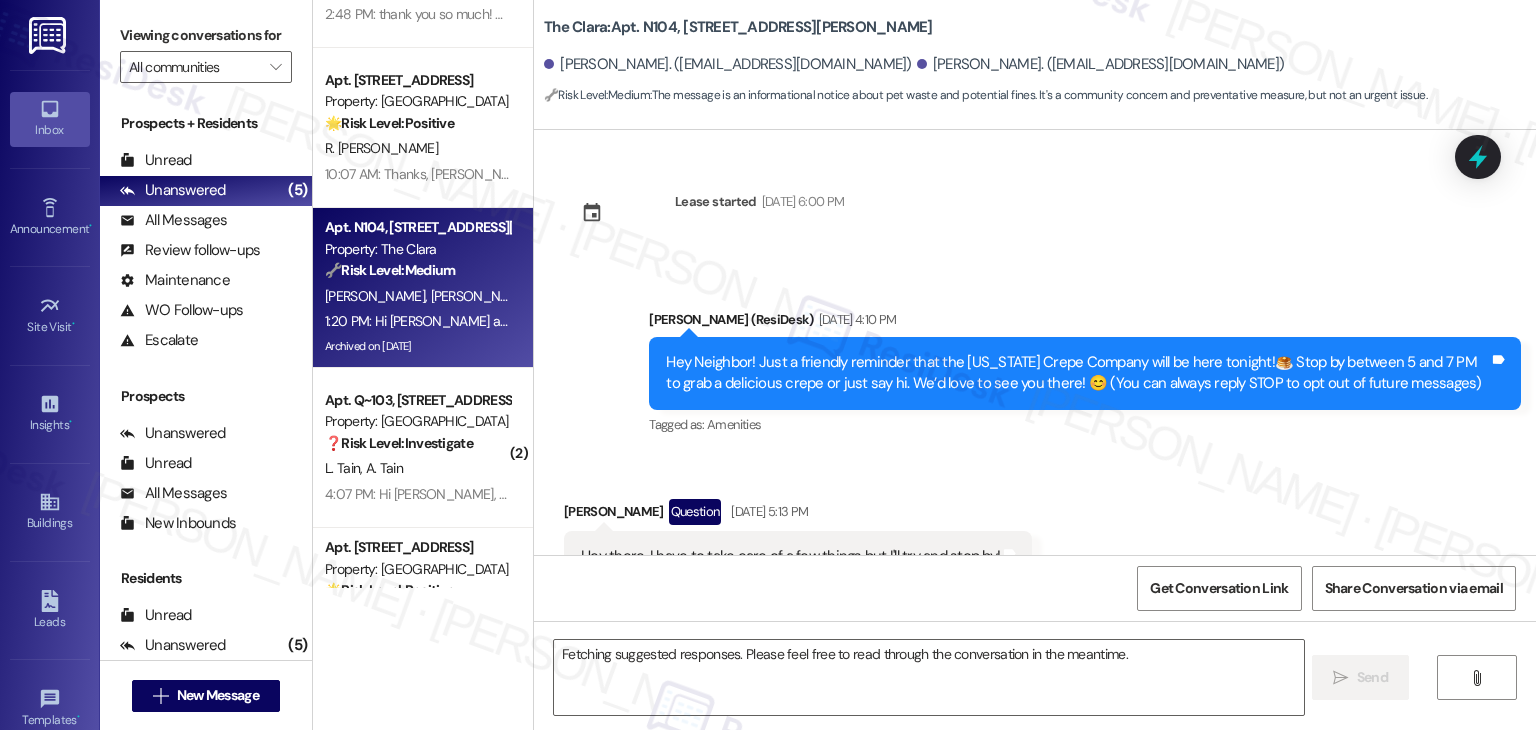 scroll, scrollTop: 14797, scrollLeft: 0, axis: vertical 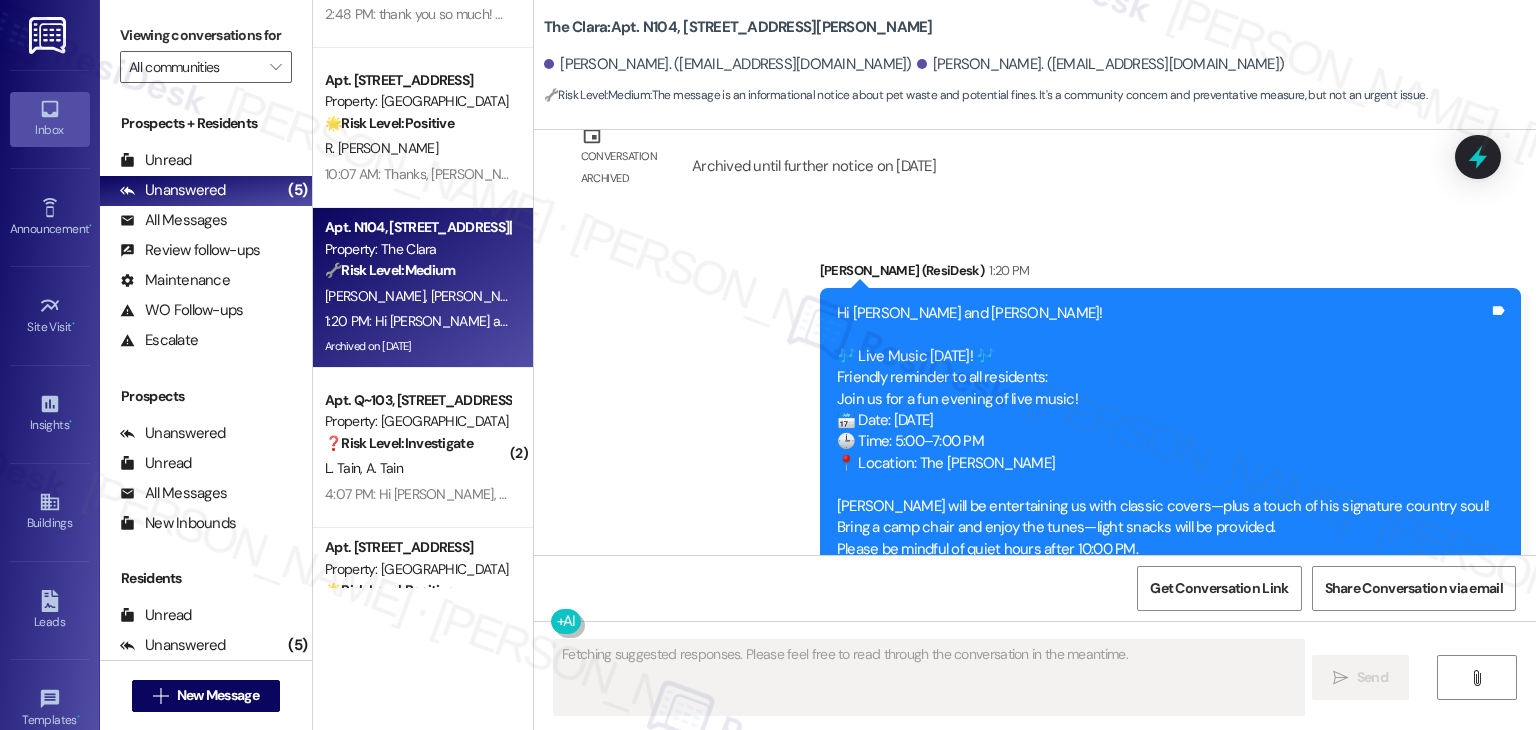 click on "Announcement, sent via SMS [PERSON_NAME]  (ResiDesk) 1:20 PM Hi [PERSON_NAME] and [PERSON_NAME]!
🎶 Live Music [DATE]! 🎶
Friendly reminder to all residents:
Join us for a fun evening of live music!
📅 Date: [DATE]
🕒 Time: 5:00–7:00 PM
📍 Location: The [PERSON_NAME]
[PERSON_NAME] will be entertaining us with classic covers—plus a touch of his signature country soul!
Bring a camp chair and enjoy the tunes—light snacks will be provided.
Please be mindful of quiet hours after 10:00 PM.
We hope to see you there!
-Your [PERSON_NAME] Team Tags and notes Tagged as:   Amenities Click to highlight conversations about Amenities" at bounding box center (1035, 449) 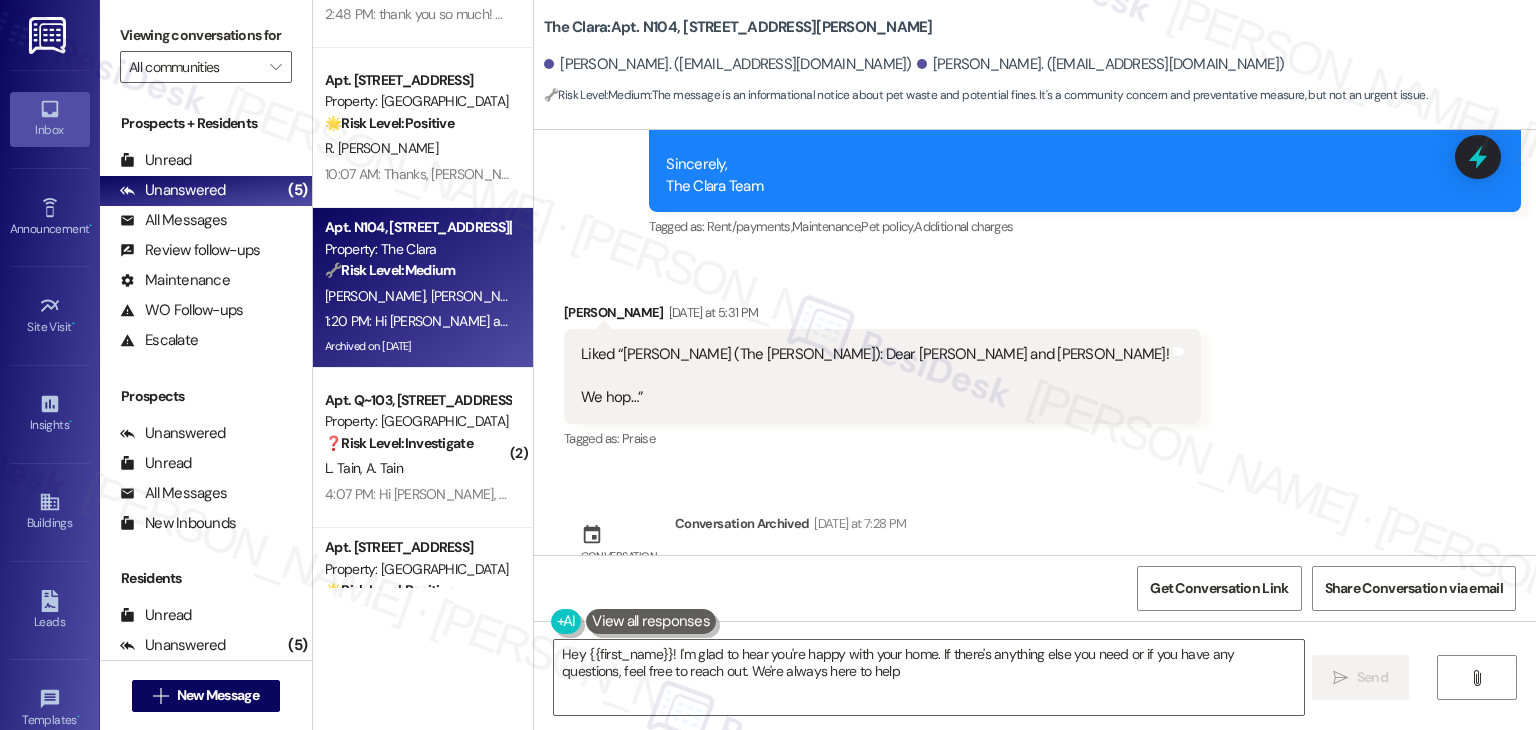 type on "Hey {{first_name}}! I'm glad to hear you're happy with your home. If there's anything else you need or if you have any questions, feel free to reach out. We're always here to help!" 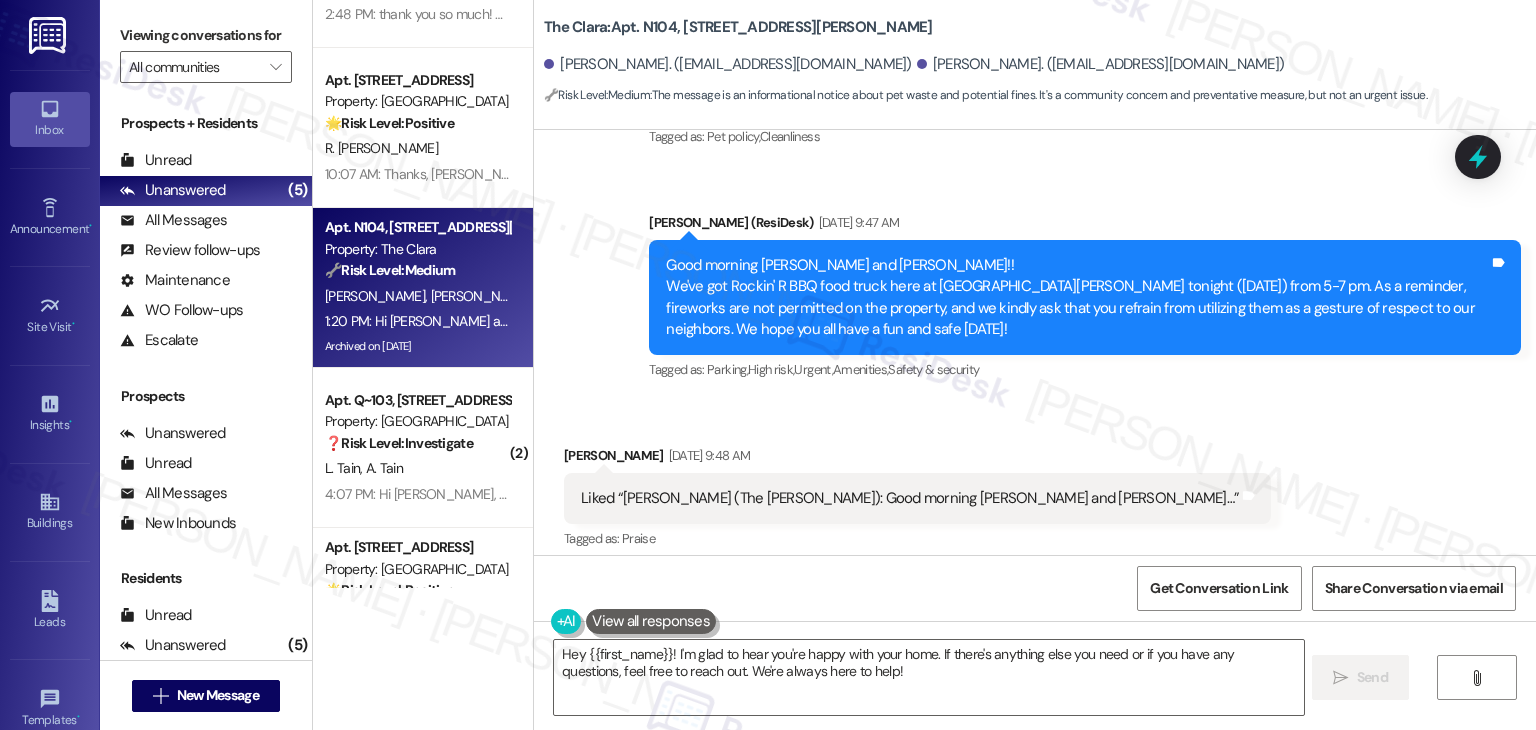 scroll, scrollTop: 13597, scrollLeft: 0, axis: vertical 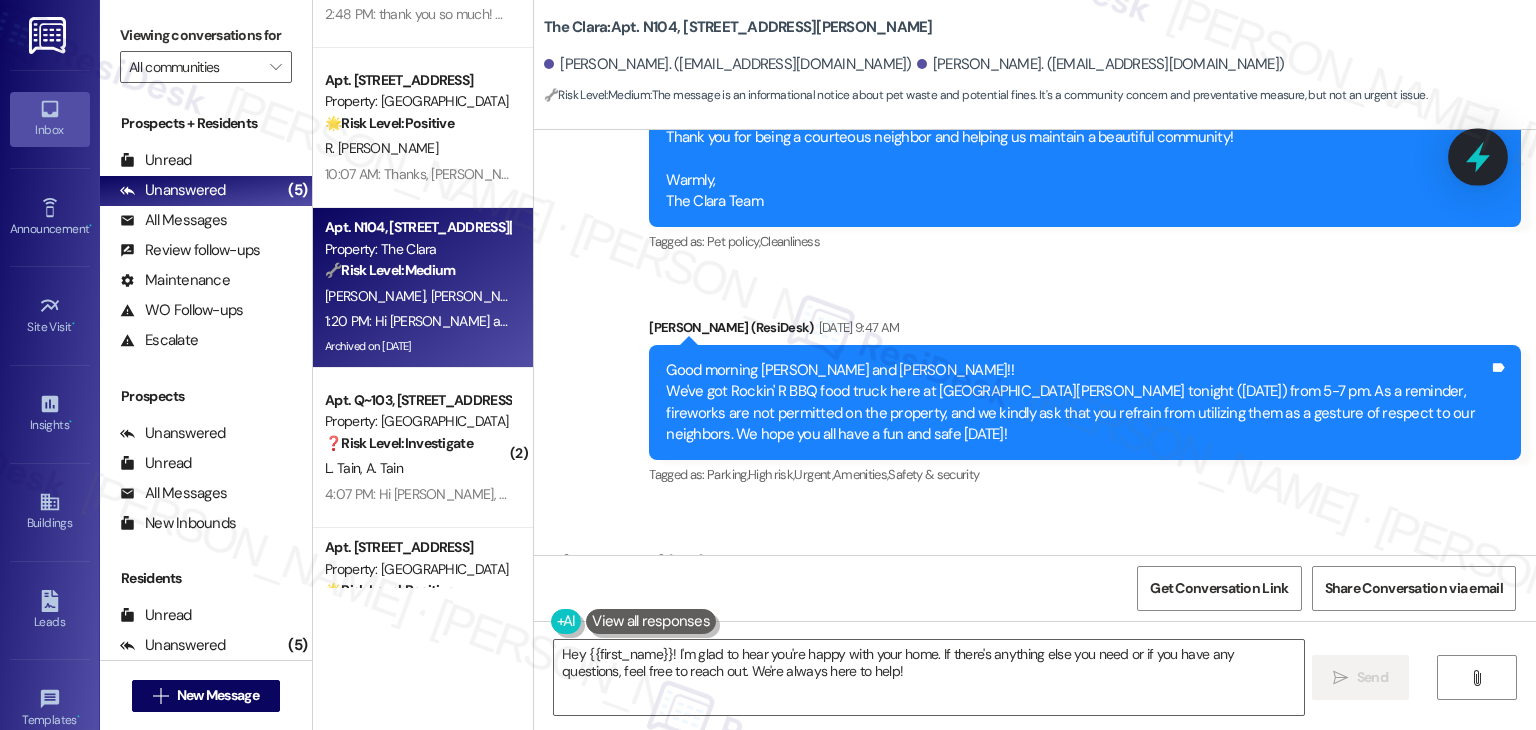 click 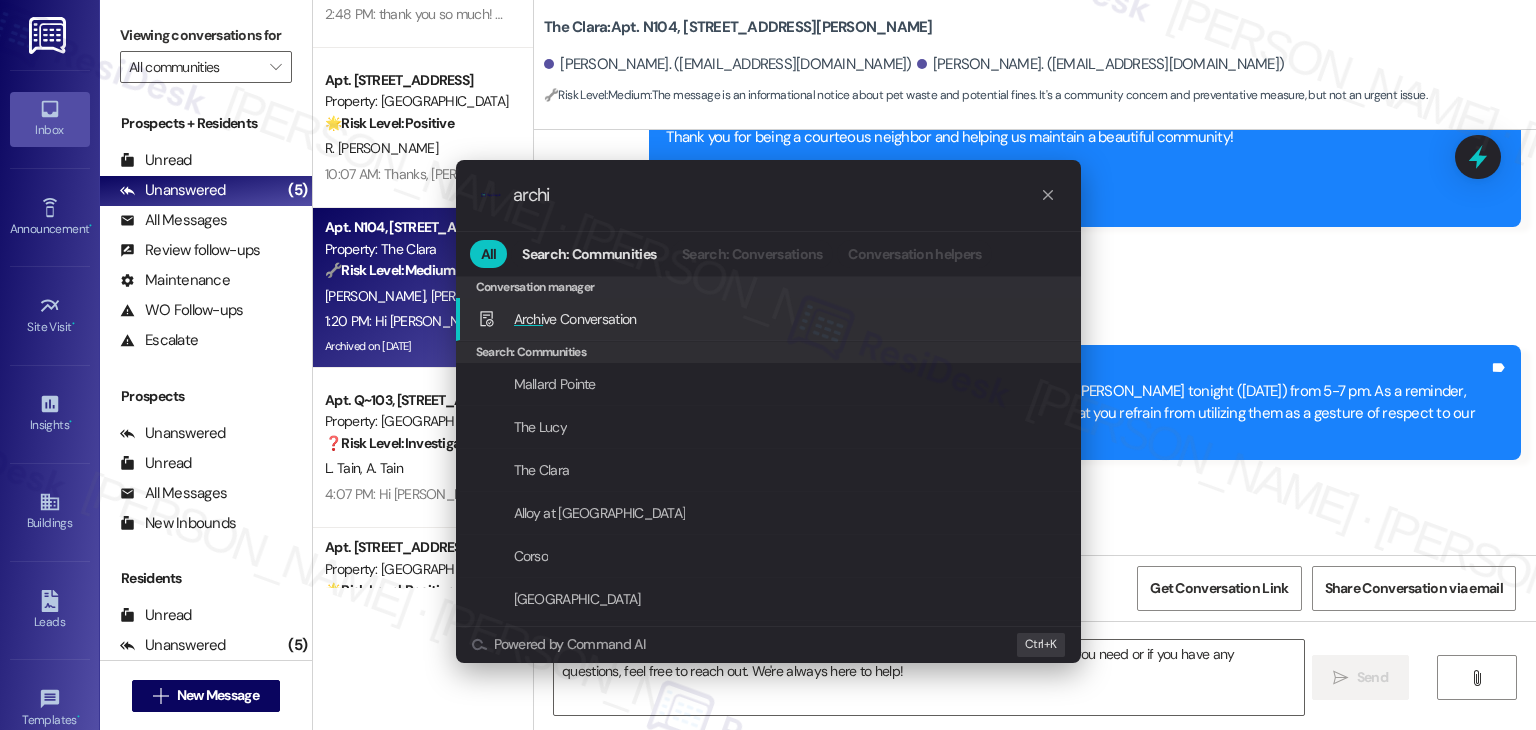 type on "archi" 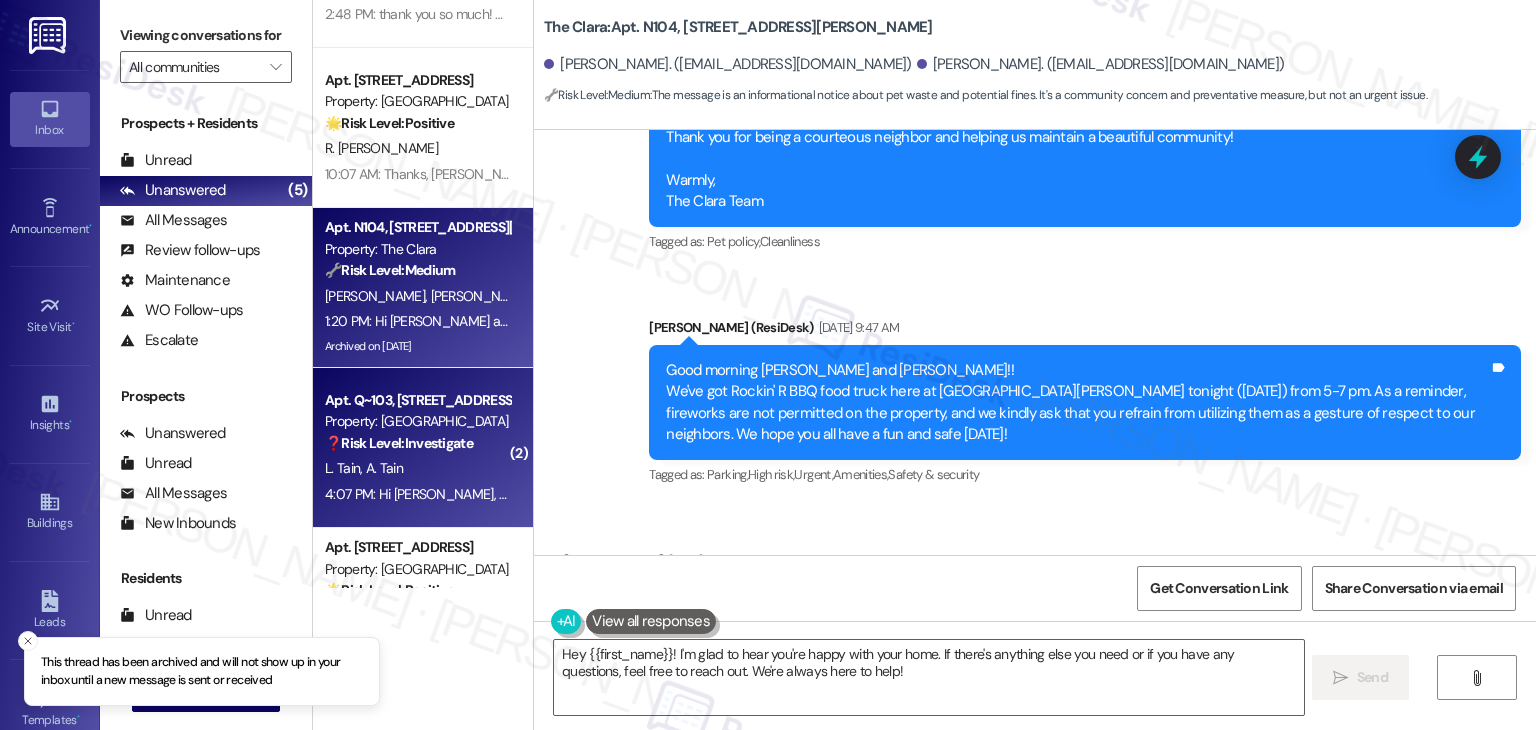scroll, scrollTop: 0, scrollLeft: 0, axis: both 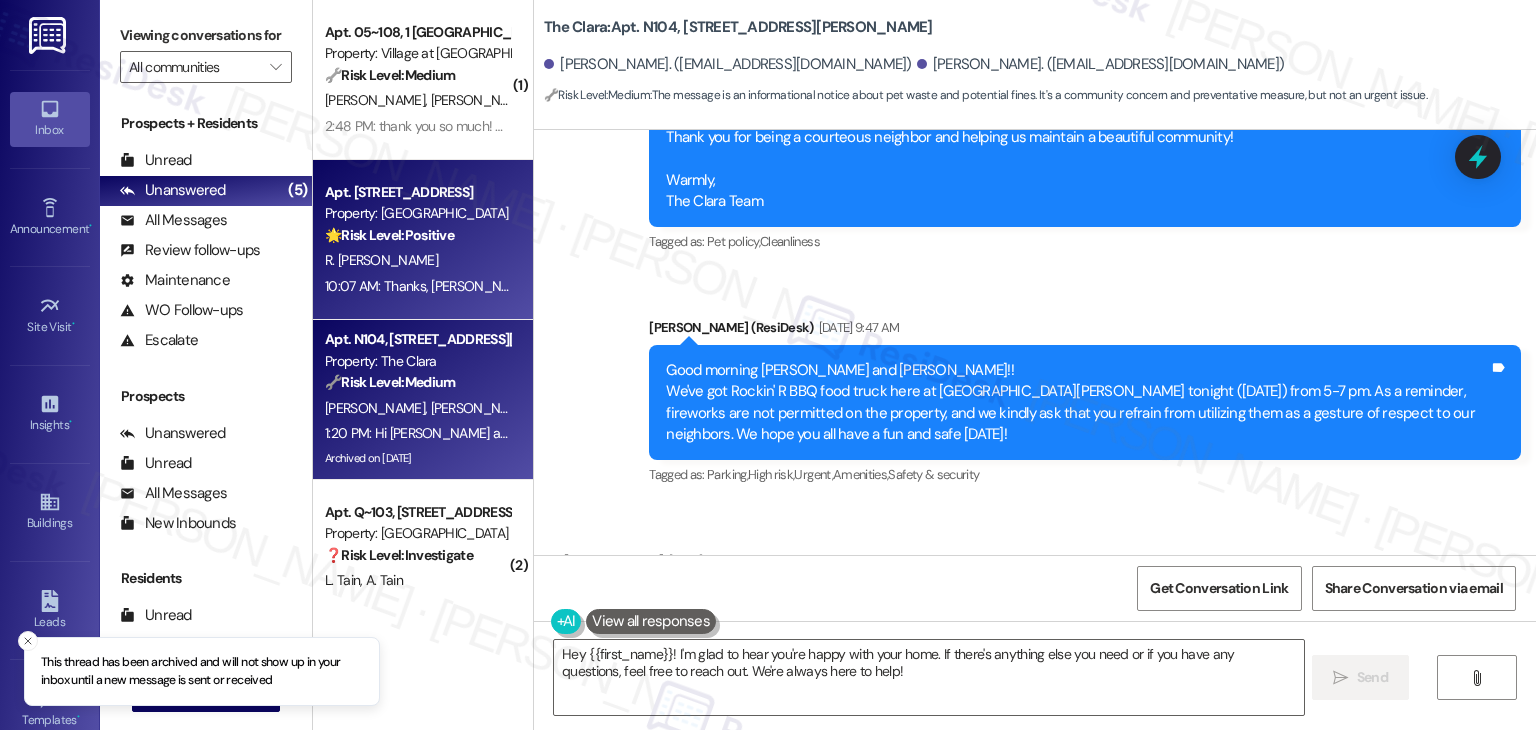 click on "Apt. [STREET_ADDRESS] Property: [GEOGRAPHIC_DATA] 🌟  Risk Level:  Positive The resident is expressing gratitude for the update provided. This is positive engagement and relationship building. R. [PERSON_NAME] 10:07 AM: Thanks, [PERSON_NAME] have a wonderful day  10:07 AM: Thanks, [PERSON_NAME] have a wonderful day" at bounding box center (423, 240) 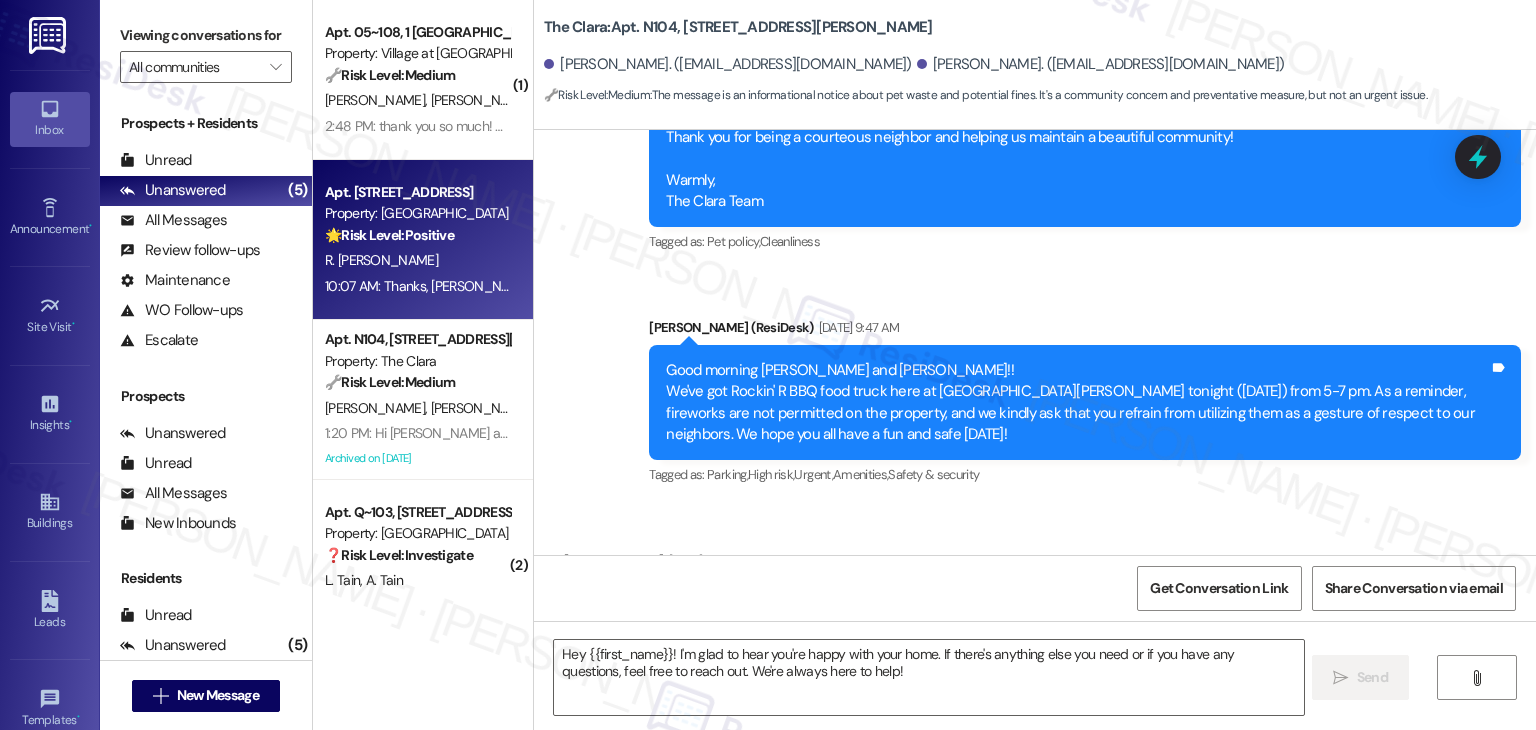 type on "Fetching suggested responses. Please feel free to read through the conversation in the meantime." 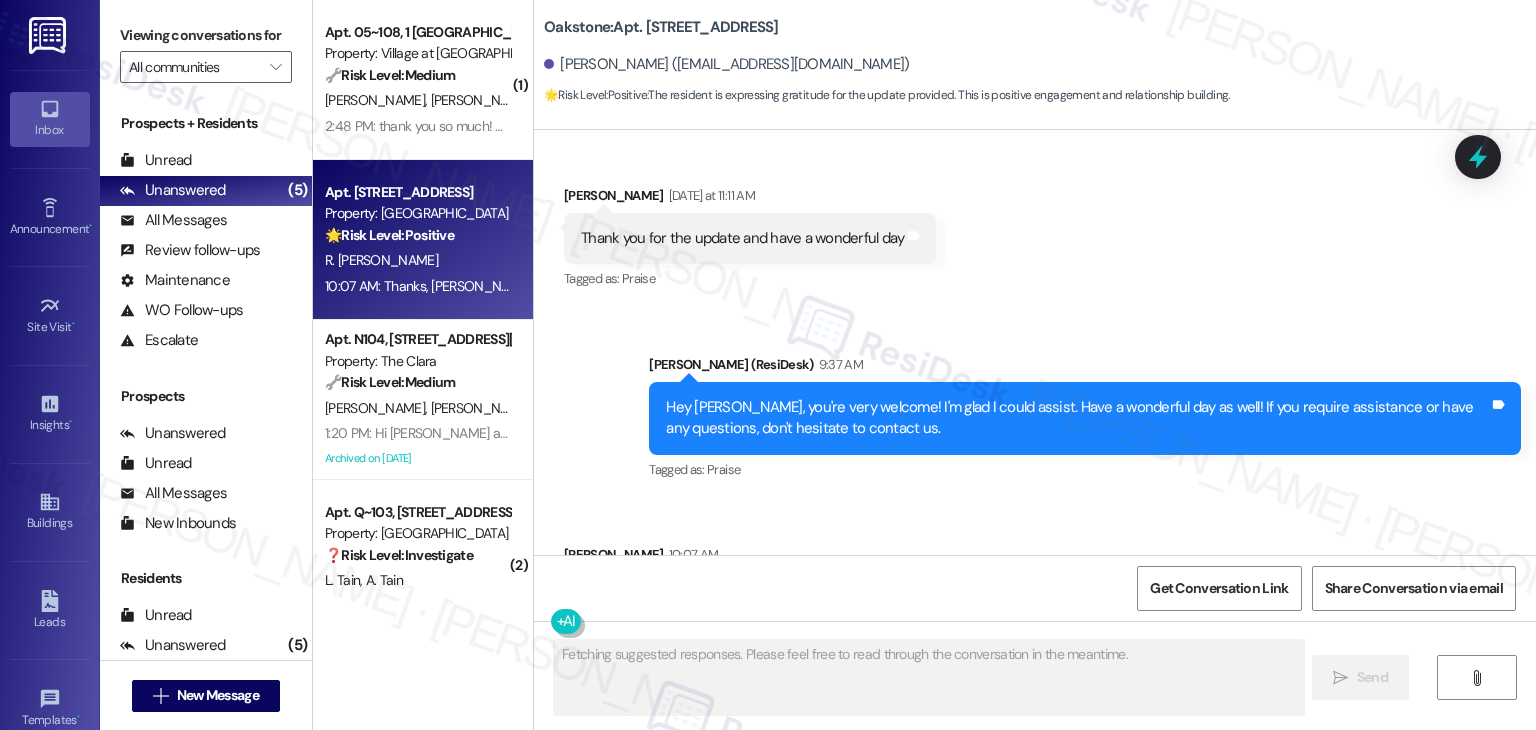 scroll, scrollTop: 10800, scrollLeft: 0, axis: vertical 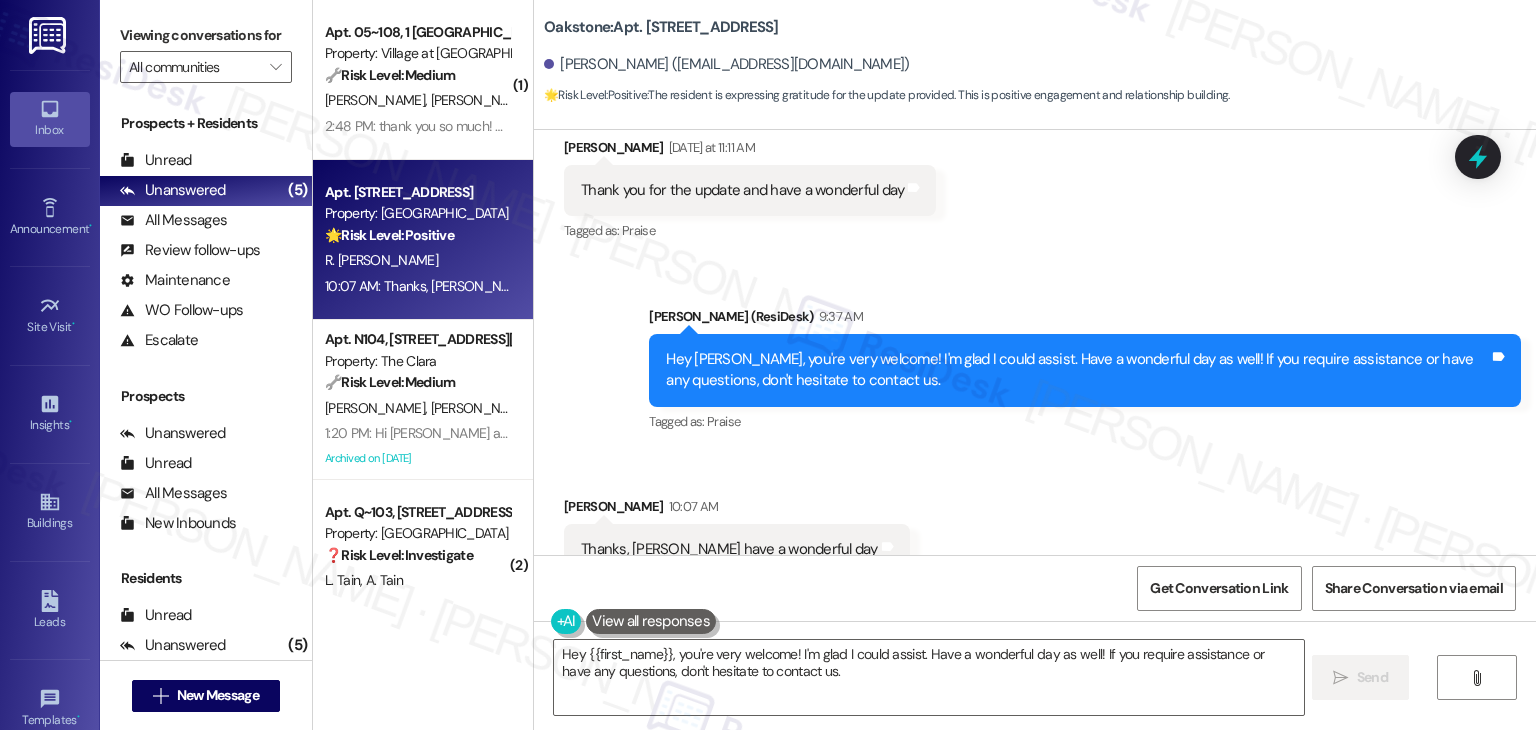 click on "Received via SMS [PERSON_NAME] 10:07 AM Thanks, [PERSON_NAME] have a wonderful day  Tags and notes Tagged as:   Praise Click to highlight conversations about Praise" at bounding box center (1035, 535) 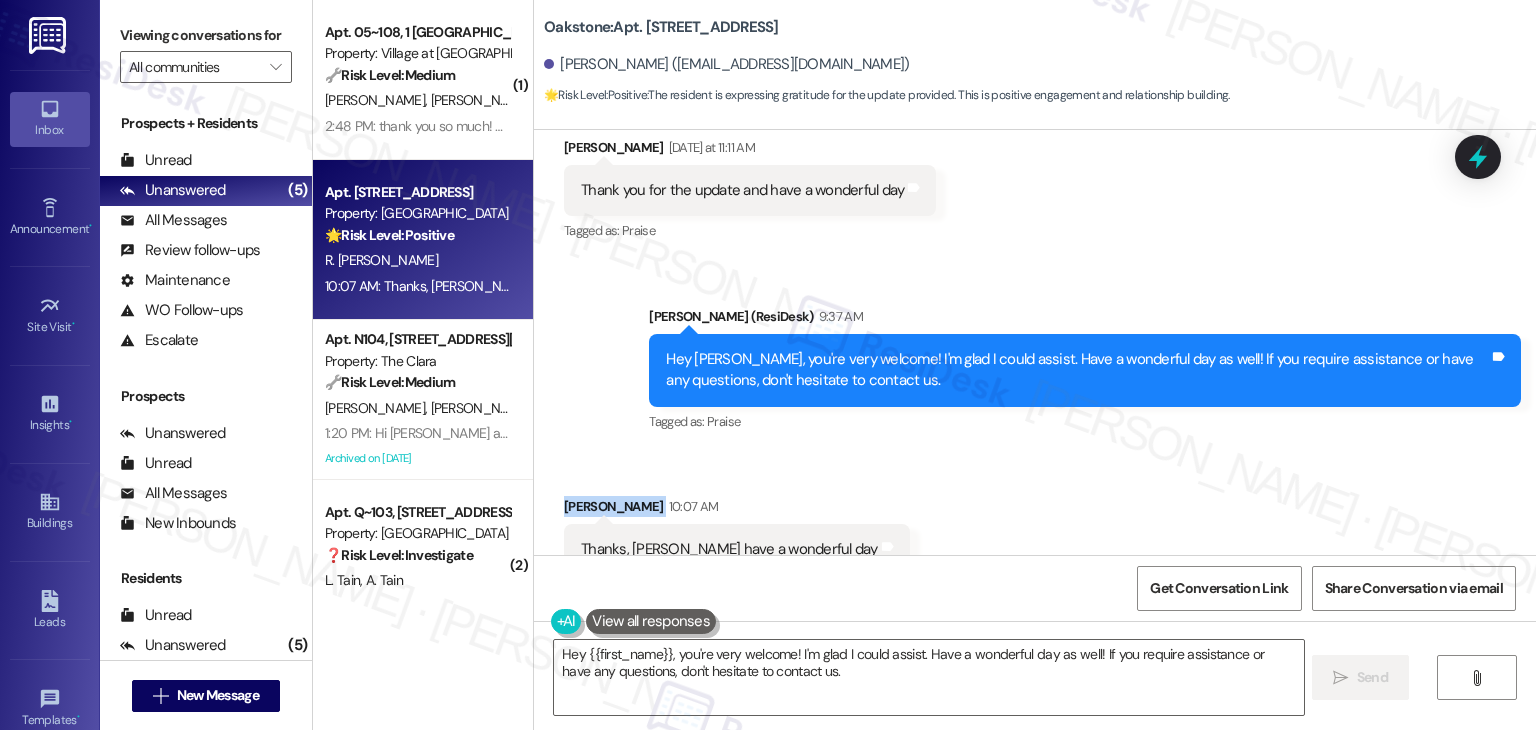 click on "Received via SMS [PERSON_NAME] 10:07 AM Thanks, [PERSON_NAME] have a wonderful day  Tags and notes Tagged as:   Praise Click to highlight conversations about Praise" at bounding box center [1035, 535] 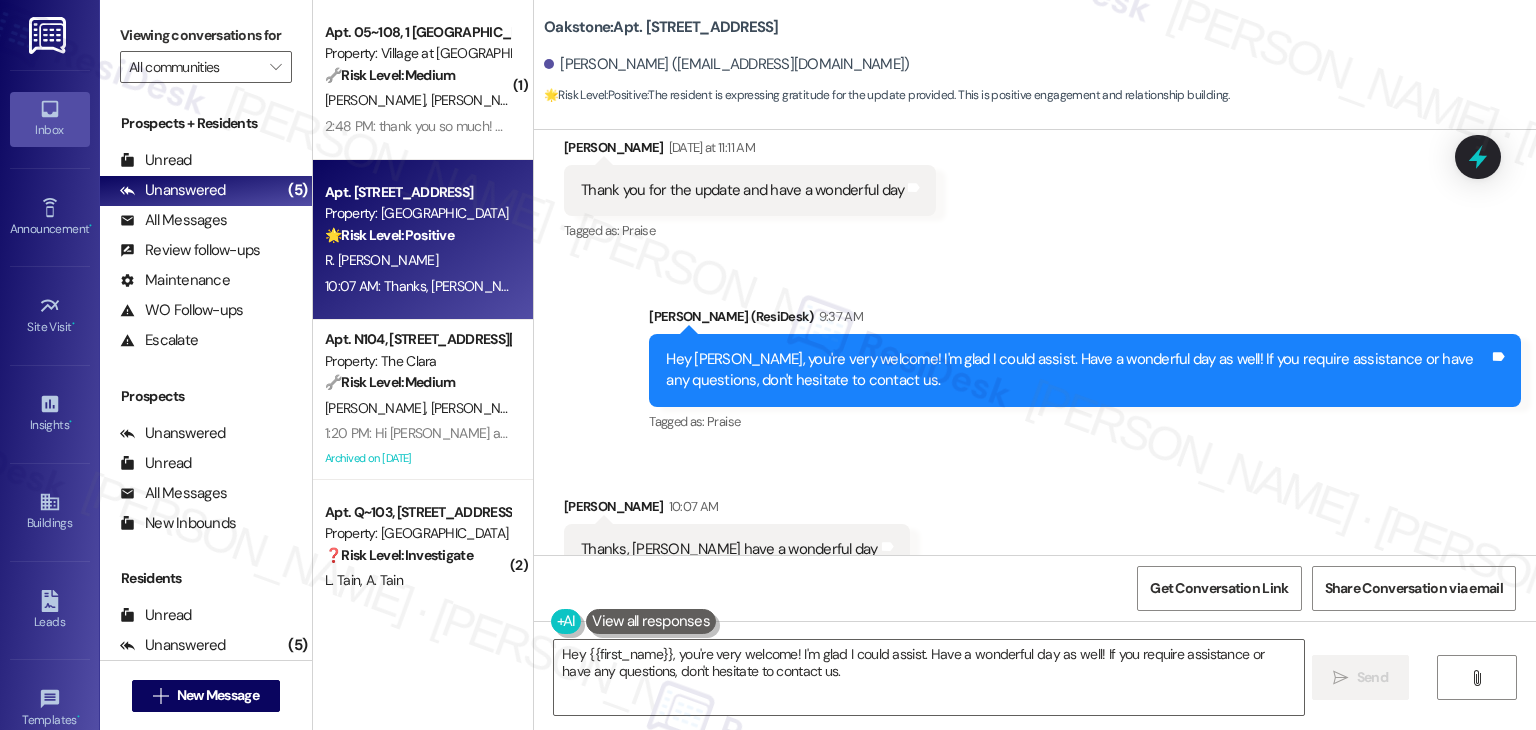 click on "Received via SMS [PERSON_NAME] 10:07 AM Thanks, [PERSON_NAME] have a wonderful day  Tags and notes Tagged as:   Praise Click to highlight conversations about Praise" at bounding box center [1035, 535] 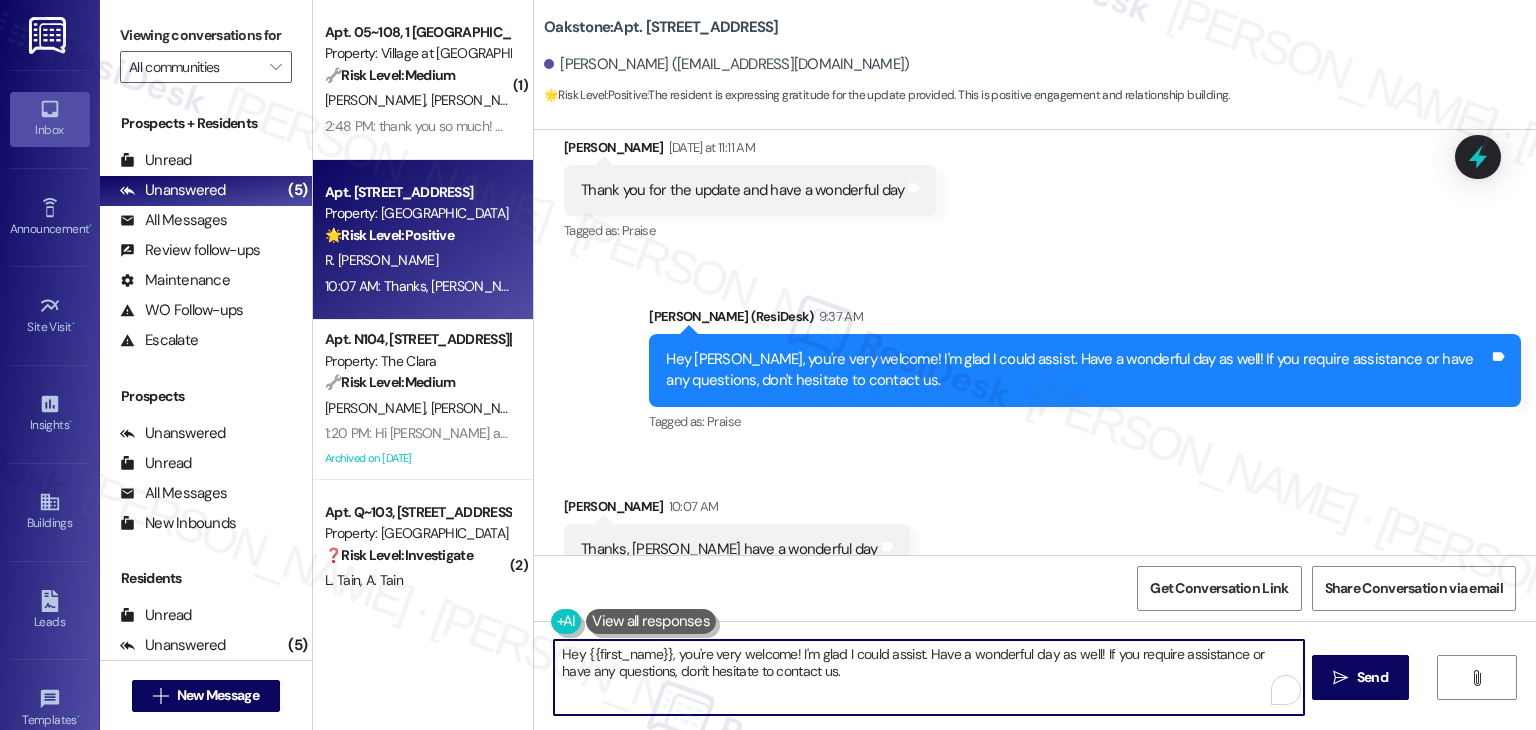 drag, startPoint x: 842, startPoint y: 673, endPoint x: 522, endPoint y: 653, distance: 320.6244 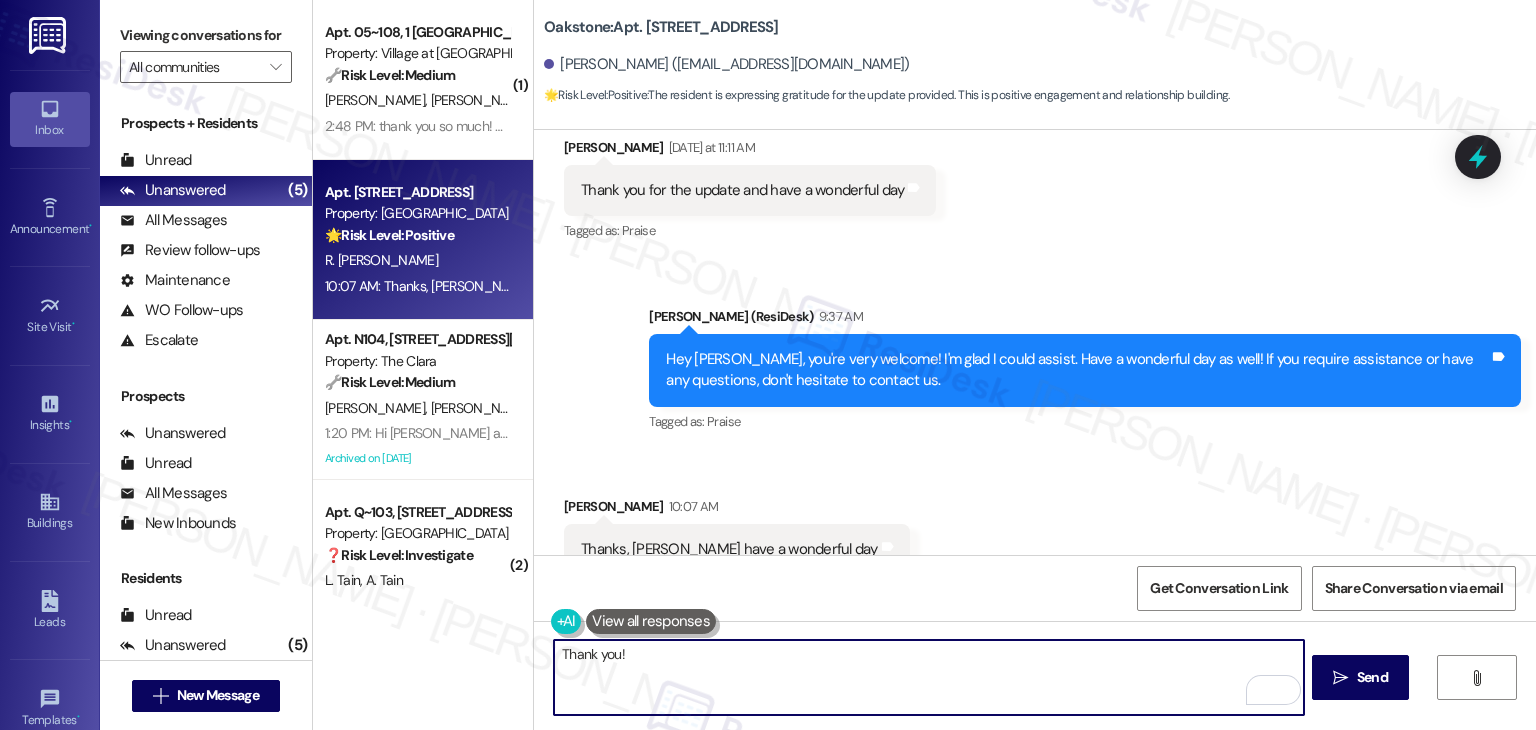 click on "Thank you!" at bounding box center [928, 677] 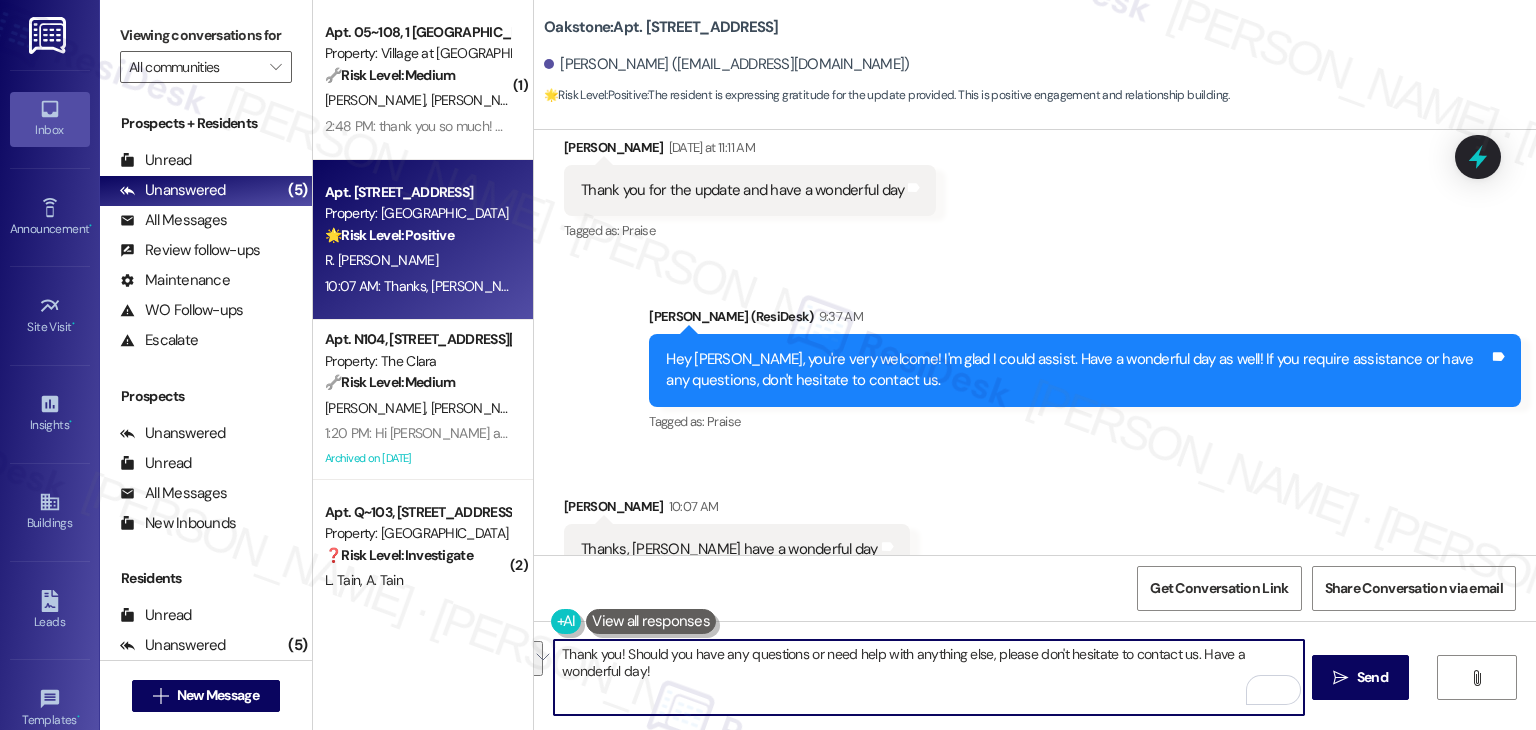 drag, startPoint x: 1224, startPoint y: 679, endPoint x: 1231, endPoint y: 651, distance: 28.86174 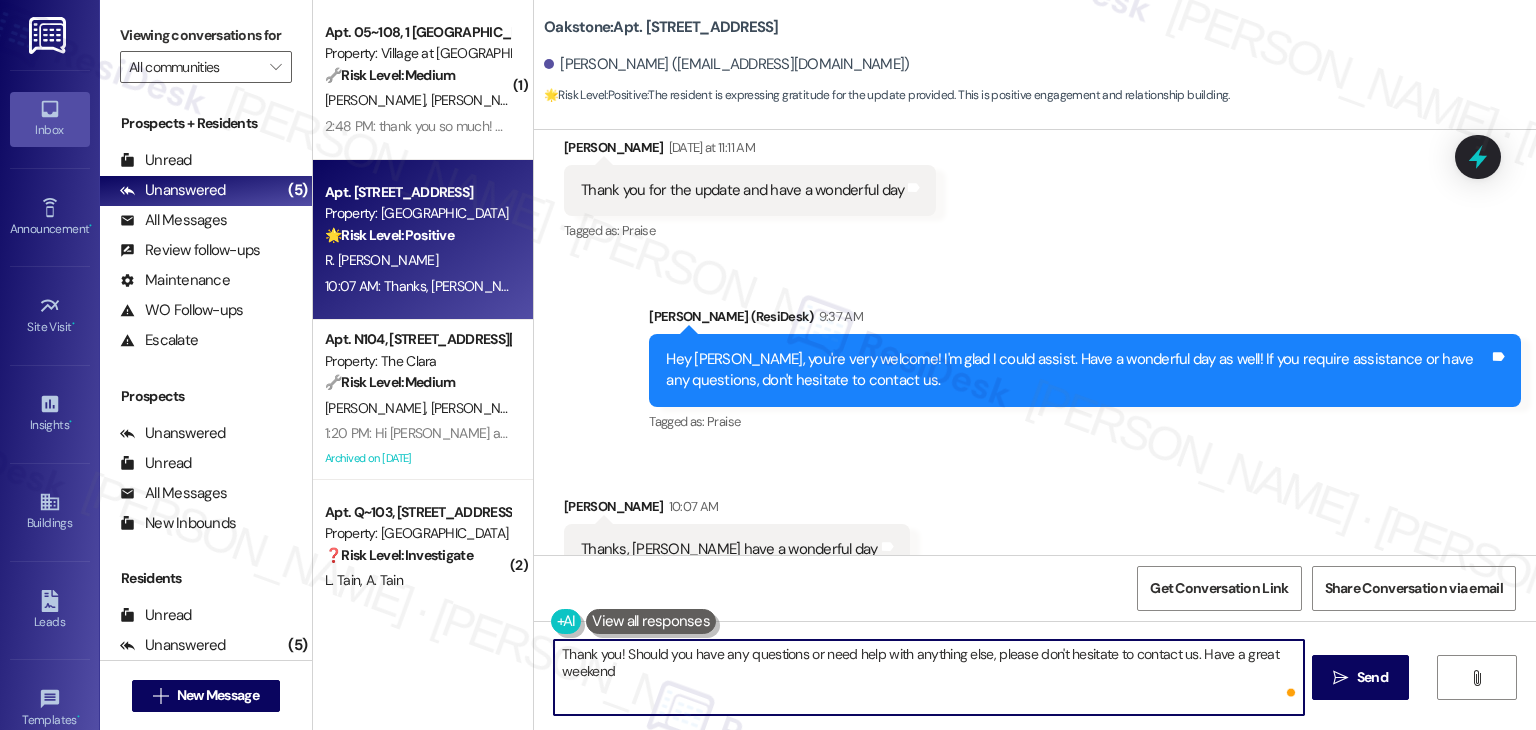 type on "Thank you! Should you have any questions or need help with anything else, please don't hesitate to contact us. Have a great weekend!" 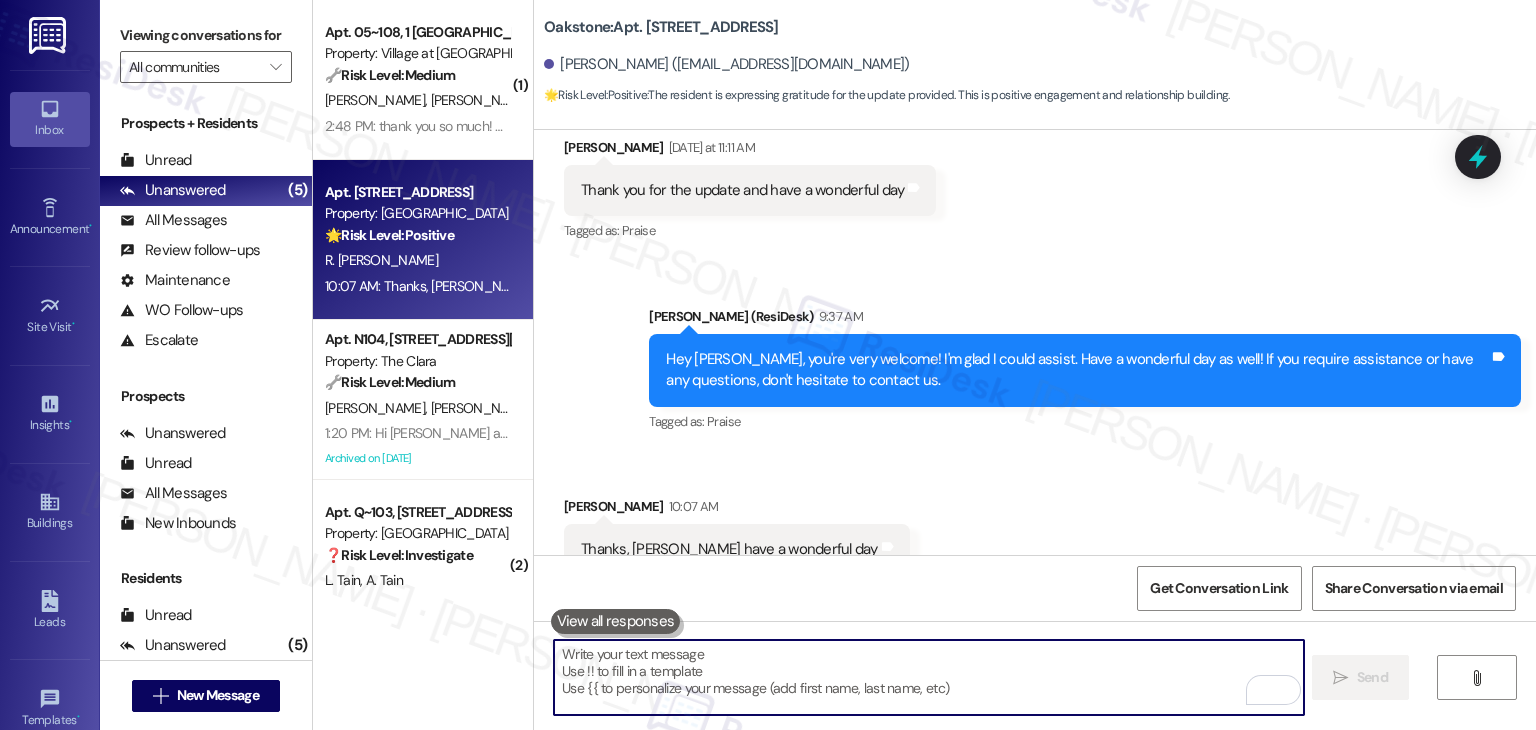 scroll, scrollTop: 10800, scrollLeft: 0, axis: vertical 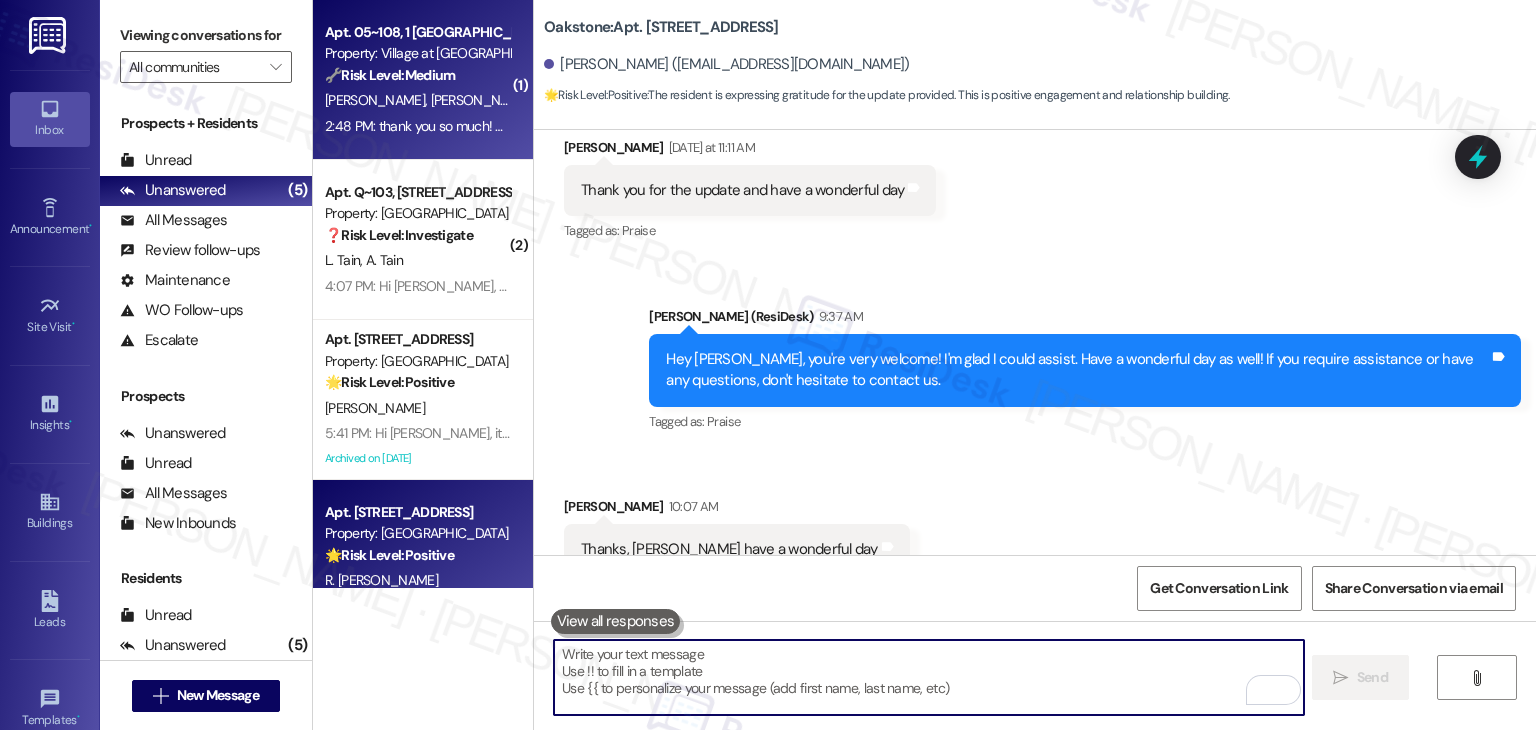 type 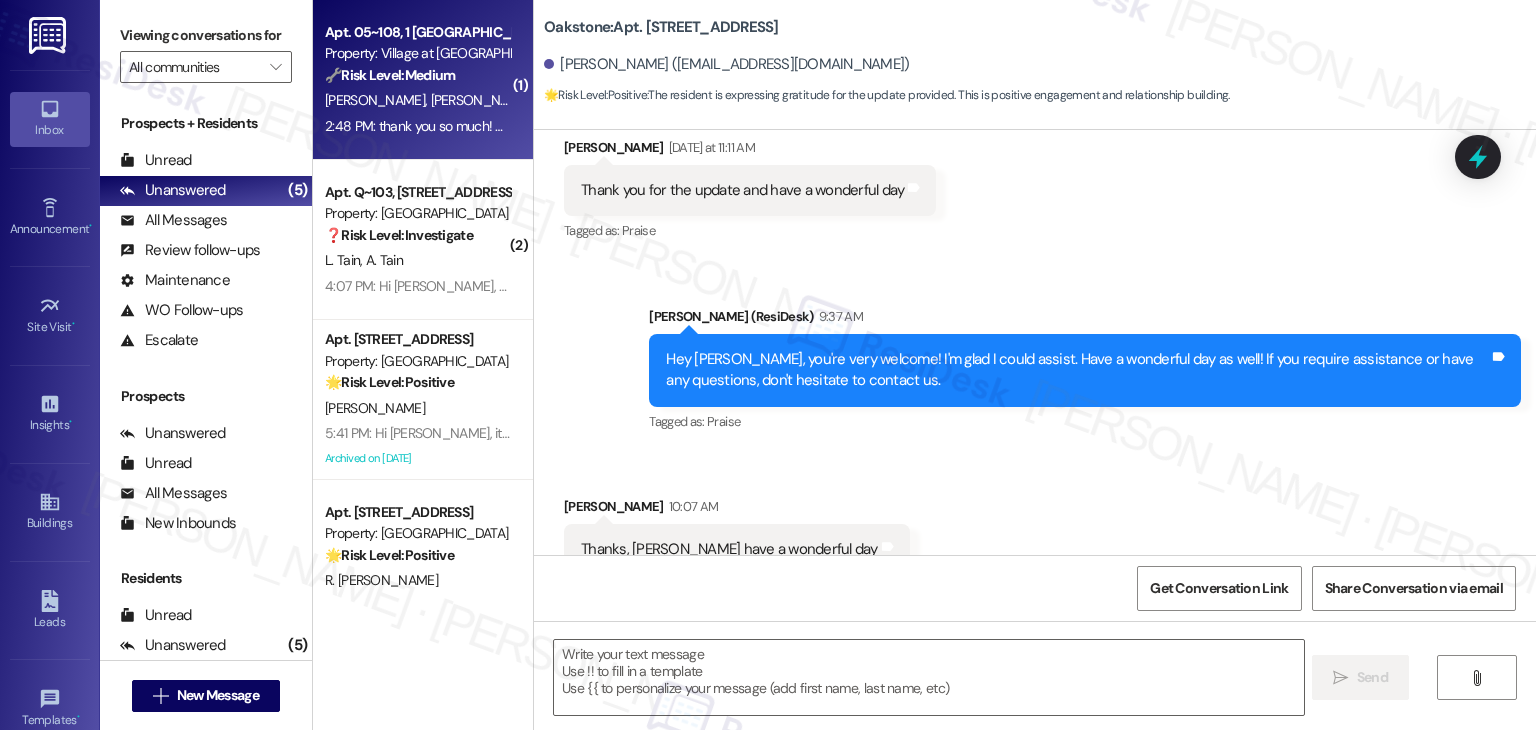 type on "Fetching suggested responses. Please feel free to read through the conversation in the meantime." 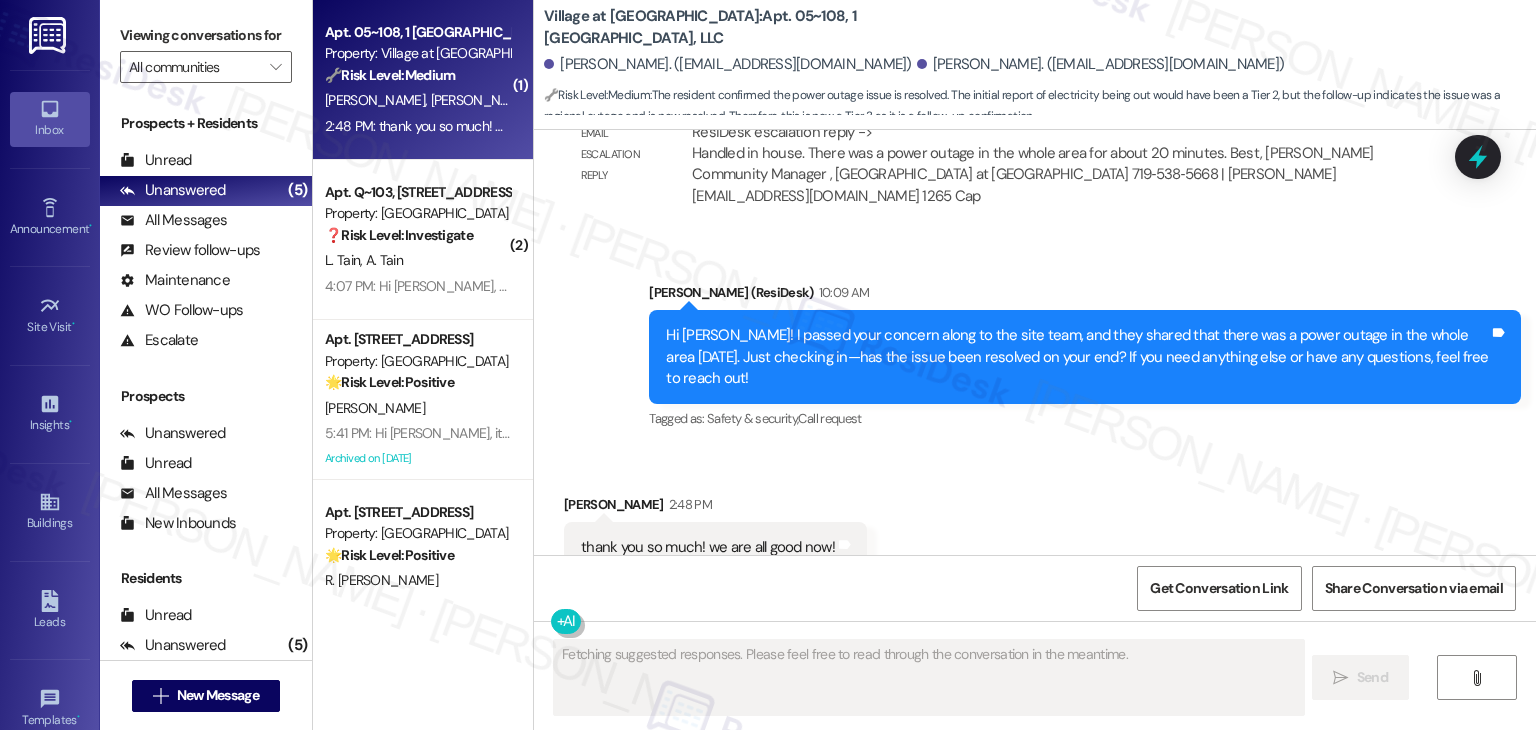 scroll, scrollTop: 1191, scrollLeft: 0, axis: vertical 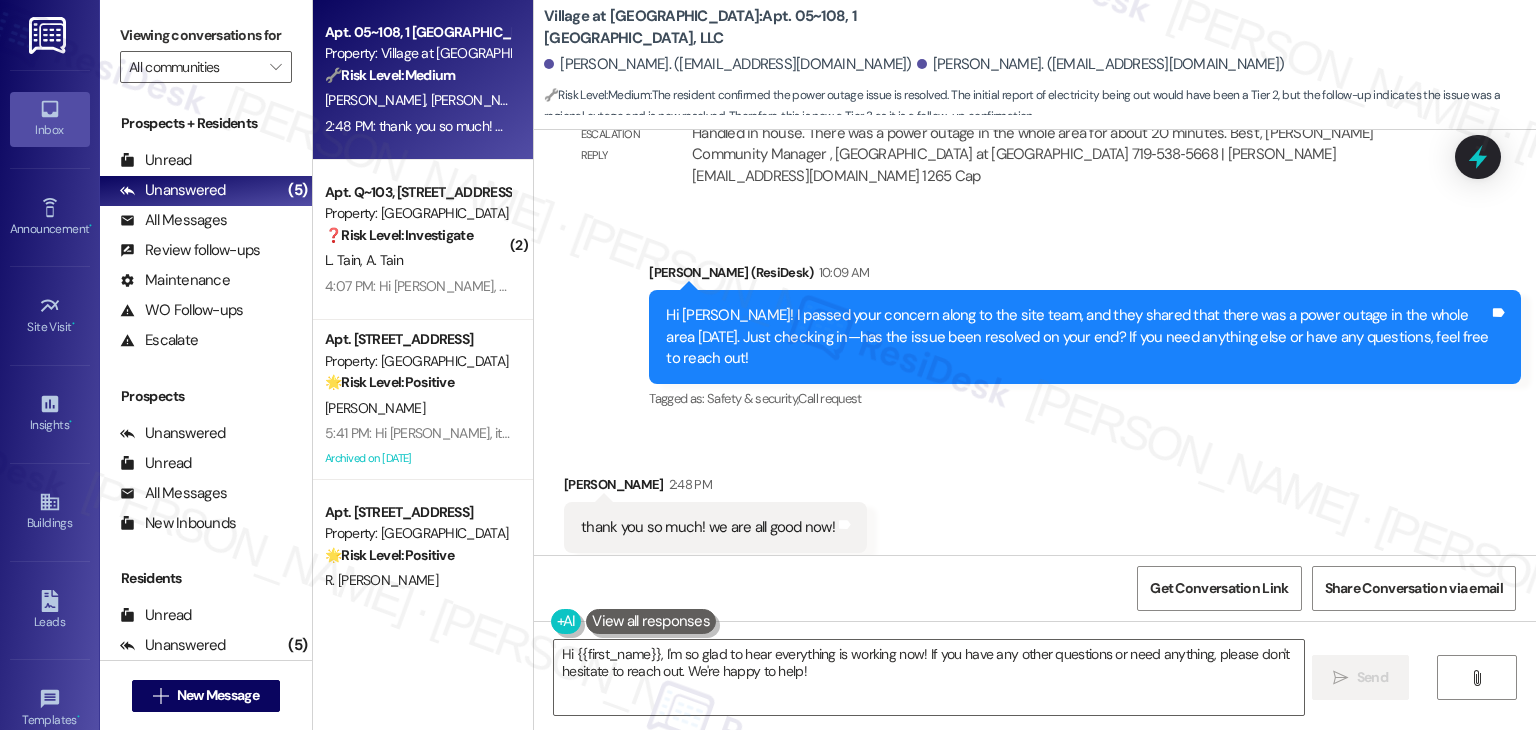 click on "Received via SMS [PERSON_NAME] 2:48 PM thank you so much! we are all good now!  Tags and notes Tagged as:   Praise Click to highlight conversations about Praise" at bounding box center [1035, 513] 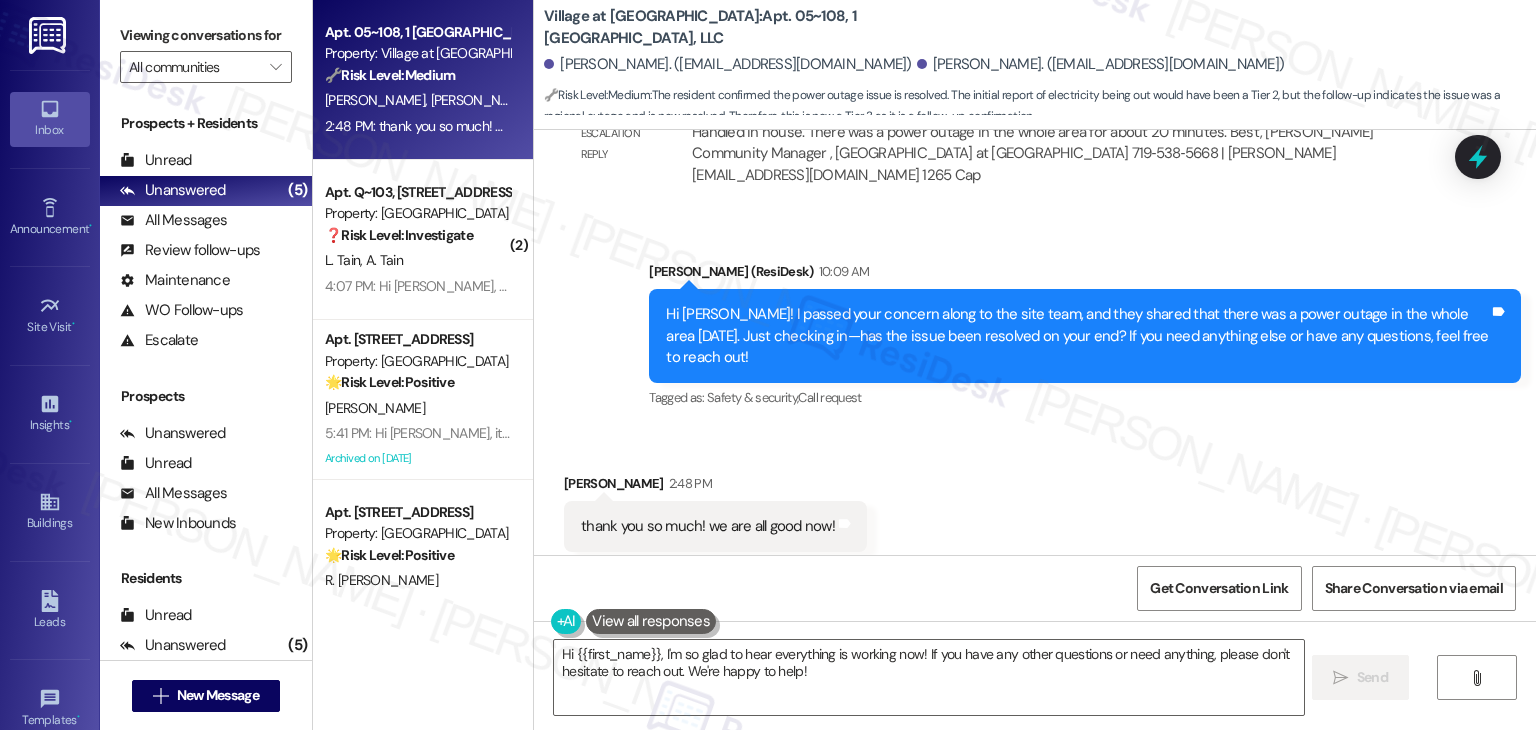click on "Received via SMS [PERSON_NAME] 2:48 PM thank you so much! we are all good now!  Tags and notes Tagged as:   Praise Click to highlight conversations about Praise" at bounding box center (1035, 512) 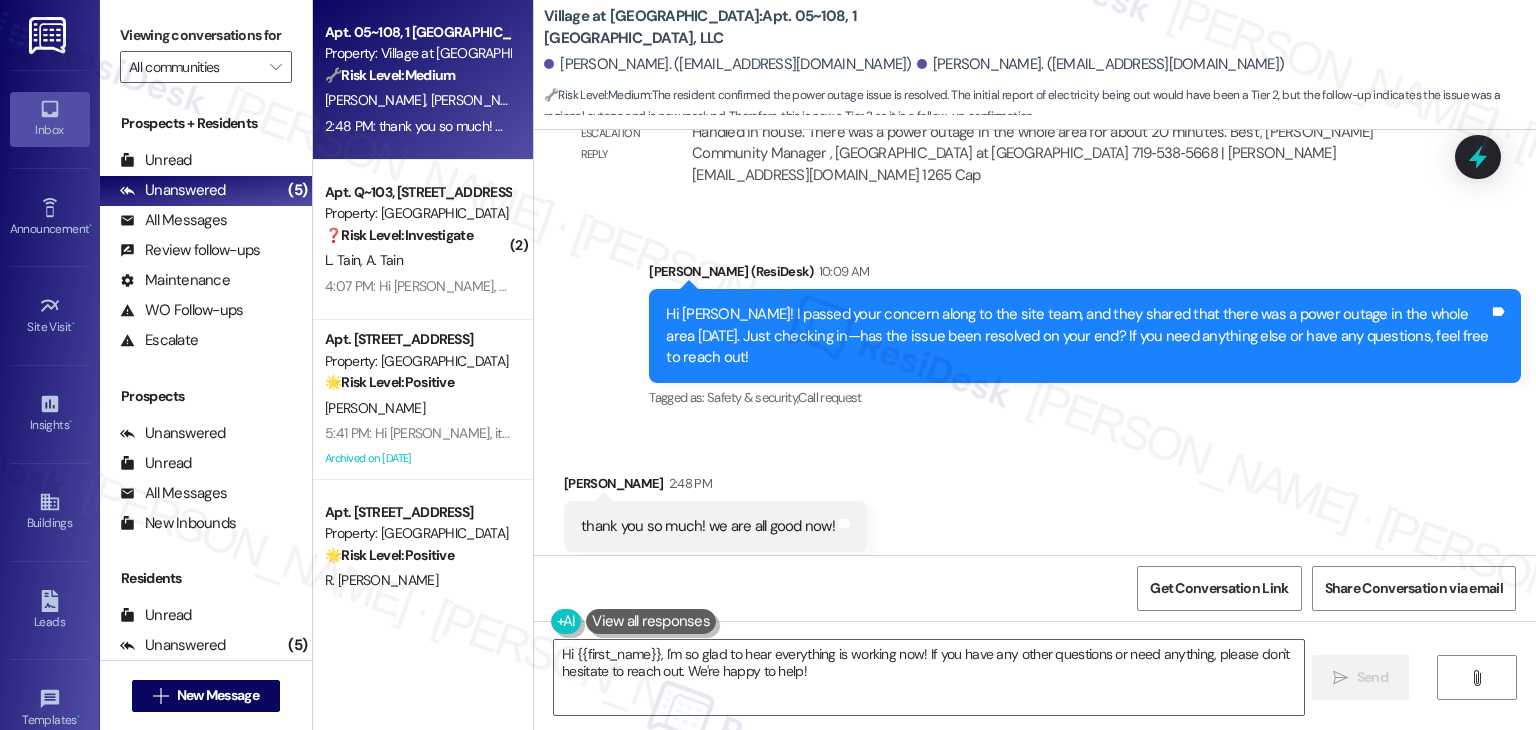 click on "Received via SMS [PERSON_NAME] 2:48 PM thank you so much! we are all good now!  Tags and notes Tagged as:   Praise Click to highlight conversations about Praise" at bounding box center [1035, 512] 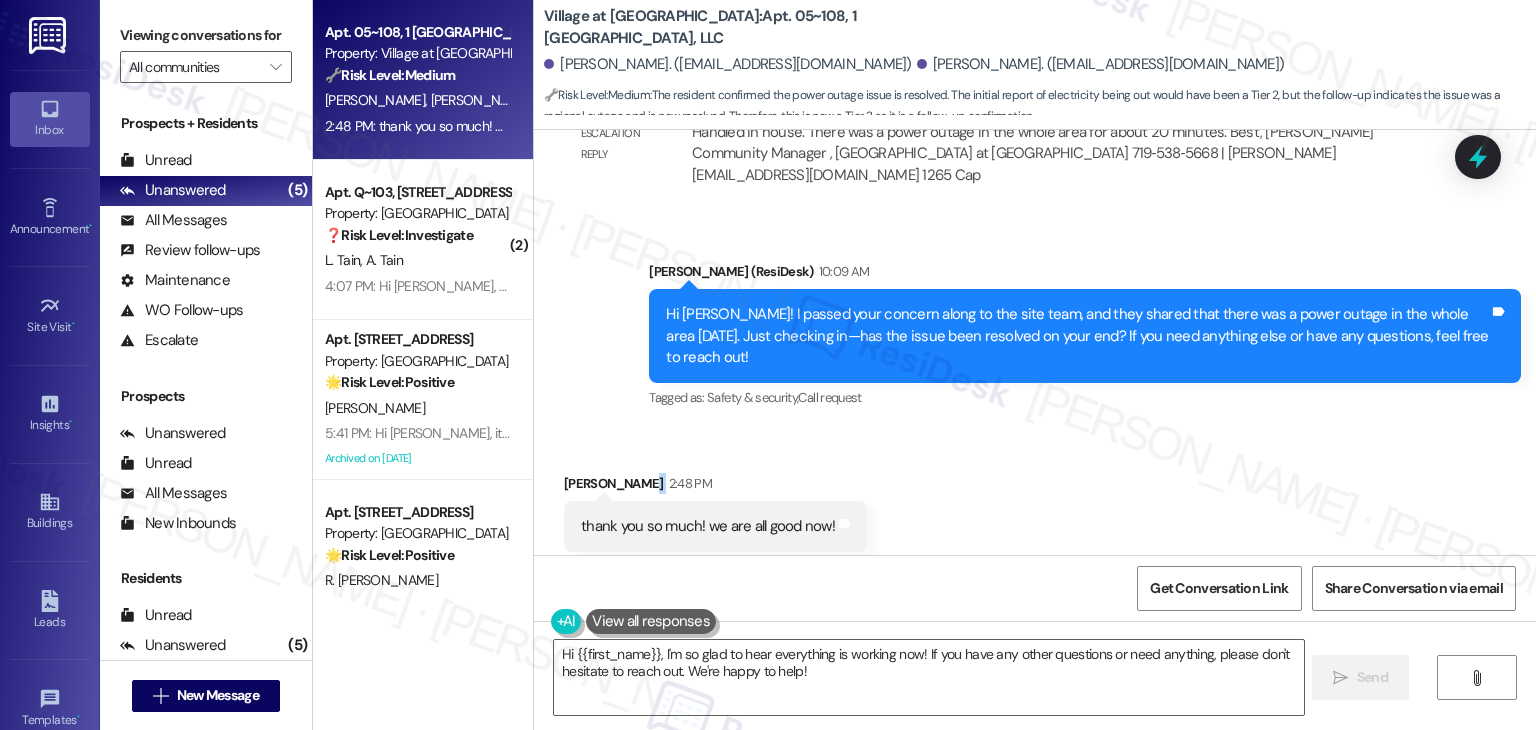 click on "Received via SMS [PERSON_NAME] 2:48 PM thank you so much! we are all good now!  Tags and notes Tagged as:   Praise Click to highlight conversations about Praise" at bounding box center (1035, 512) 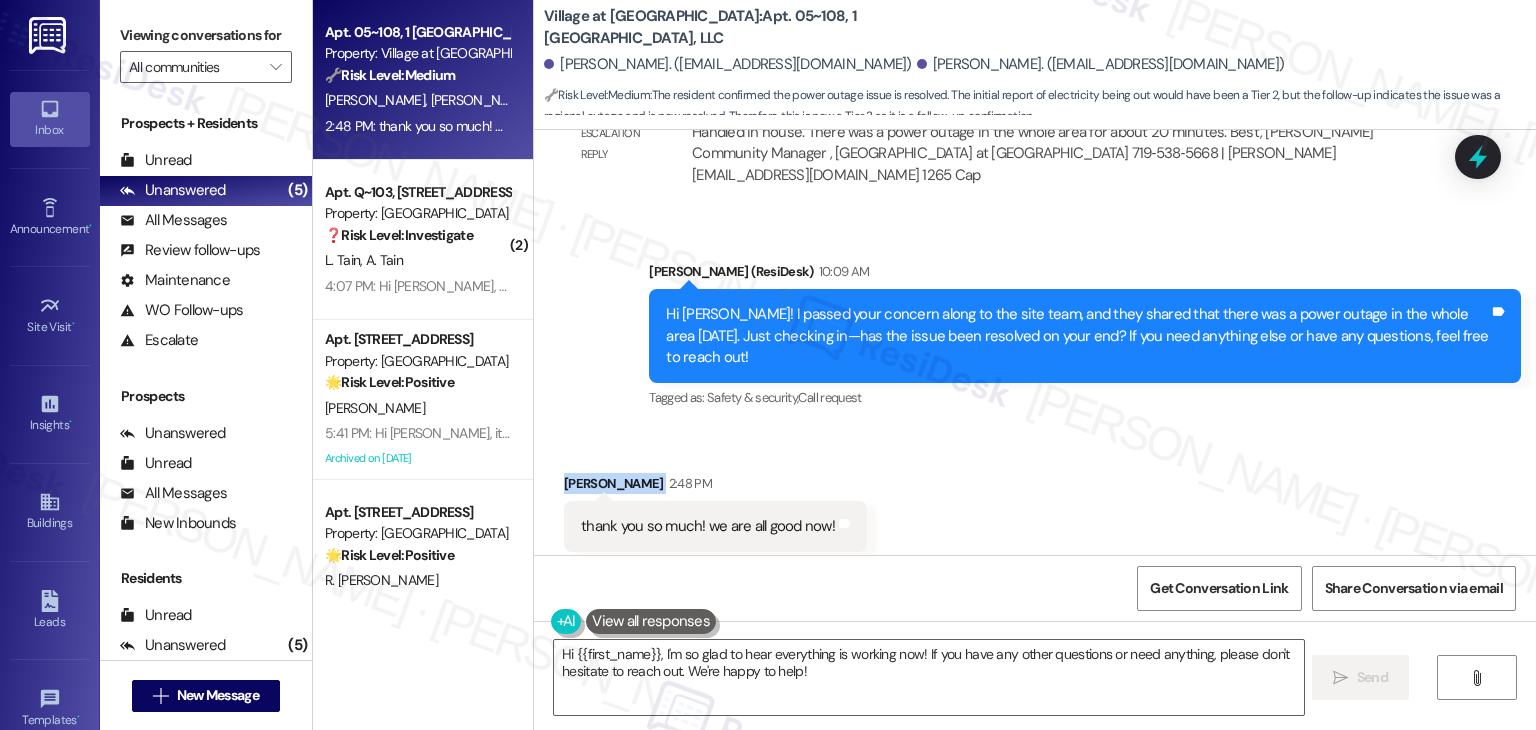click on "Received via SMS [PERSON_NAME] 2:48 PM thank you so much! we are all good now!  Tags and notes Tagged as:   Praise Click to highlight conversations about Praise" at bounding box center [1035, 512] 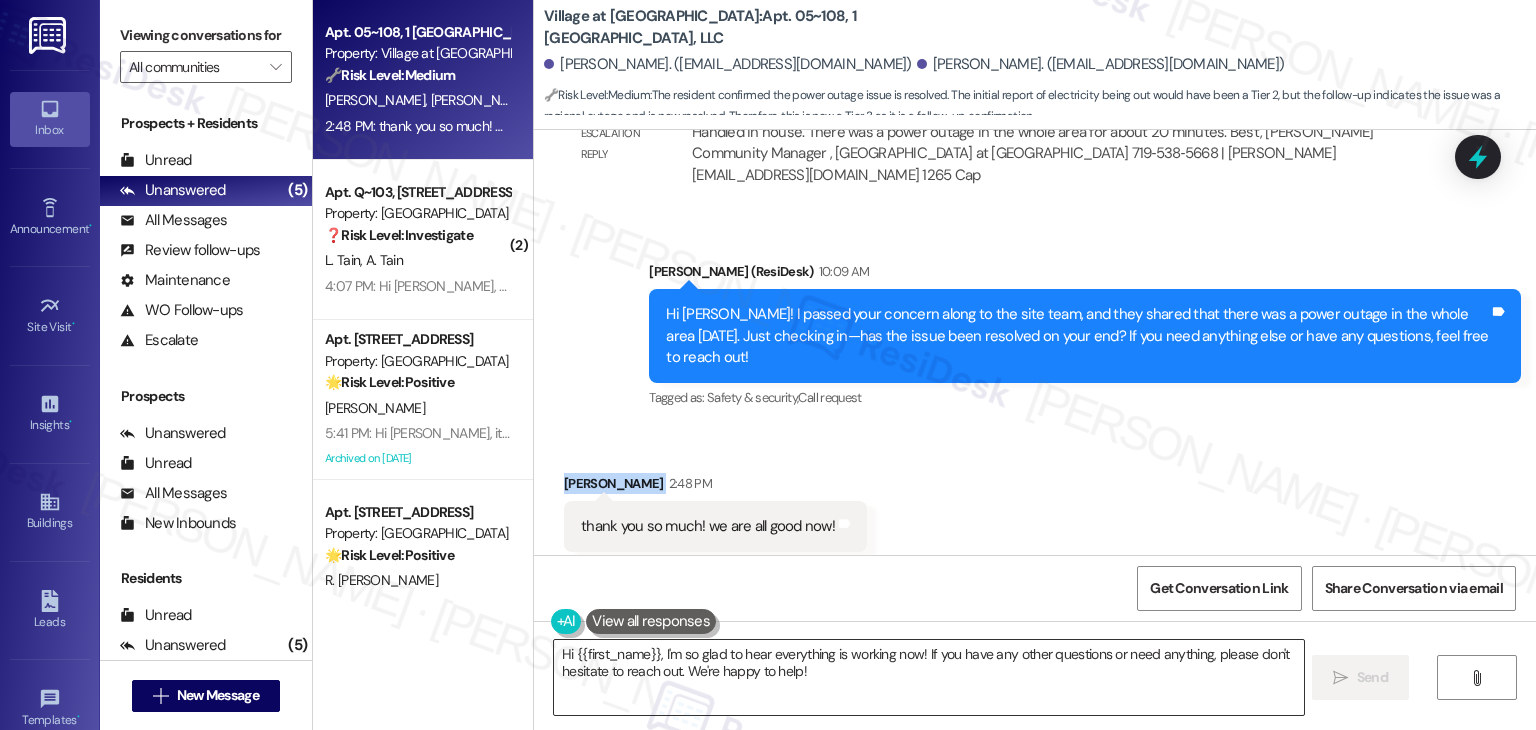 click on "Hi {{first_name}}, I'm so glad to hear everything is working now! If you have any other questions or need anything, please don't hesitate to reach out. We're happy to help!" at bounding box center (928, 677) 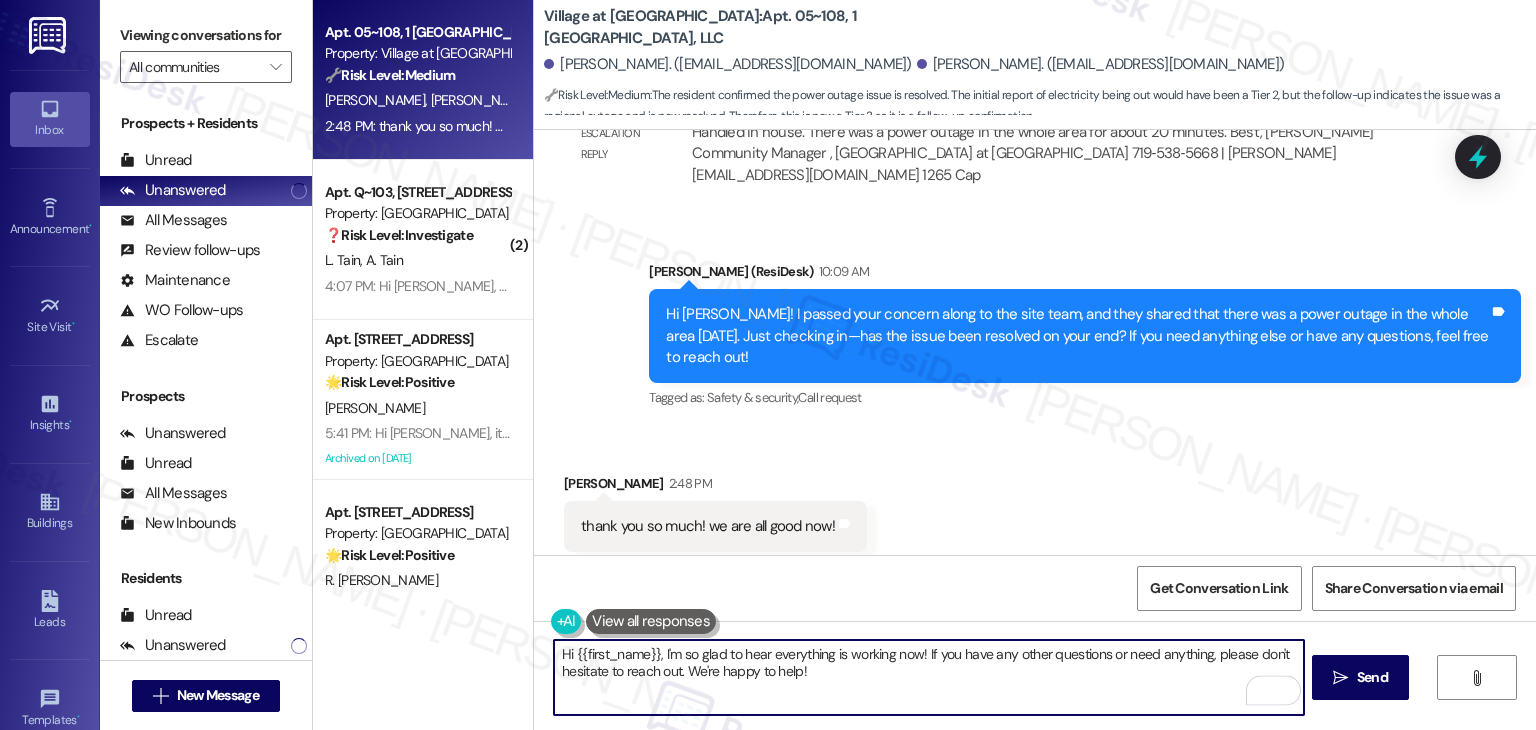 click on "Hi {{first_name}}, I'm so glad to hear everything is working now! If you have any other questions or need anything, please don't hesitate to reach out. We're happy to help!" at bounding box center (928, 677) 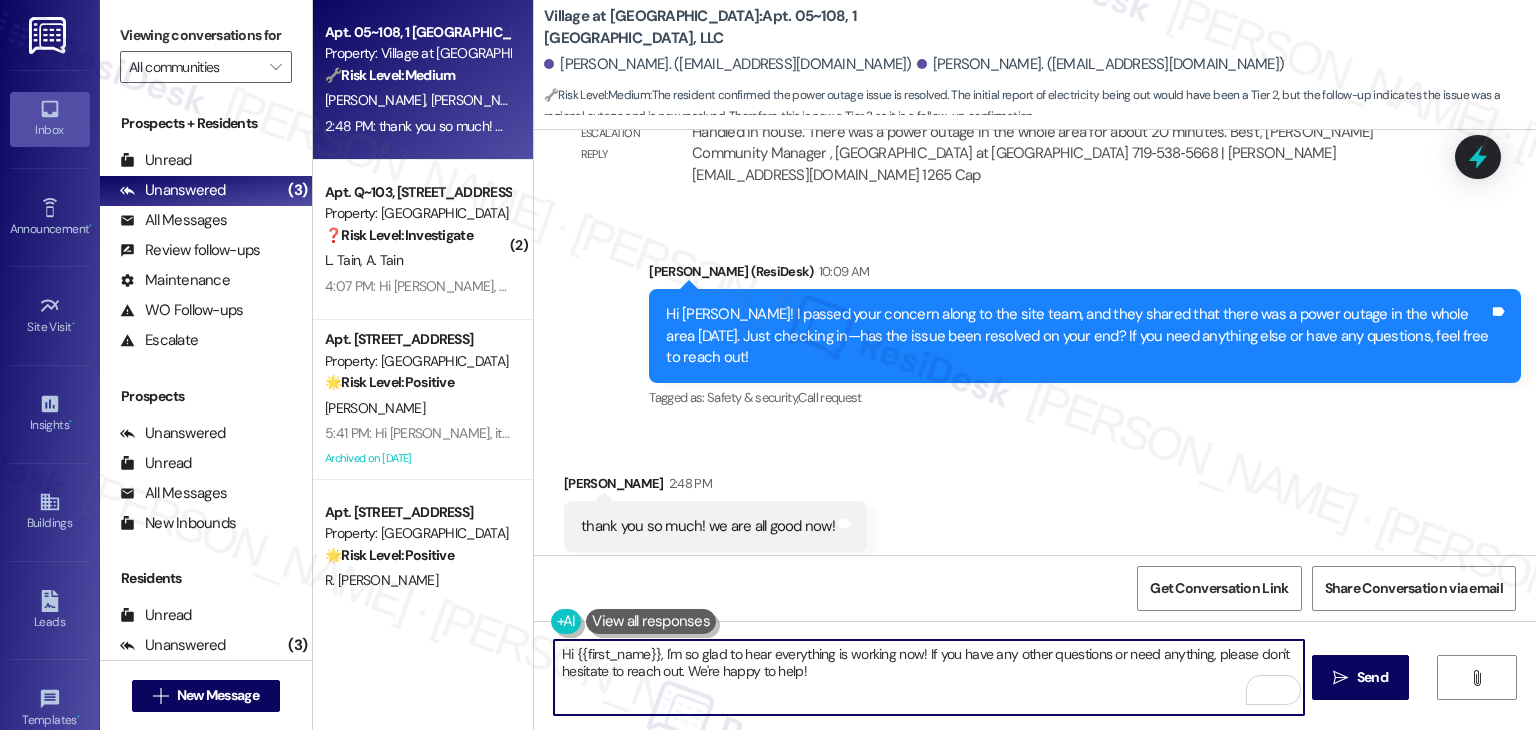 click on "Hi {{first_name}}, I'm so glad to hear everything is working now! If you have any other questions or need anything, please don't hesitate to reach out. We're happy to help!" at bounding box center (928, 677) 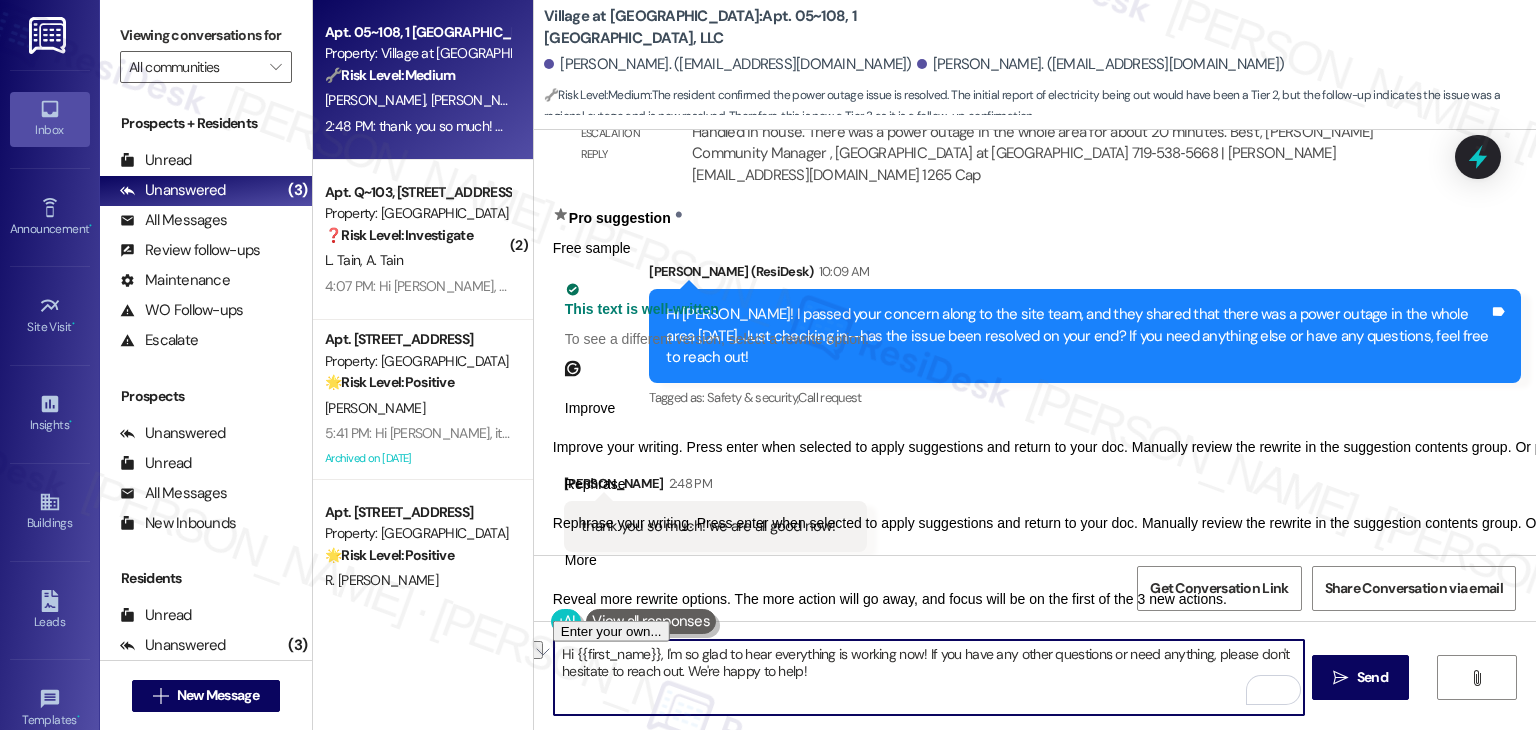 drag, startPoint x: 649, startPoint y: 661, endPoint x: 531, endPoint y: 656, distance: 118.10589 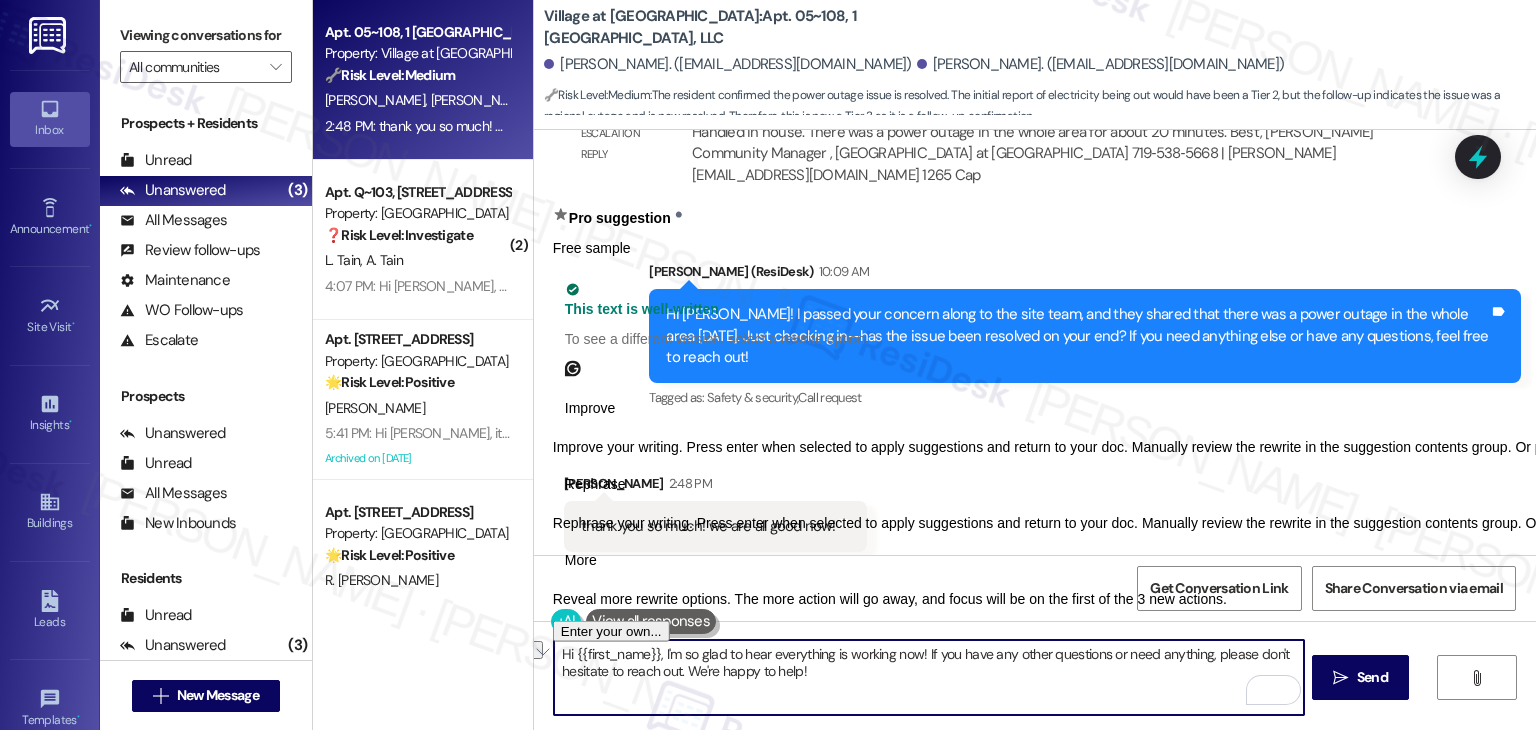 click on "Hi {{first_name}}, I'm so glad to hear everything is working now! If you have any other questions or need anything, please don't hesitate to reach out. We're happy to help!" at bounding box center [918, 677] 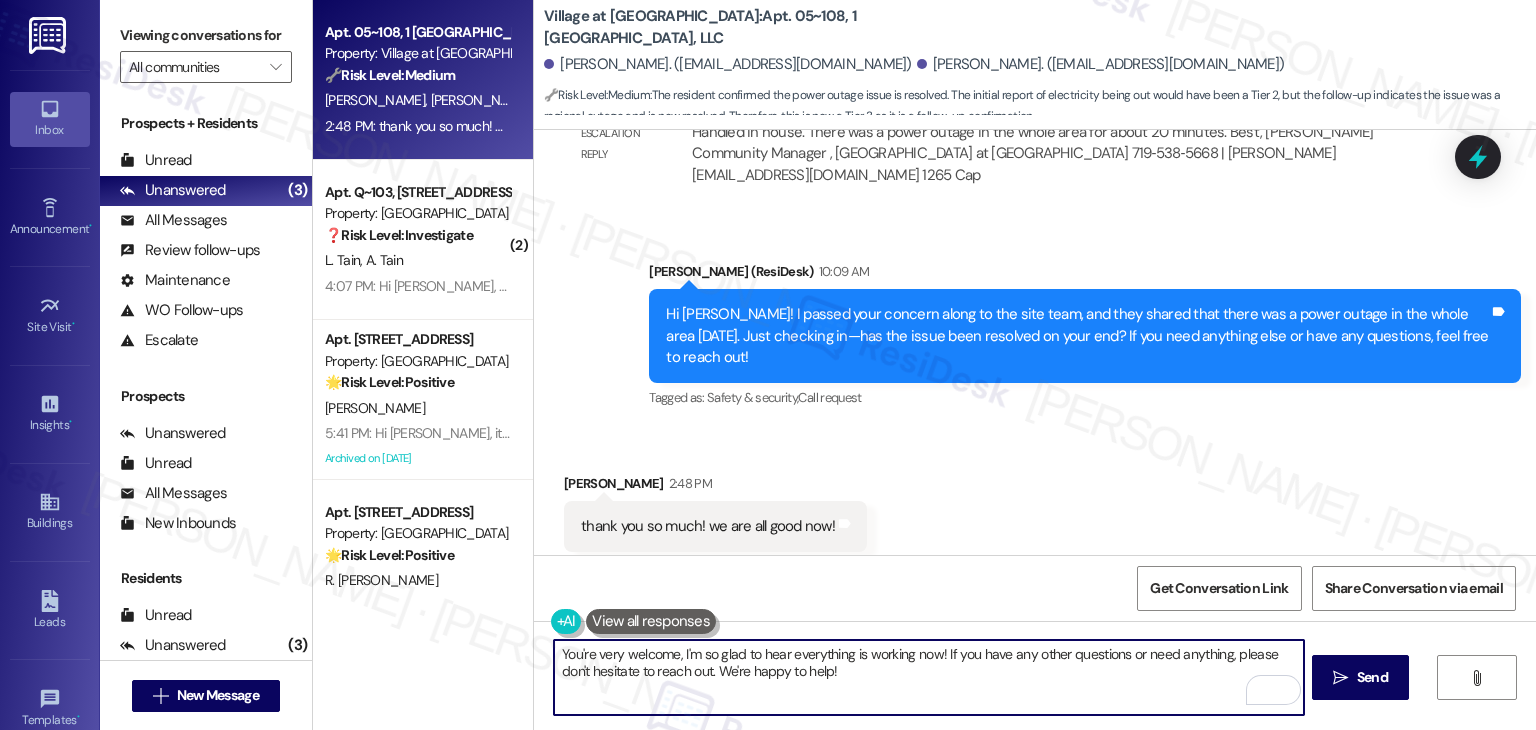 type on "You're very welcome, I'm so glad to hear everything is working now! If you have any other questions or need anything, please don't hesitate to reach out. We're happy to help!" 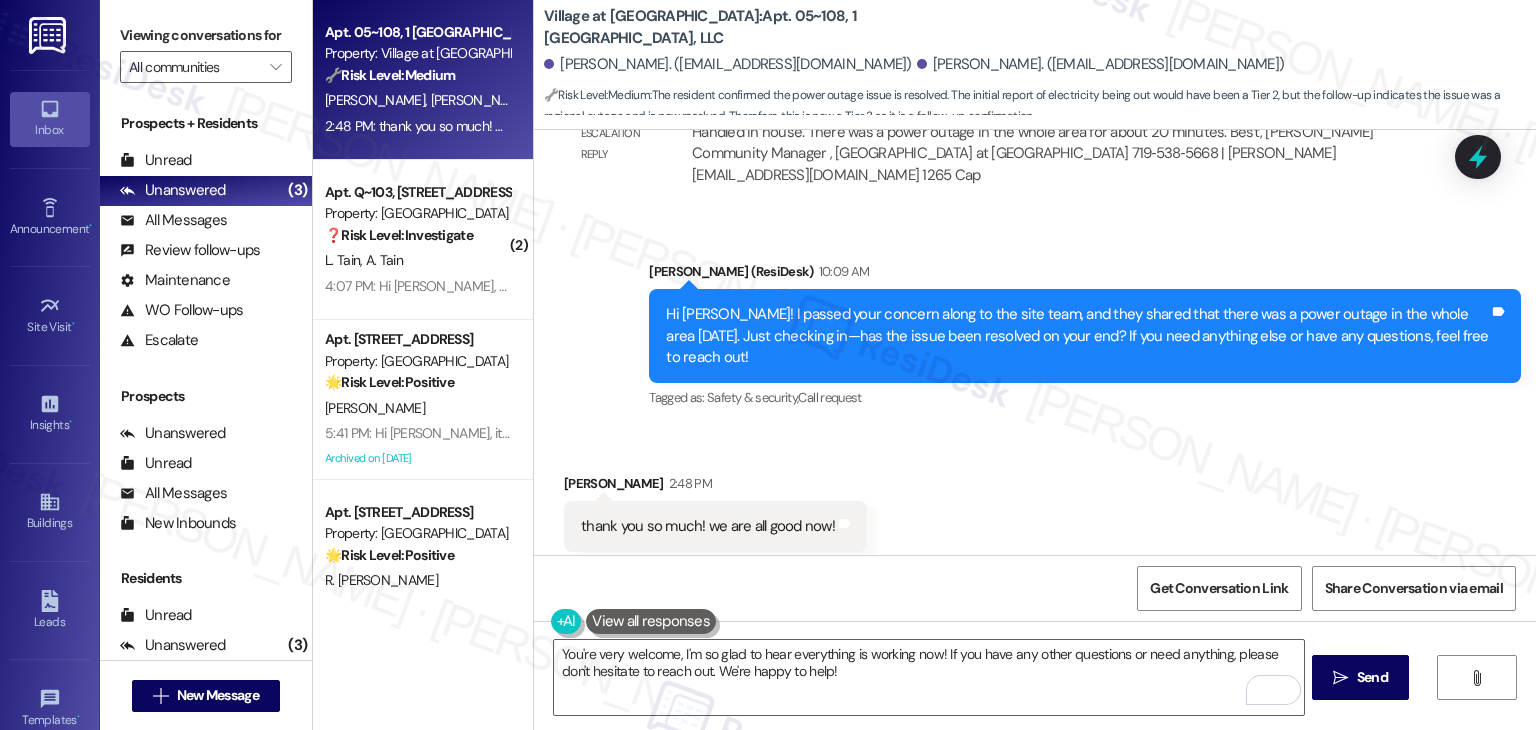 click on "Received via SMS [PERSON_NAME] 2:48 PM thank you so much! we are all good now!  Tags and notes Tagged as:   Praise Click to highlight conversations about Praise" at bounding box center [1035, 512] 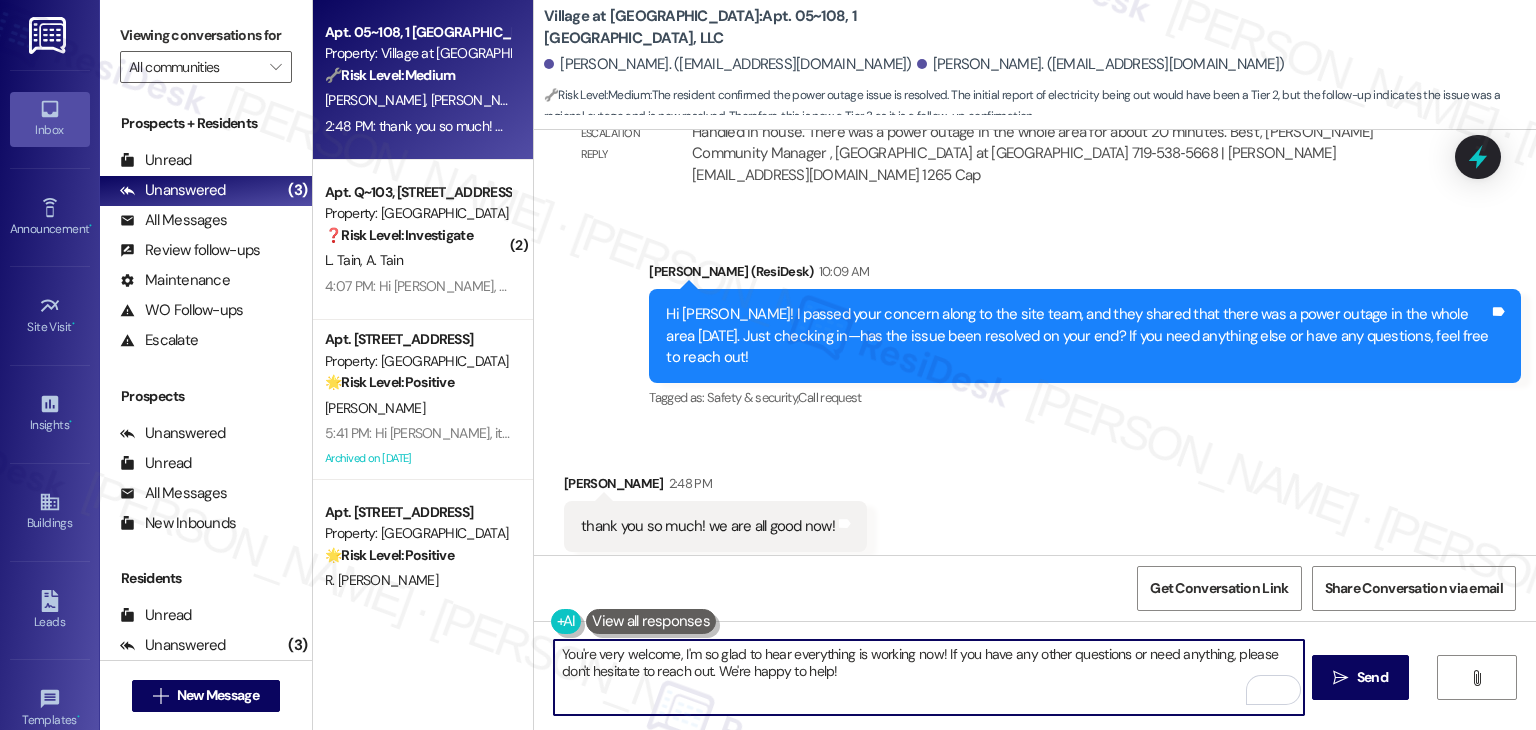 click on "You're very welcome, I'm so glad to hear everything is working now! If you have any other questions or need anything, please don't hesitate to reach out. We're happy to help!" at bounding box center (928, 677) 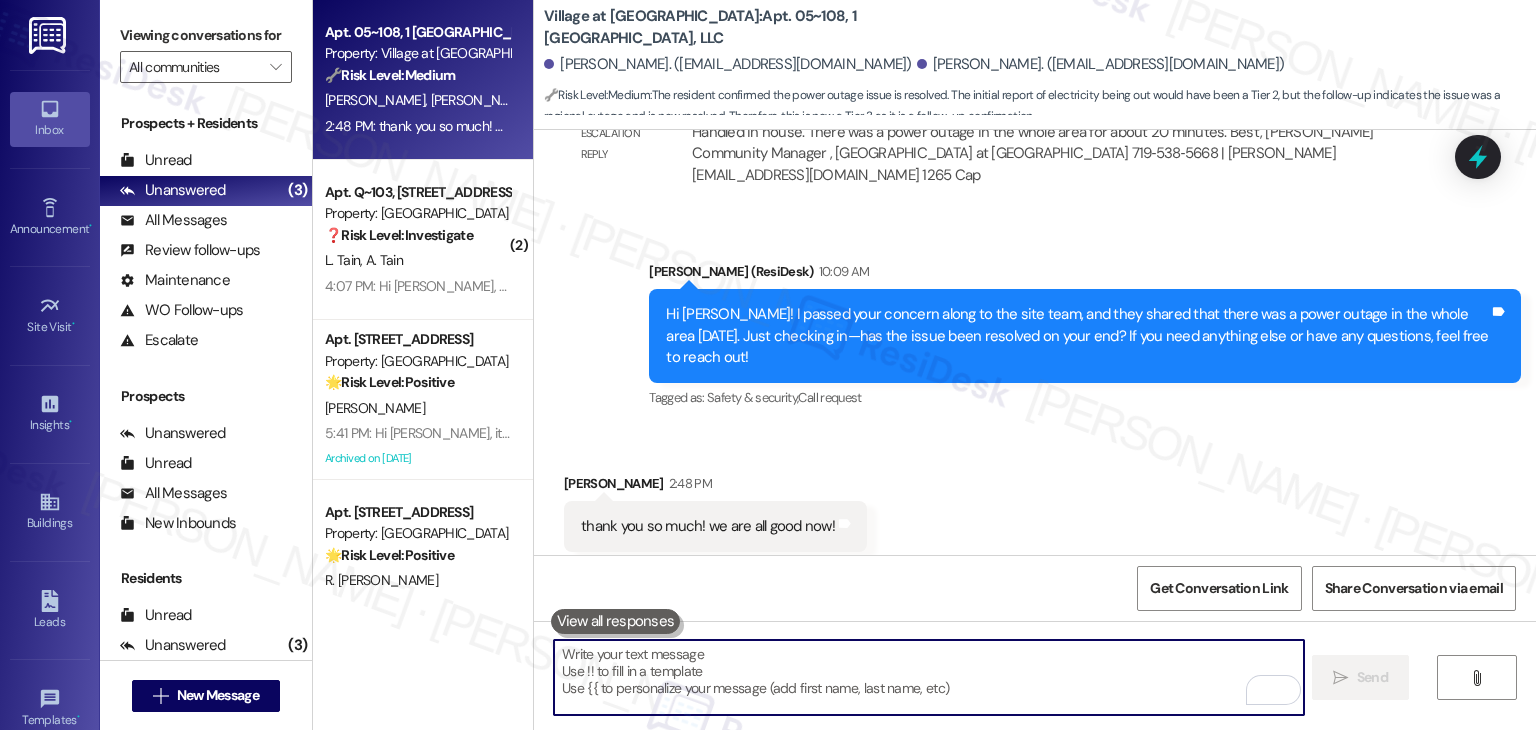 click at bounding box center (928, 677) 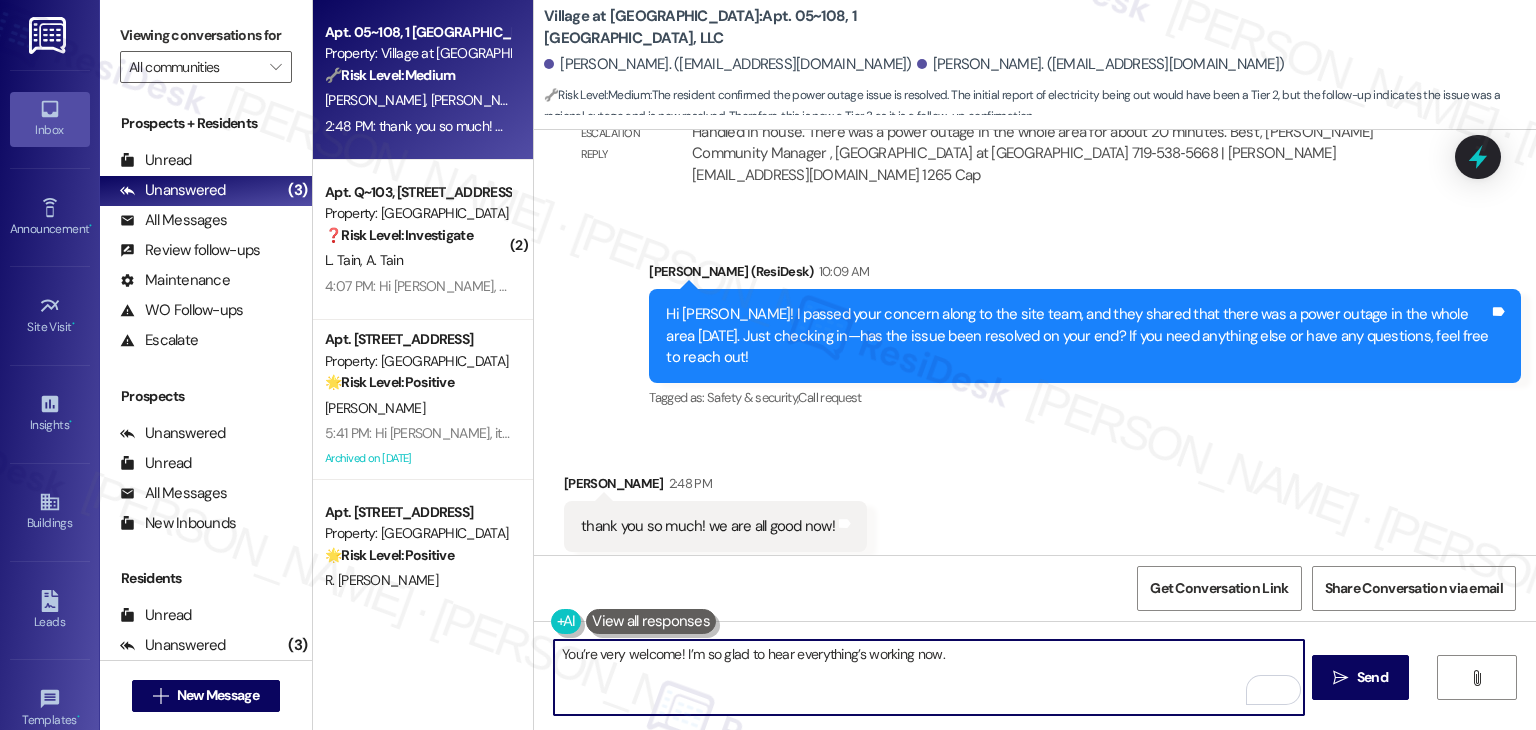 paste on "If you have any other questions or need anything, please don't hesitate to reach out. We're happy to help!" 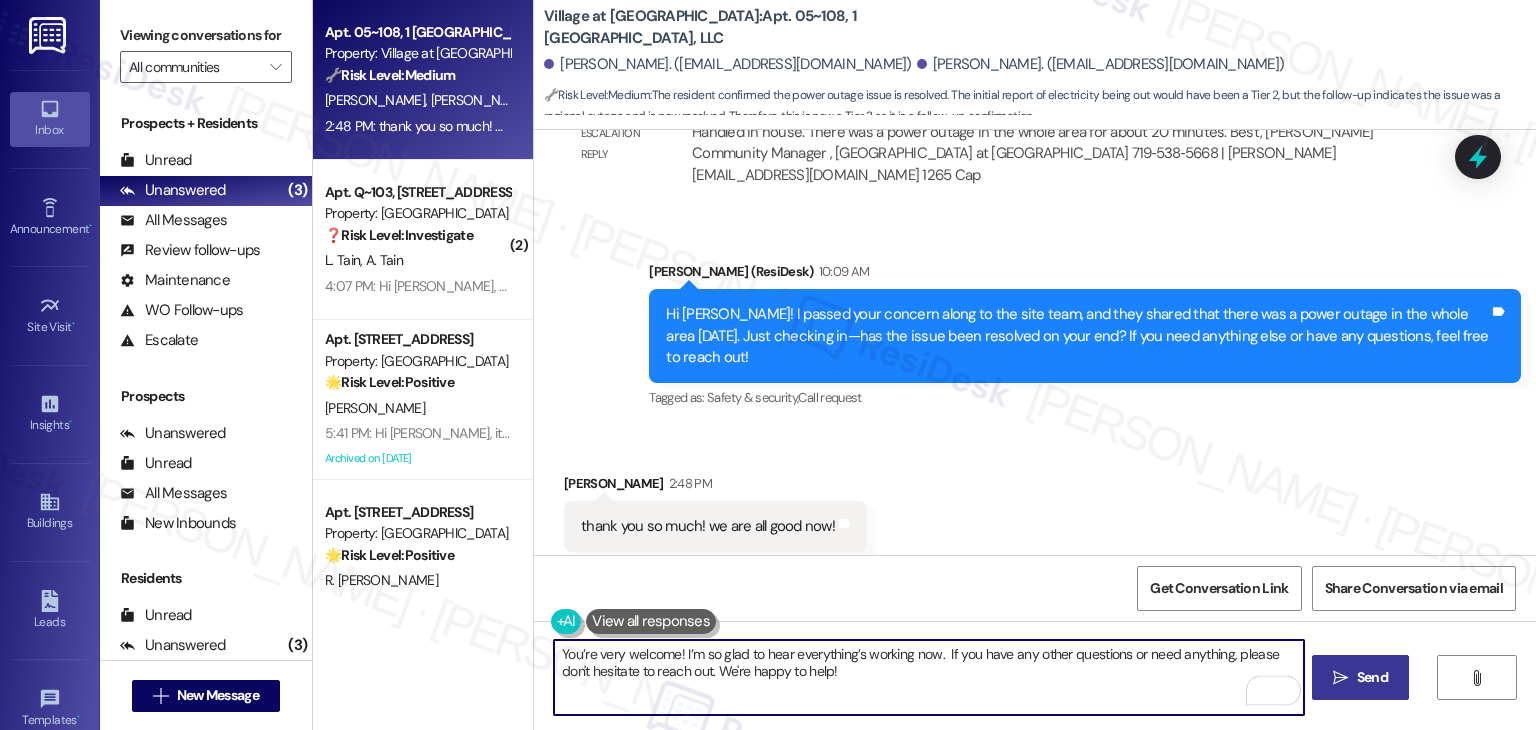 type on "You’re very welcome! I’m so glad to hear everything’s working now.  If you have any other questions or need anything, please don't hesitate to reach out. We're happy to help!" 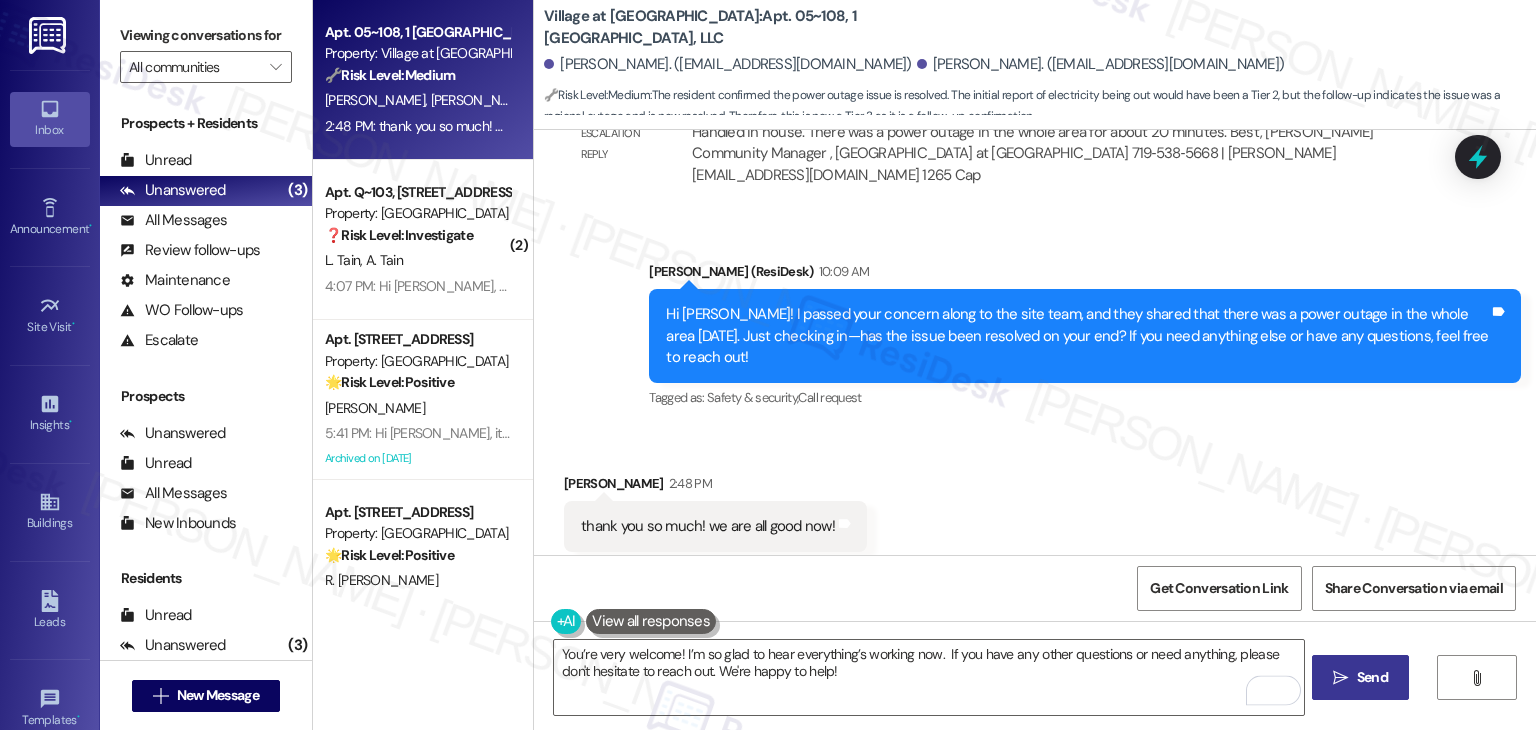 click on "Send" at bounding box center (1372, 677) 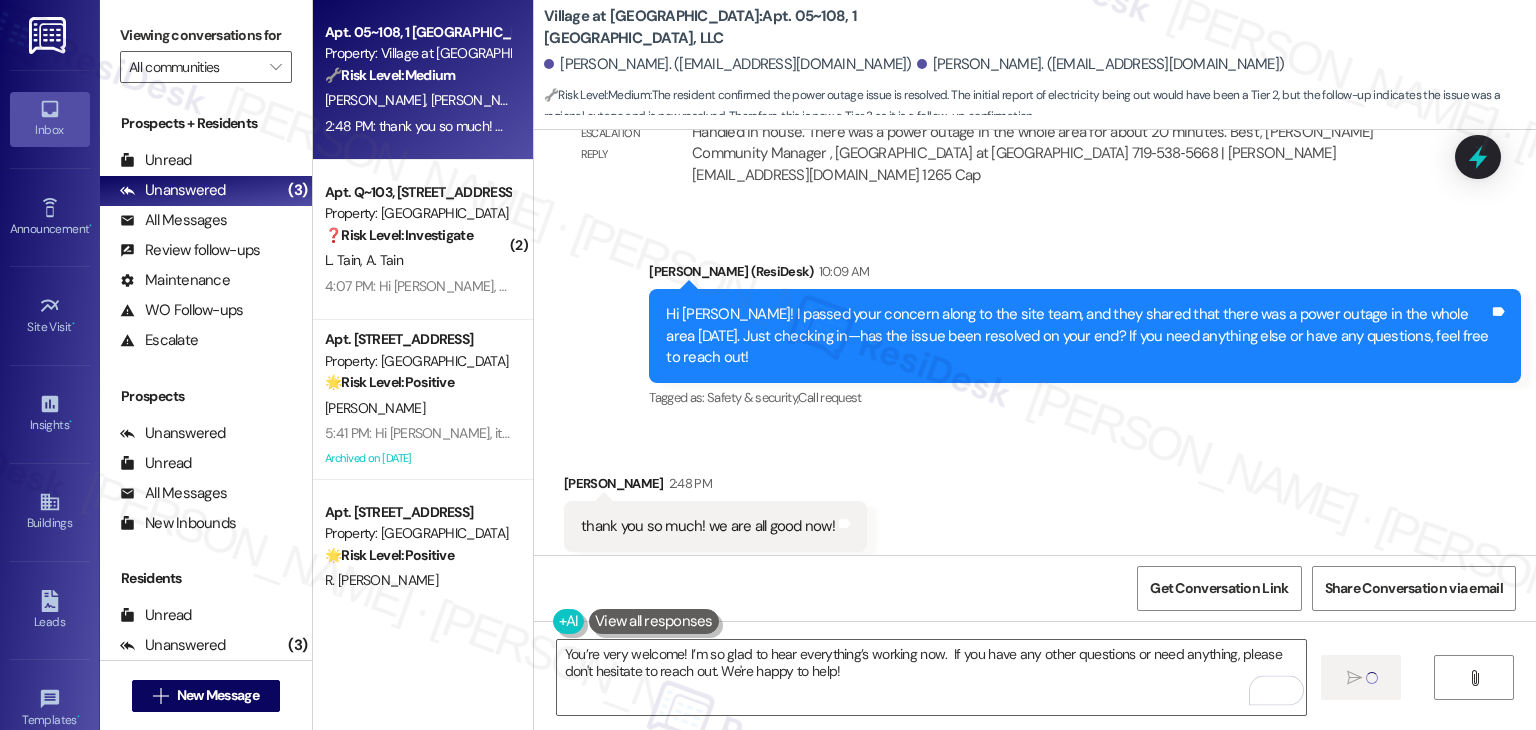 type 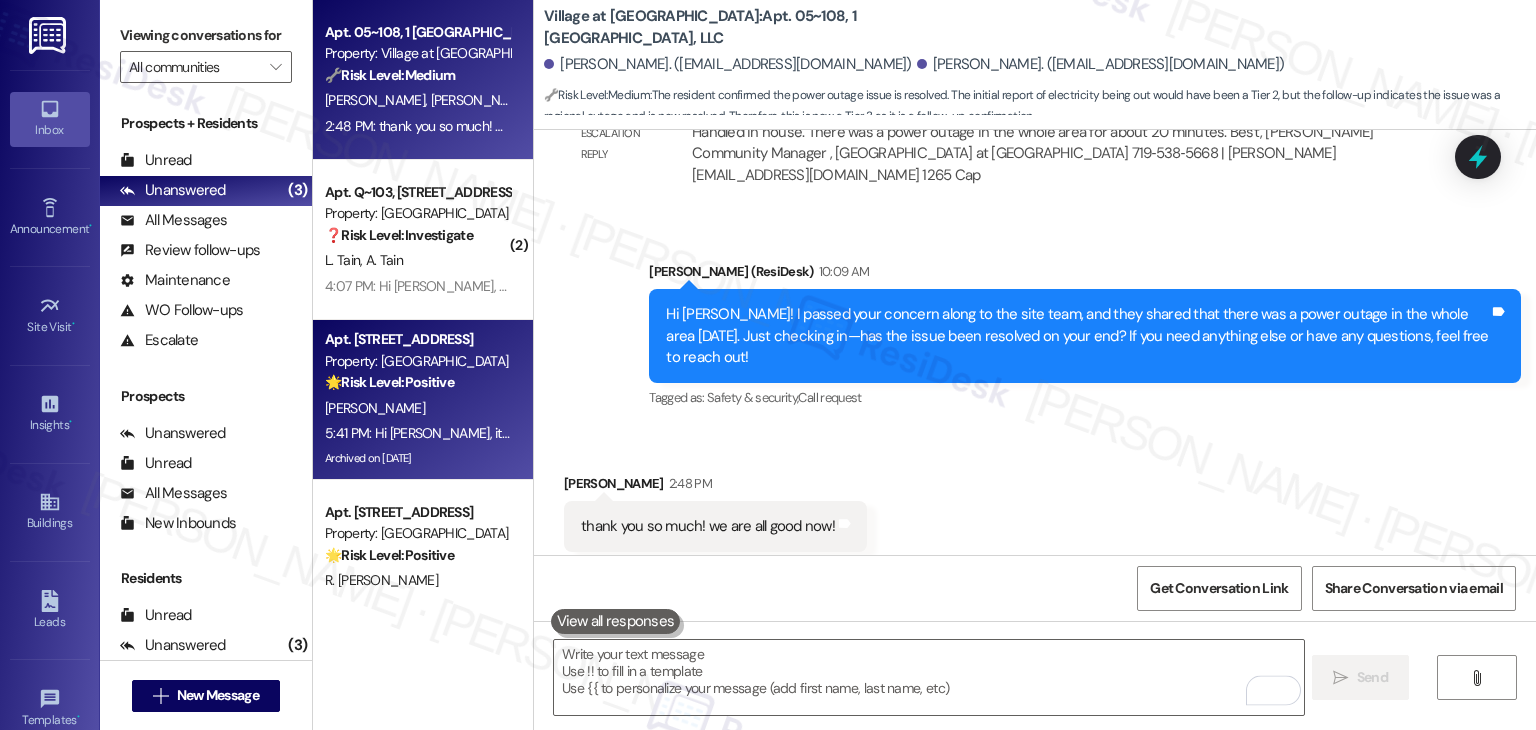 scroll, scrollTop: 1191, scrollLeft: 0, axis: vertical 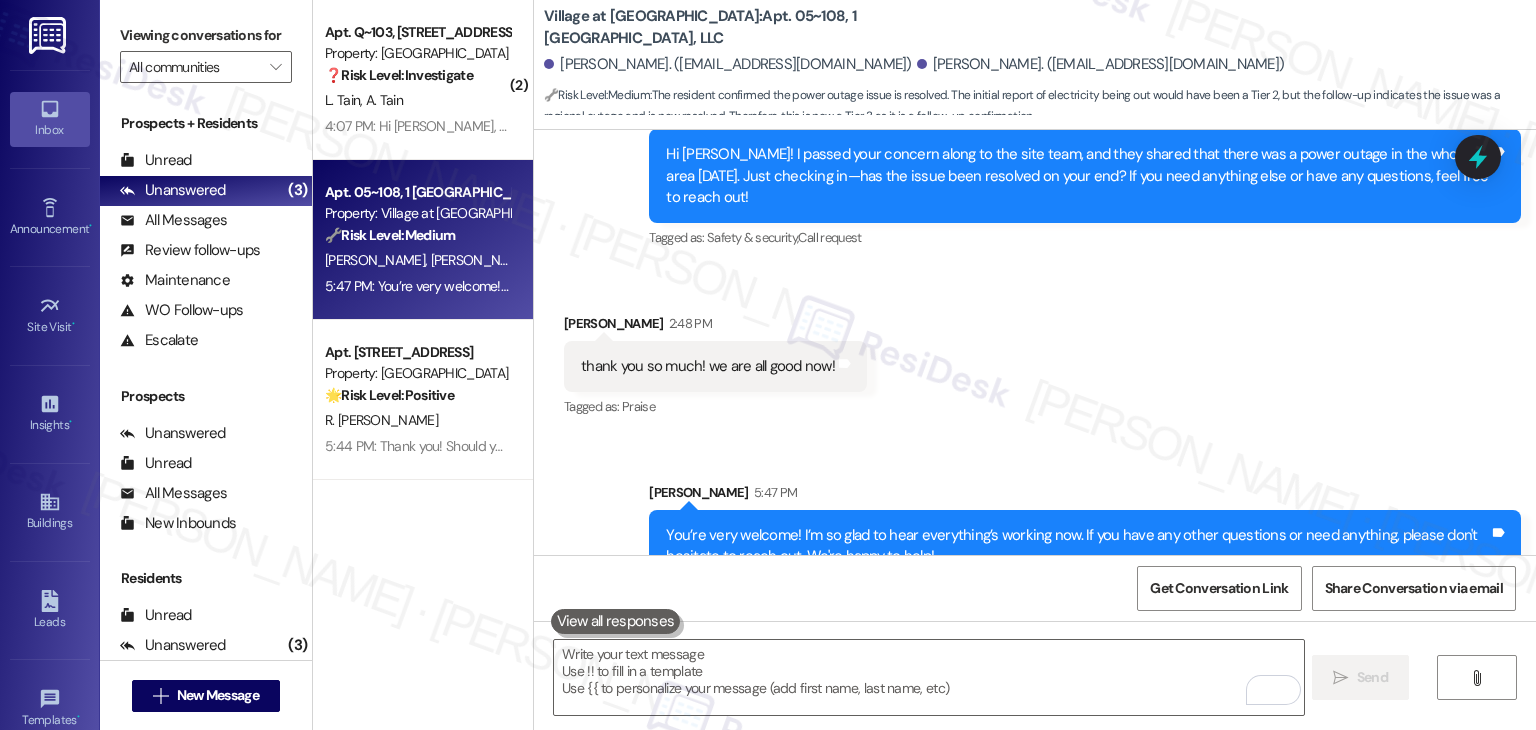 click on "You’re very welcome! I’m so glad to hear everything’s working now.  If you have any other questions or need anything, please don't hesitate to reach out. We're happy to help!" at bounding box center (1077, 546) 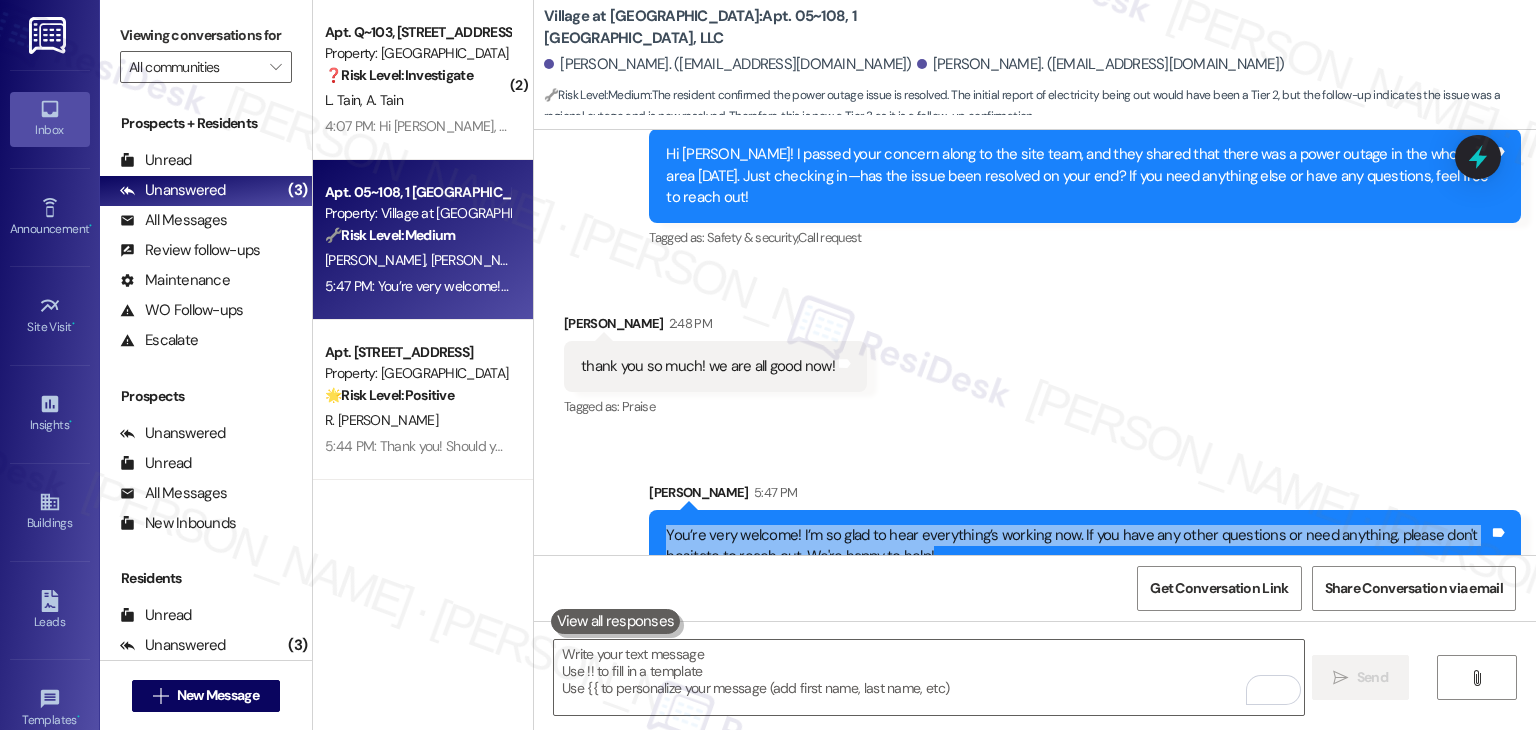 click on "You’re very welcome! I’m so glad to hear everything’s working now.  If you have any other questions or need anything, please don't hesitate to reach out. We're happy to help!" at bounding box center (1077, 546) 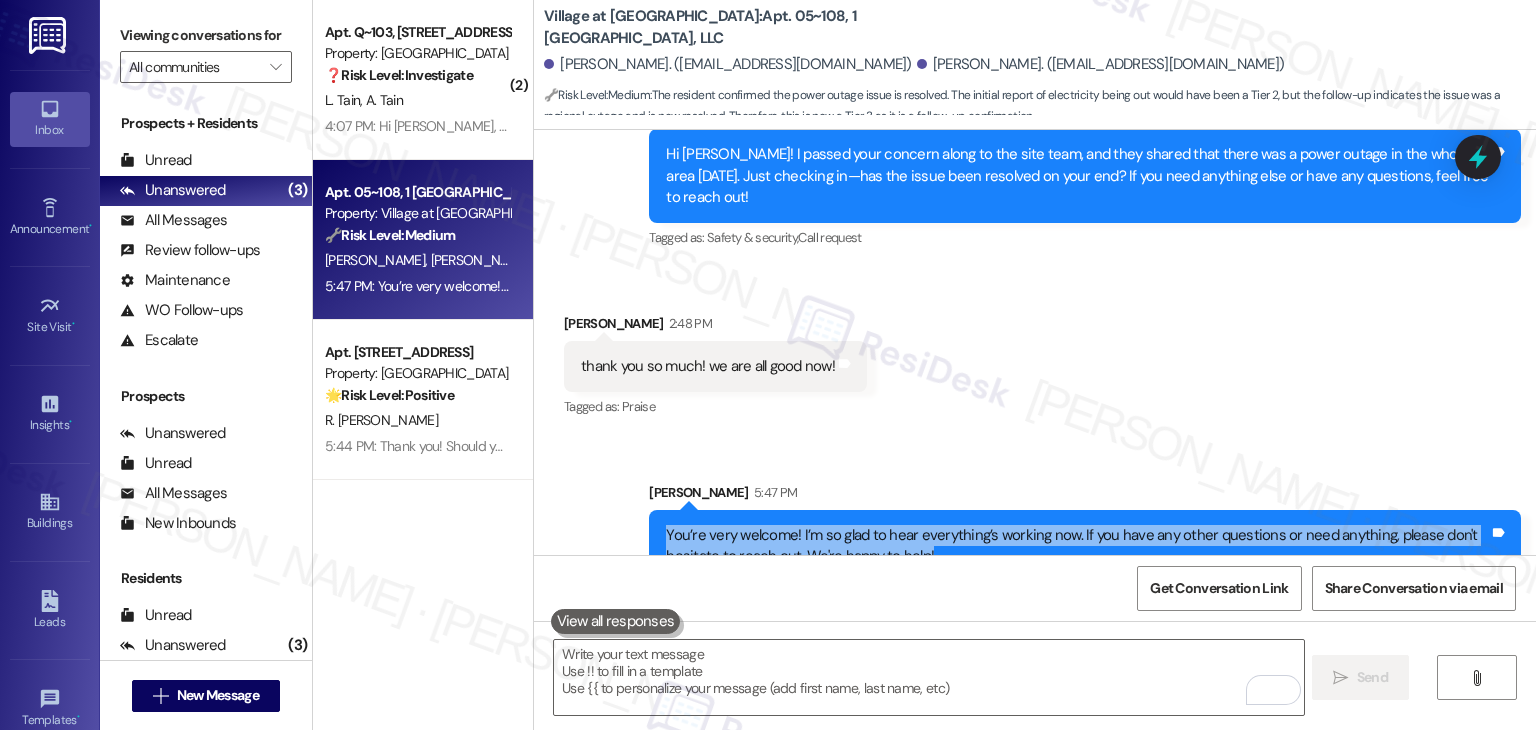 copy on "You’re very welcome! I’m so glad to hear everything’s working now.  If you have any other questions or need anything, please don't hesitate to reach out. We're happy to help! Tags and notes" 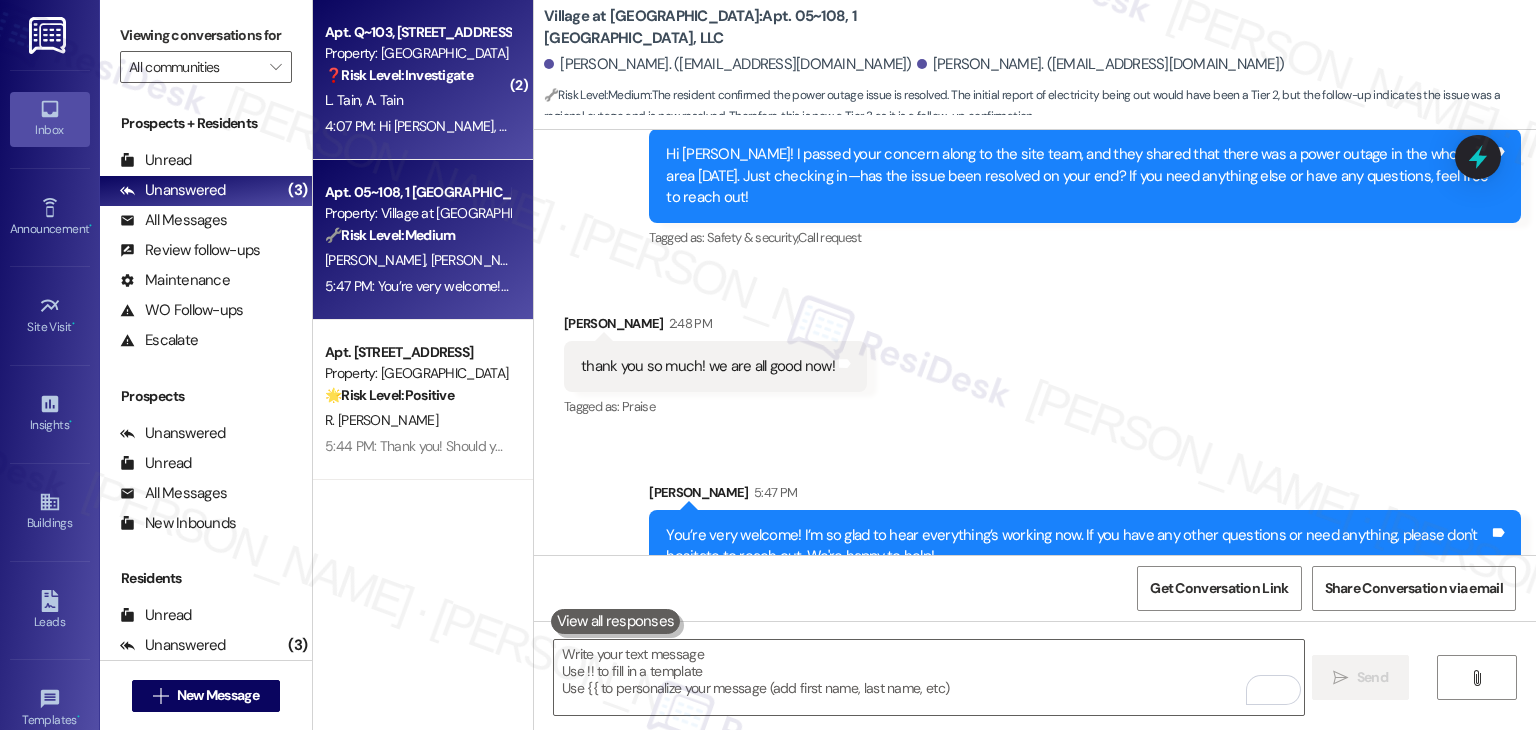 click on "A. Tain" at bounding box center [384, 100] 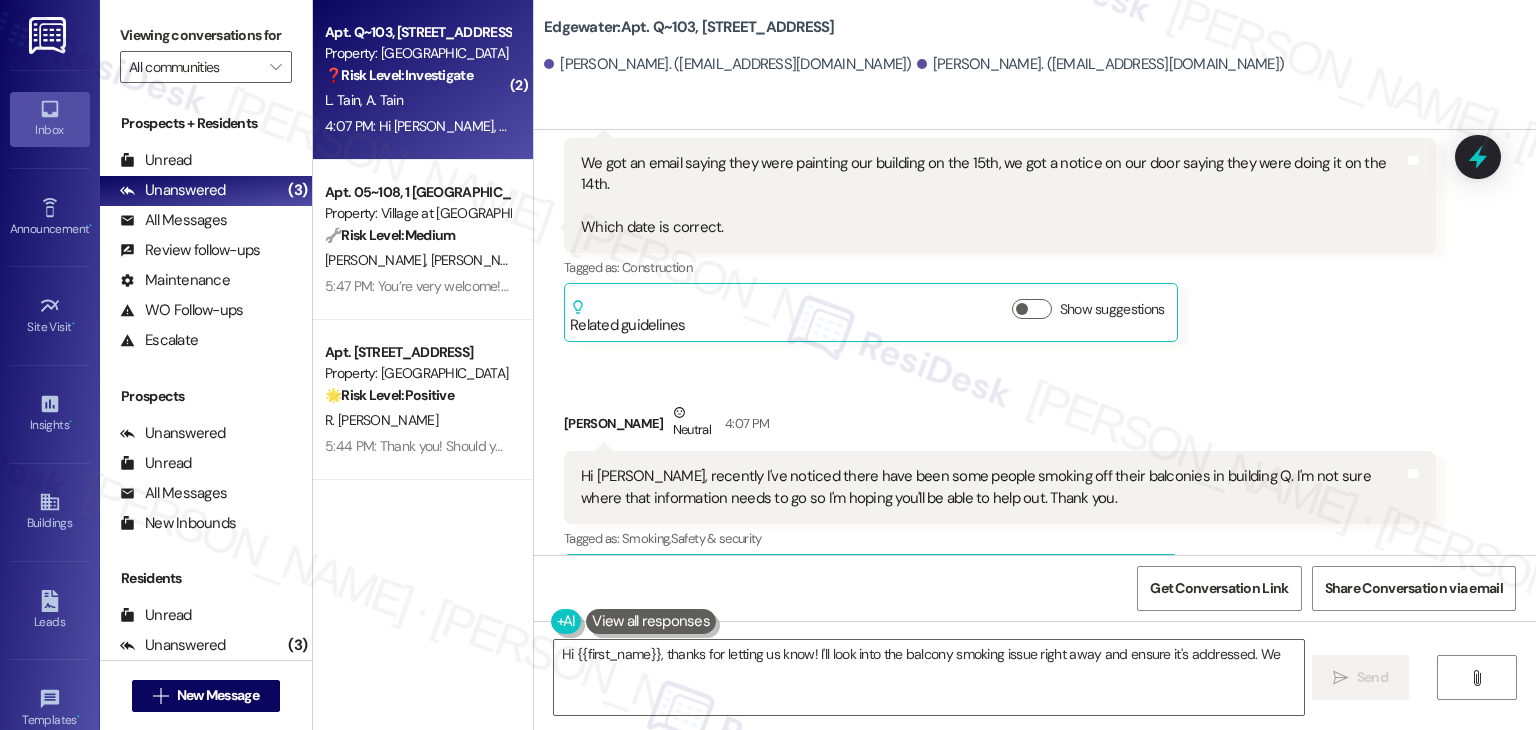 scroll, scrollTop: 8231, scrollLeft: 0, axis: vertical 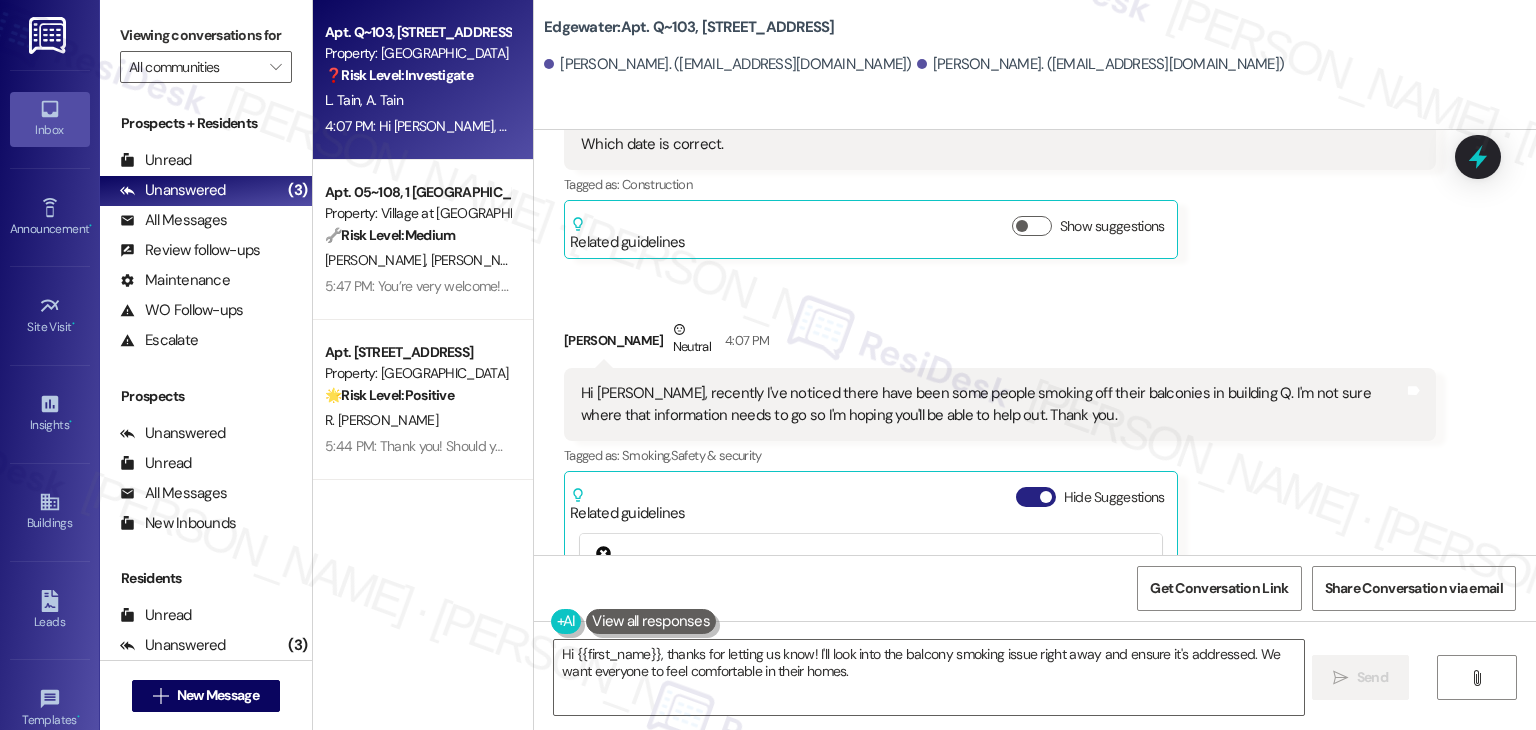 click on "Hide Suggestions" at bounding box center (1036, 497) 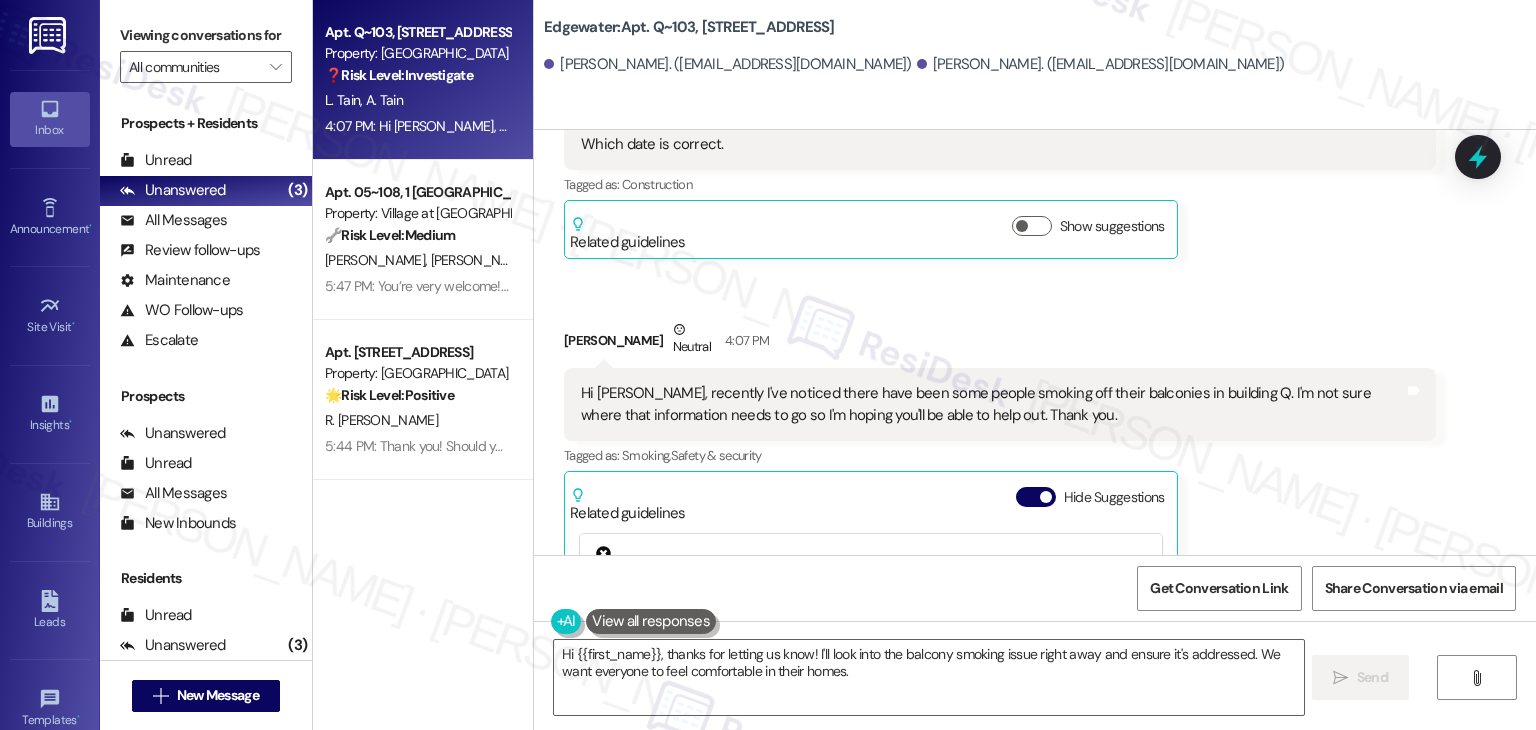 scroll, scrollTop: 7940, scrollLeft: 0, axis: vertical 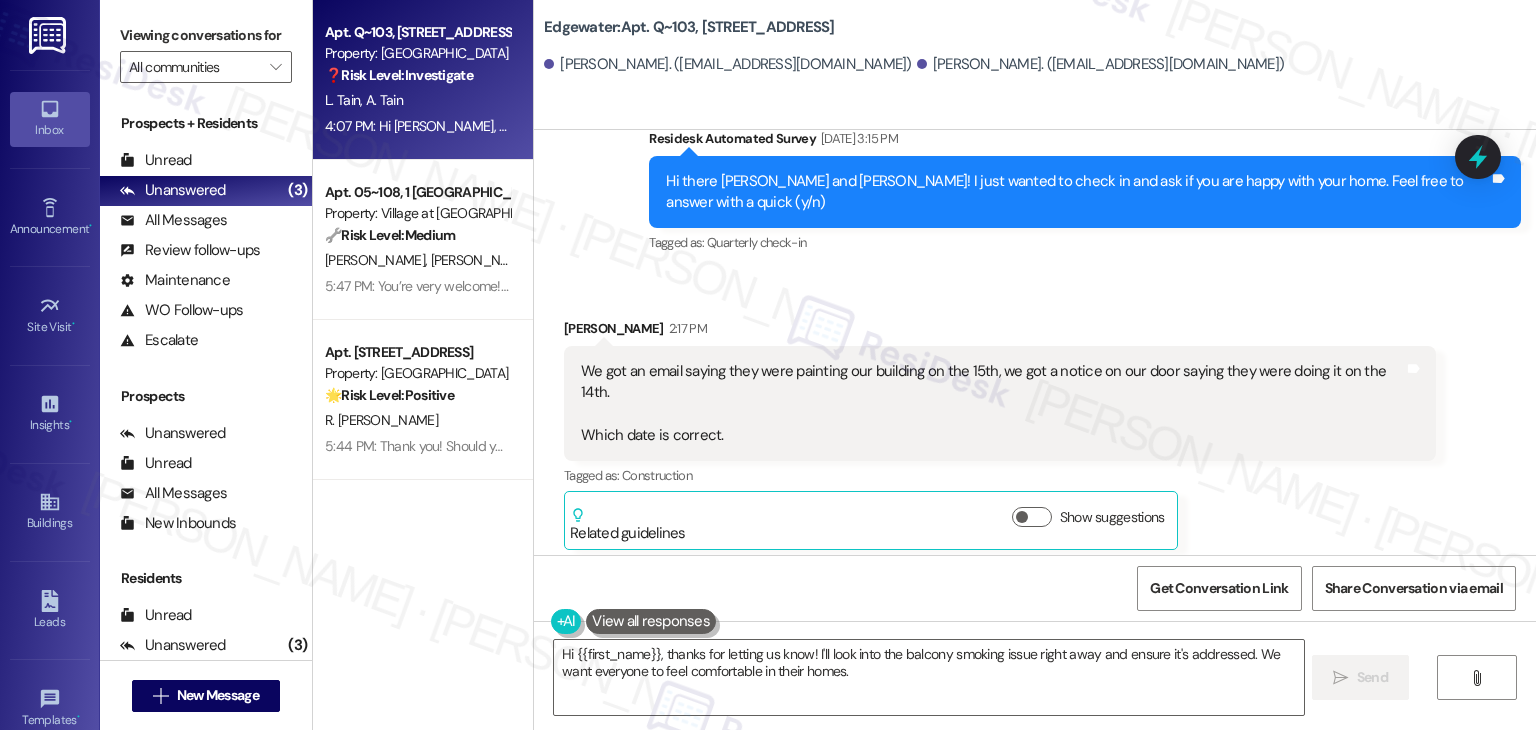 click on "[PERSON_NAME]   Neutral 4:07 PM Hi [PERSON_NAME], recently I've noticed there have been some people smoking off their balconies in building Q. I'm not sure where that information needs to go so I'm hoping you'll be able to help out. Thank you. Tags and notes Tagged as:   Smoking ,  Click to highlight conversations about Smoking Safety & security Click to highlight conversations about Safety & security  Related guidelines Show suggestions" at bounding box center (1000, 715) 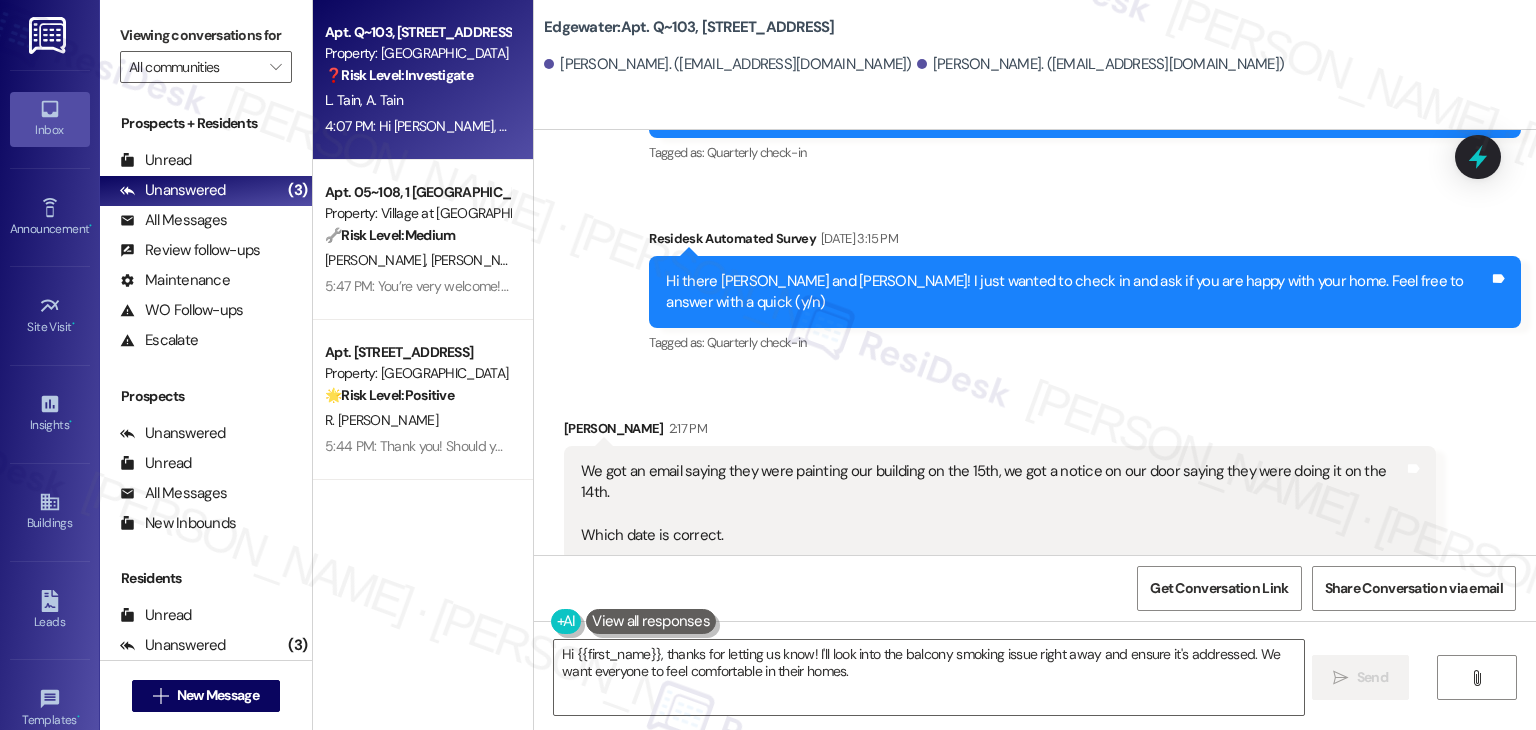click on "Received via SMS [PERSON_NAME] 2:17 PM We got an email saying they were painting our building on the 15th, we got a notice on our door saying they were doing it on the 14th.
Which date is correct. Tags and notes Tagged as:   Construction Click to highlight conversations about Construction  Related guidelines Show suggestions" at bounding box center (1000, 534) 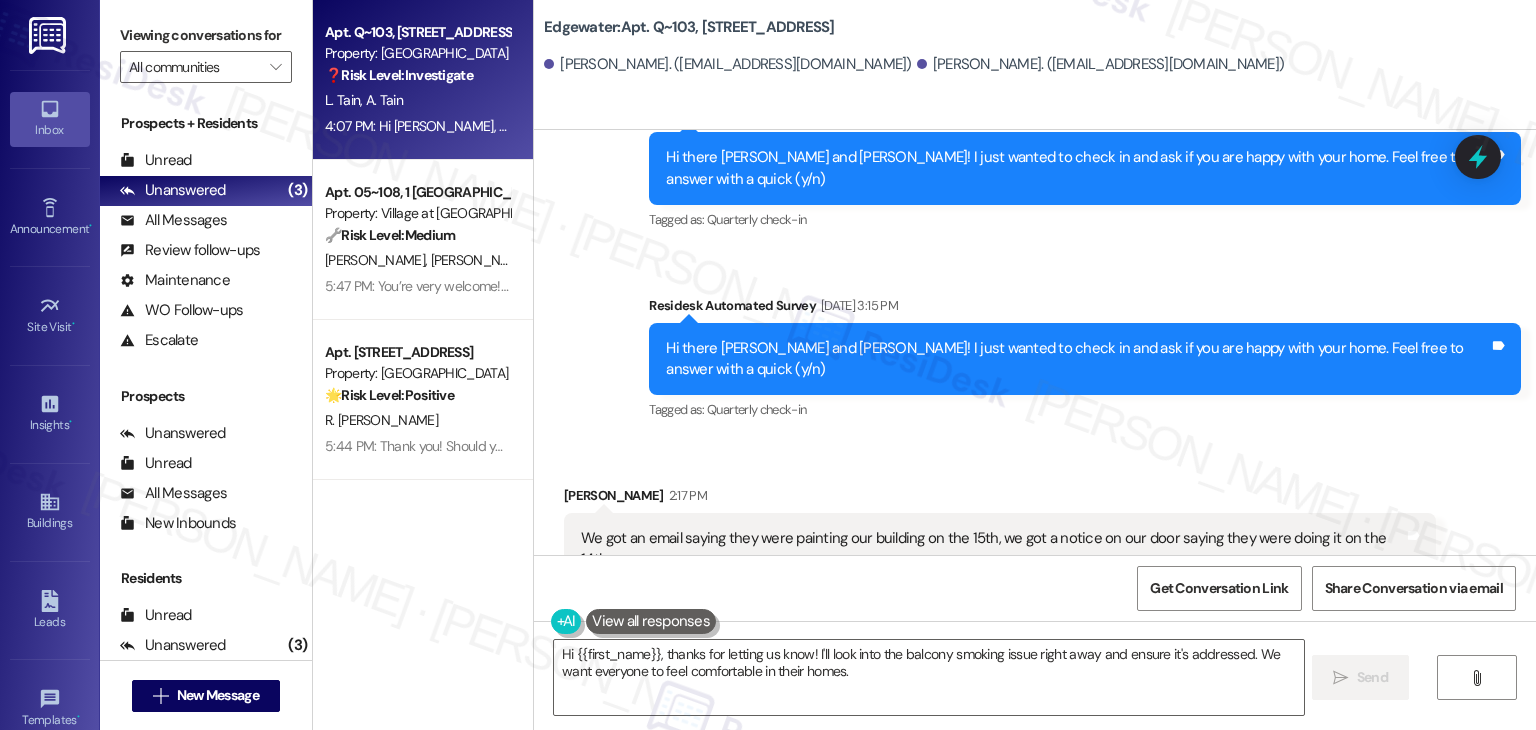 scroll, scrollTop: 7740, scrollLeft: 0, axis: vertical 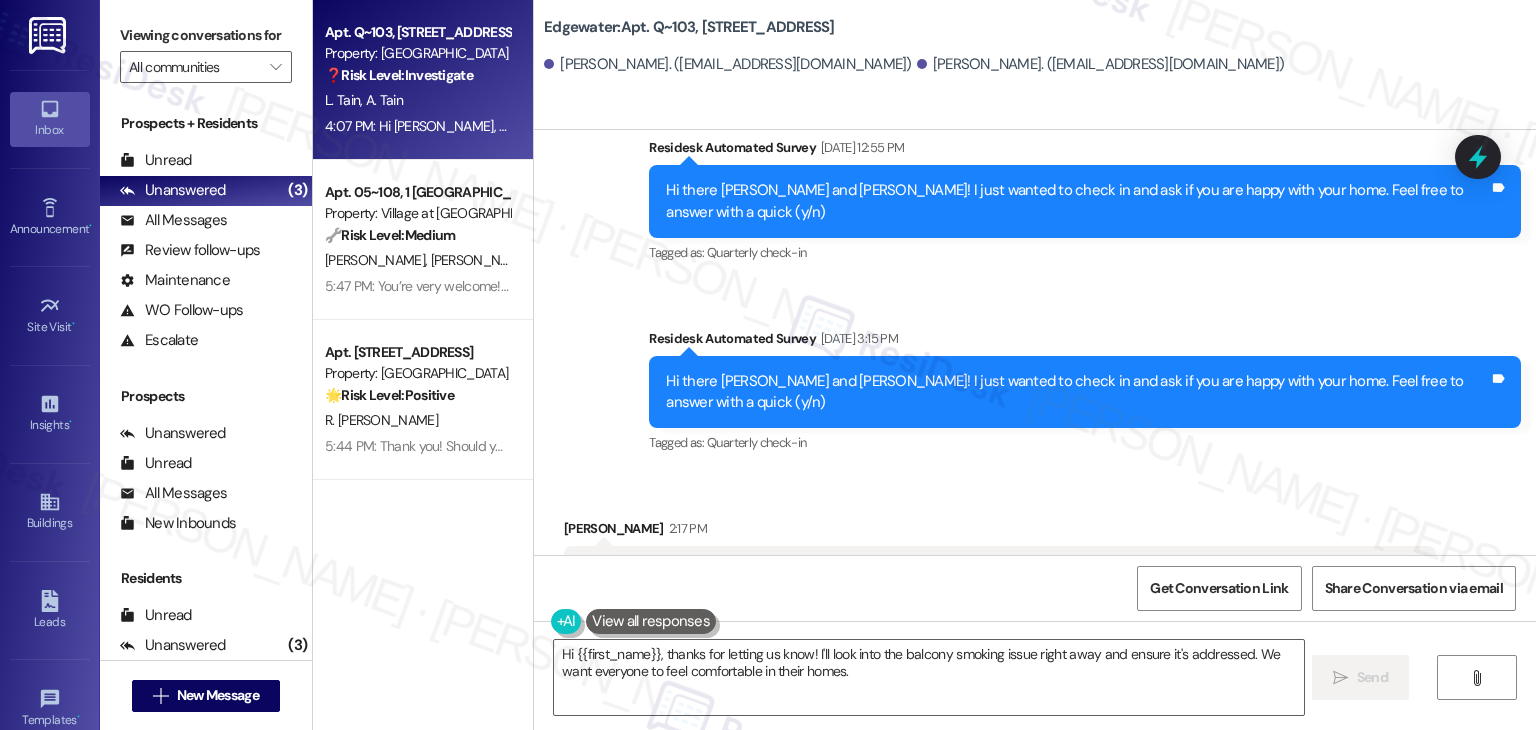 click on "[PERSON_NAME] 2:17 PM We got an email saying they were painting our building on the 15th, we got a notice on our door saying they were doing it on the 14th.
Which date is correct. Tags and notes Tagged as:   Construction Click to highlight conversations about Construction  Related guidelines Show suggestions" at bounding box center [1000, 634] 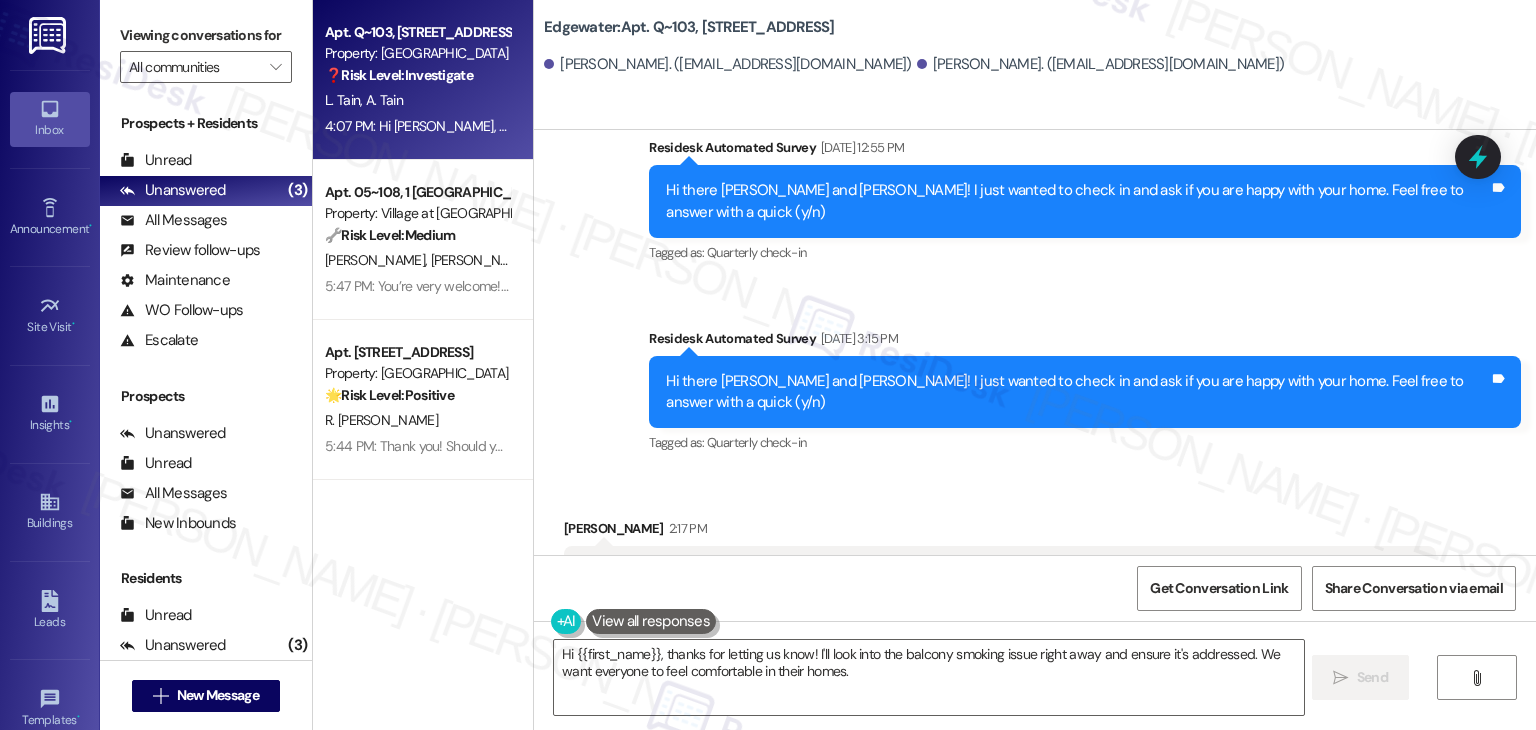 click on "[PERSON_NAME] 2:17 PM We got an email saying they were painting our building on the 15th, we got a notice on our door saying they were doing it on the 14th.
Which date is correct. Tags and notes Tagged as:   Construction Click to highlight conversations about Construction  Related guidelines Show suggestions" at bounding box center [1000, 634] 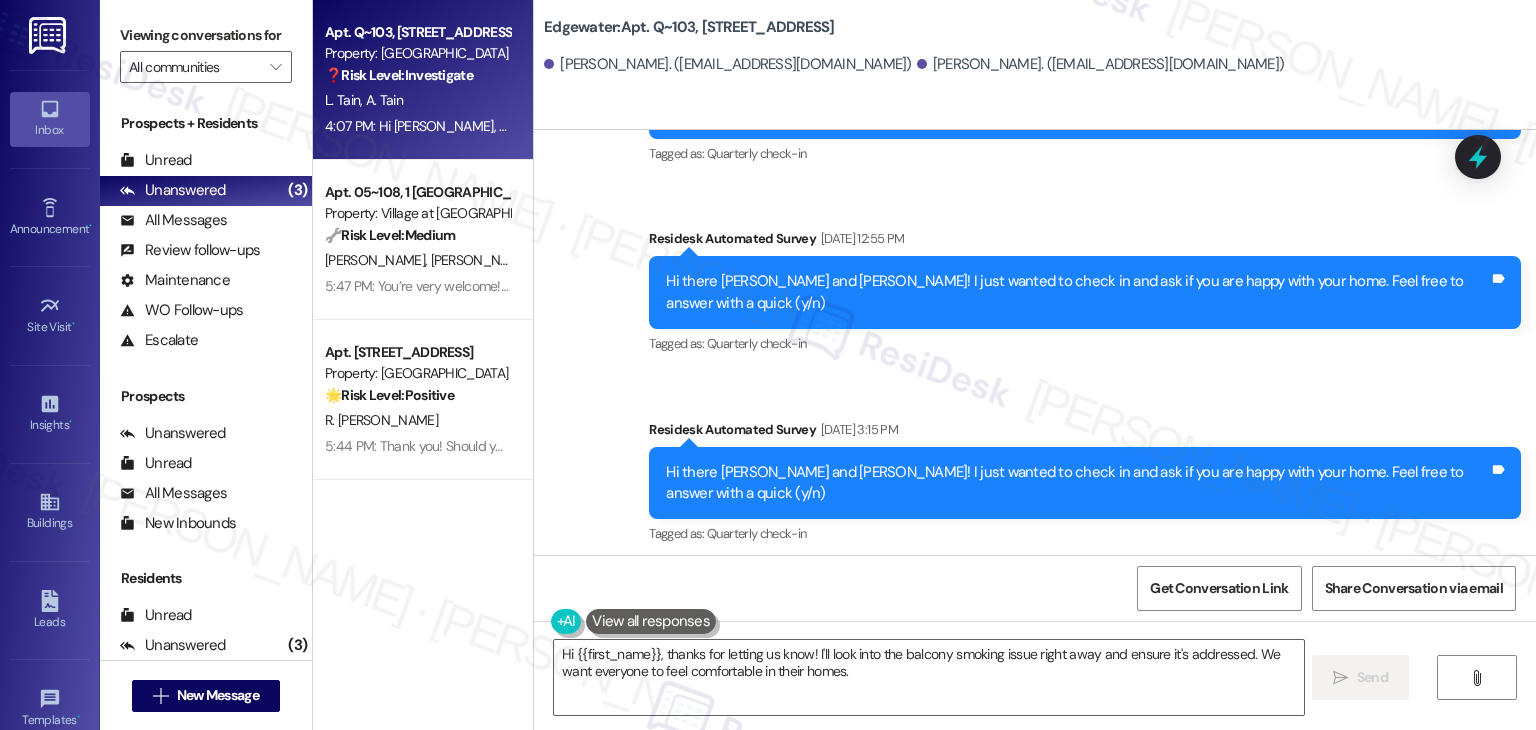 scroll, scrollTop: 7840, scrollLeft: 0, axis: vertical 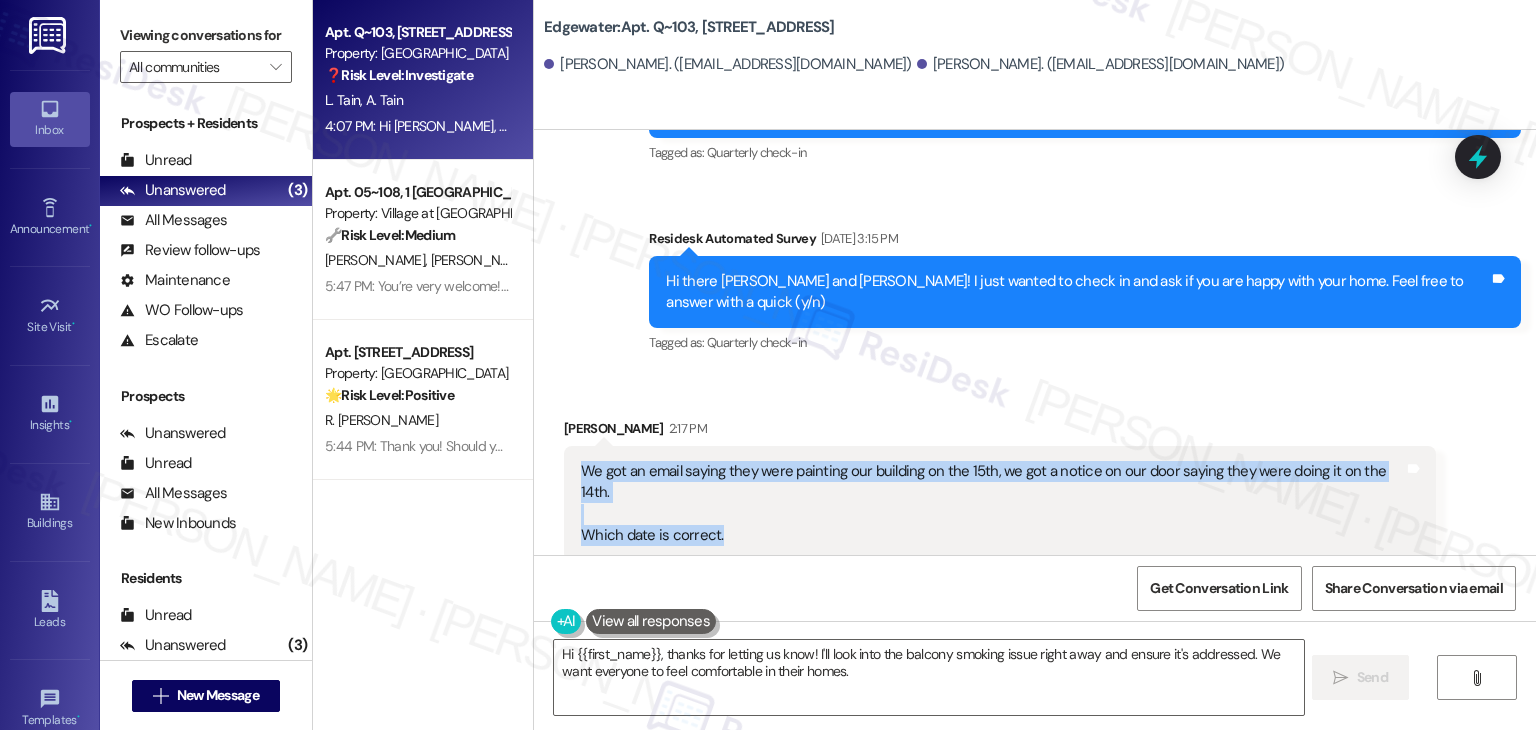 drag, startPoint x: 719, startPoint y: 259, endPoint x: 564, endPoint y: 214, distance: 161.40013 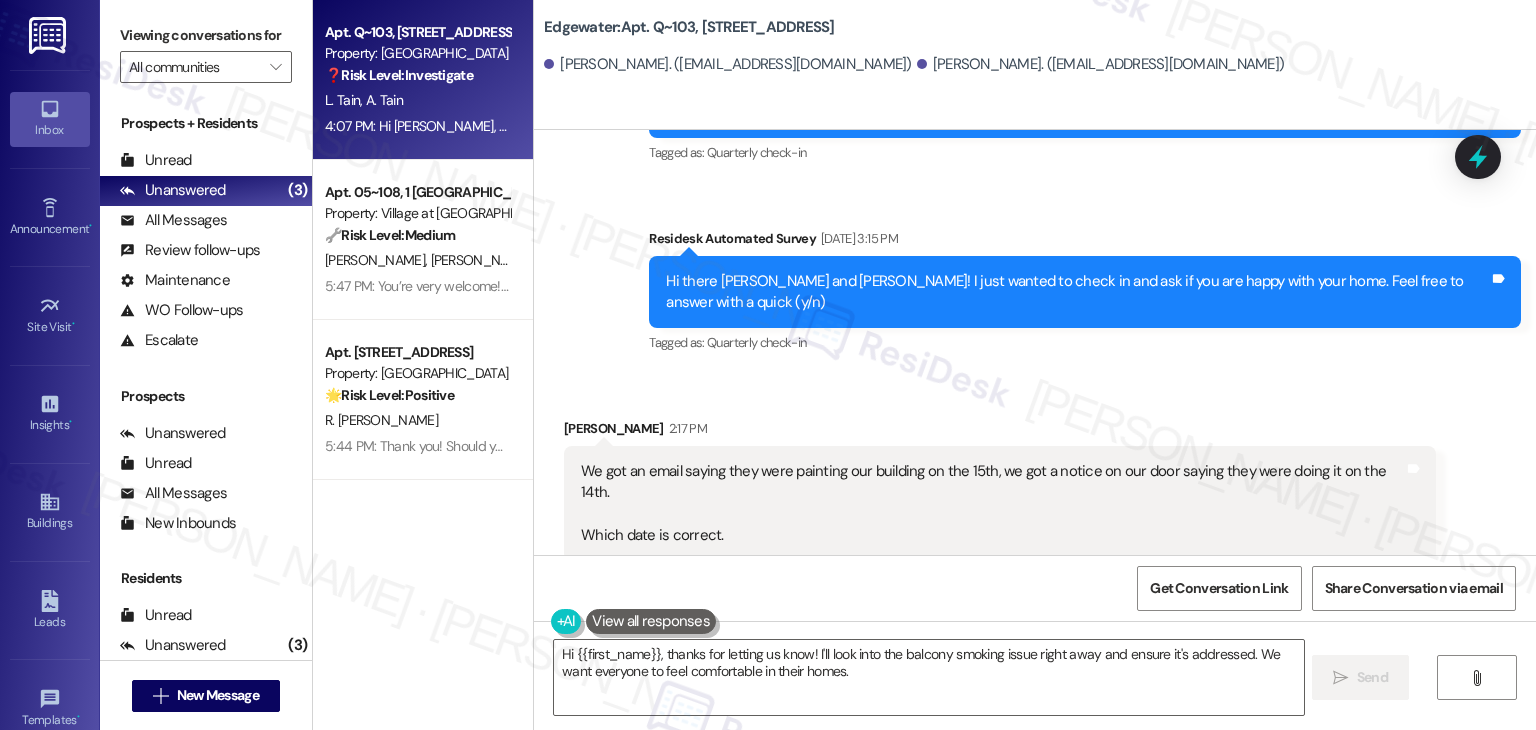 click on "Received via SMS [PERSON_NAME] 2:17 PM We got an email saying they were painting our building on the 15th, we got a notice on our door saying they were doing it on the 14th.
Which date is correct. Tags and notes Tagged as:   Construction Click to highlight conversations about Construction  Related guidelines Show suggestions Received via SMS [PERSON_NAME]   Neutral 4:07 PM Hi [PERSON_NAME], recently I've noticed there have been some people smoking off their balconies in building Q. I'm not sure where that information needs to go so I'm hoping you'll be able to help out. Thank you. Tags and notes Tagged as:   Smoking ,  Click to highlight conversations about Smoking Safety & security Click to highlight conversations about Safety & security  Related guidelines Show suggestions" at bounding box center (1035, 654) 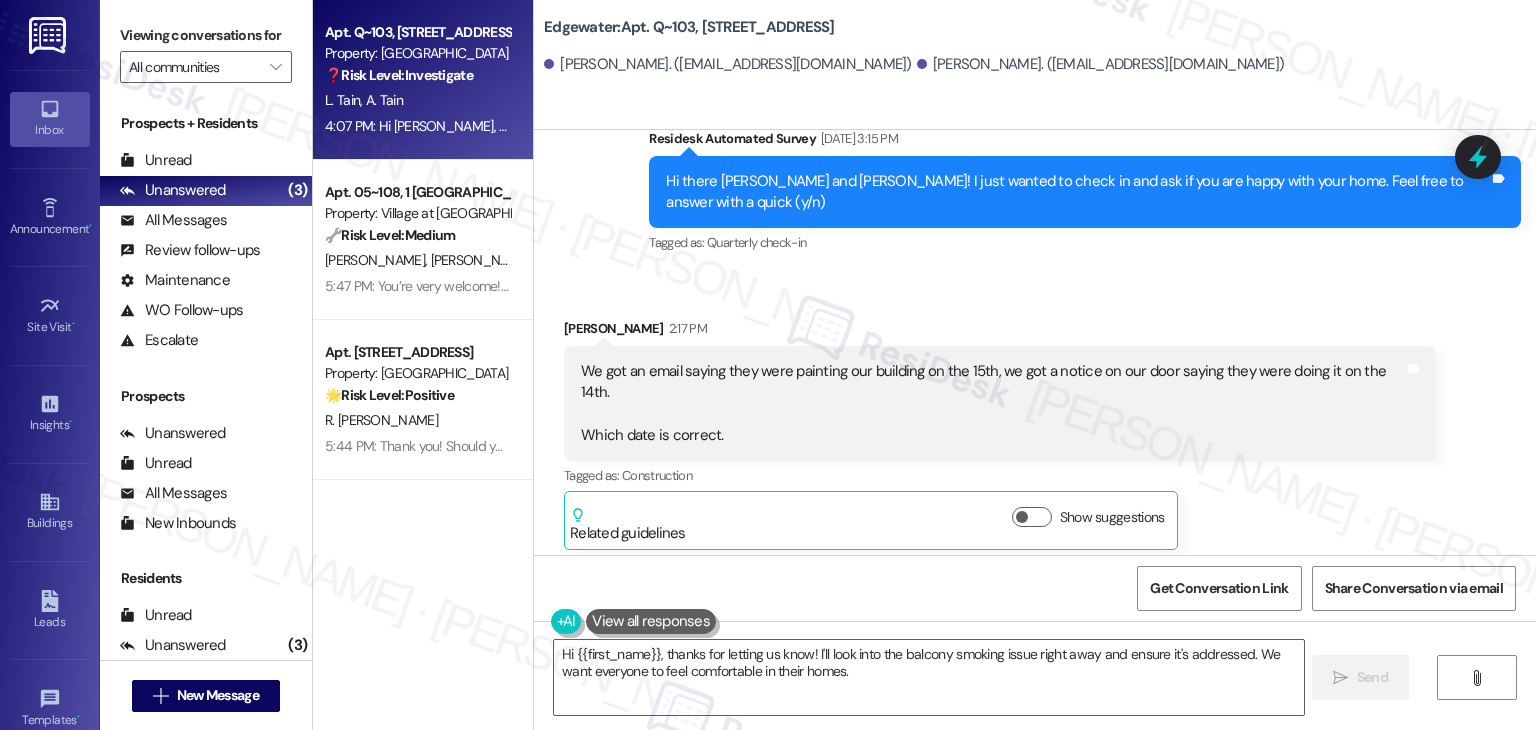 click on "Hi [PERSON_NAME], recently I've noticed there have been some people smoking off their balconies in building Q. I'm not sure where that information needs to go so I'm hoping you'll be able to help out. Thank you." at bounding box center [992, 695] 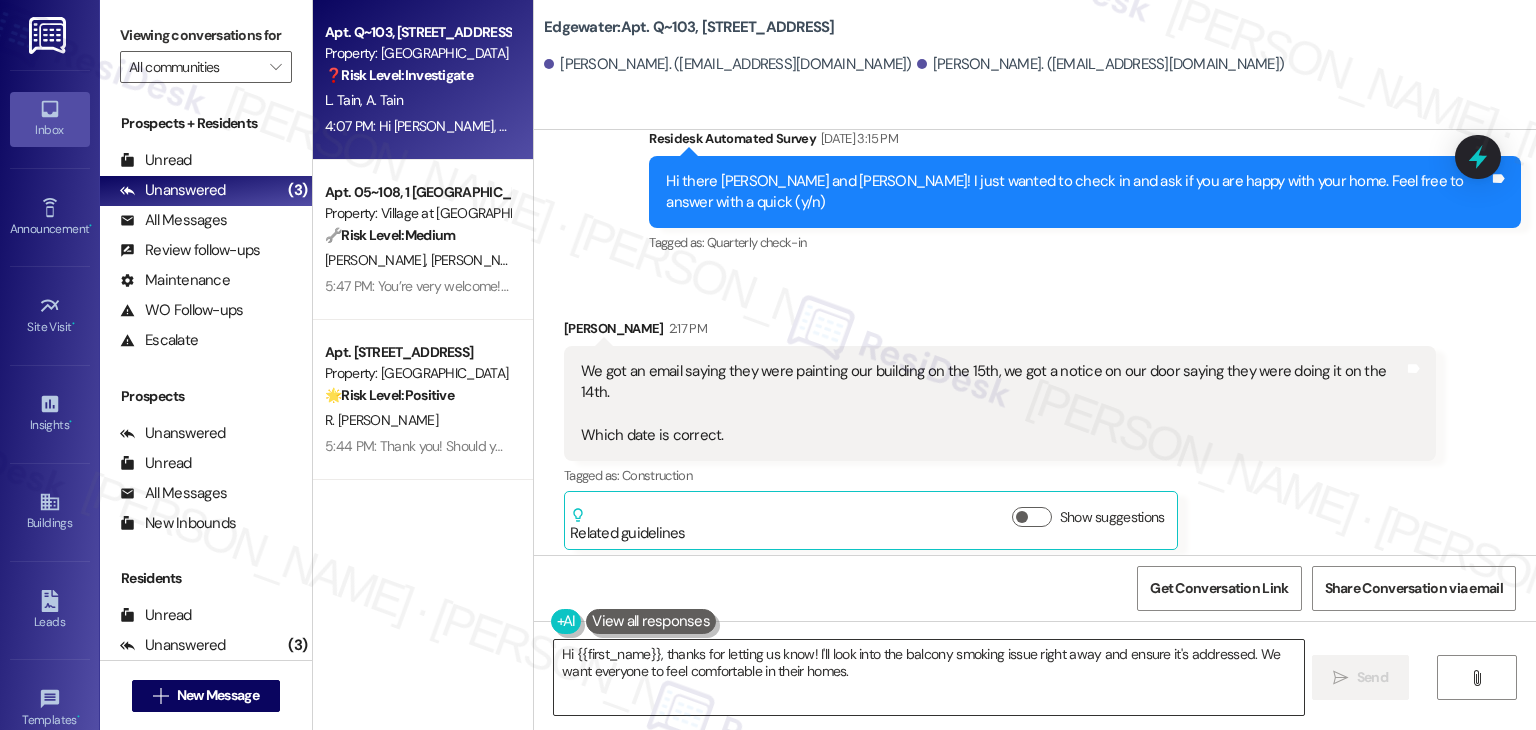 click on "Hi {{first_name}}, thanks for letting us know! I'll look into the balcony smoking issue right away and ensure it's addressed. We want everyone to feel comfortable in their homes." at bounding box center (928, 677) 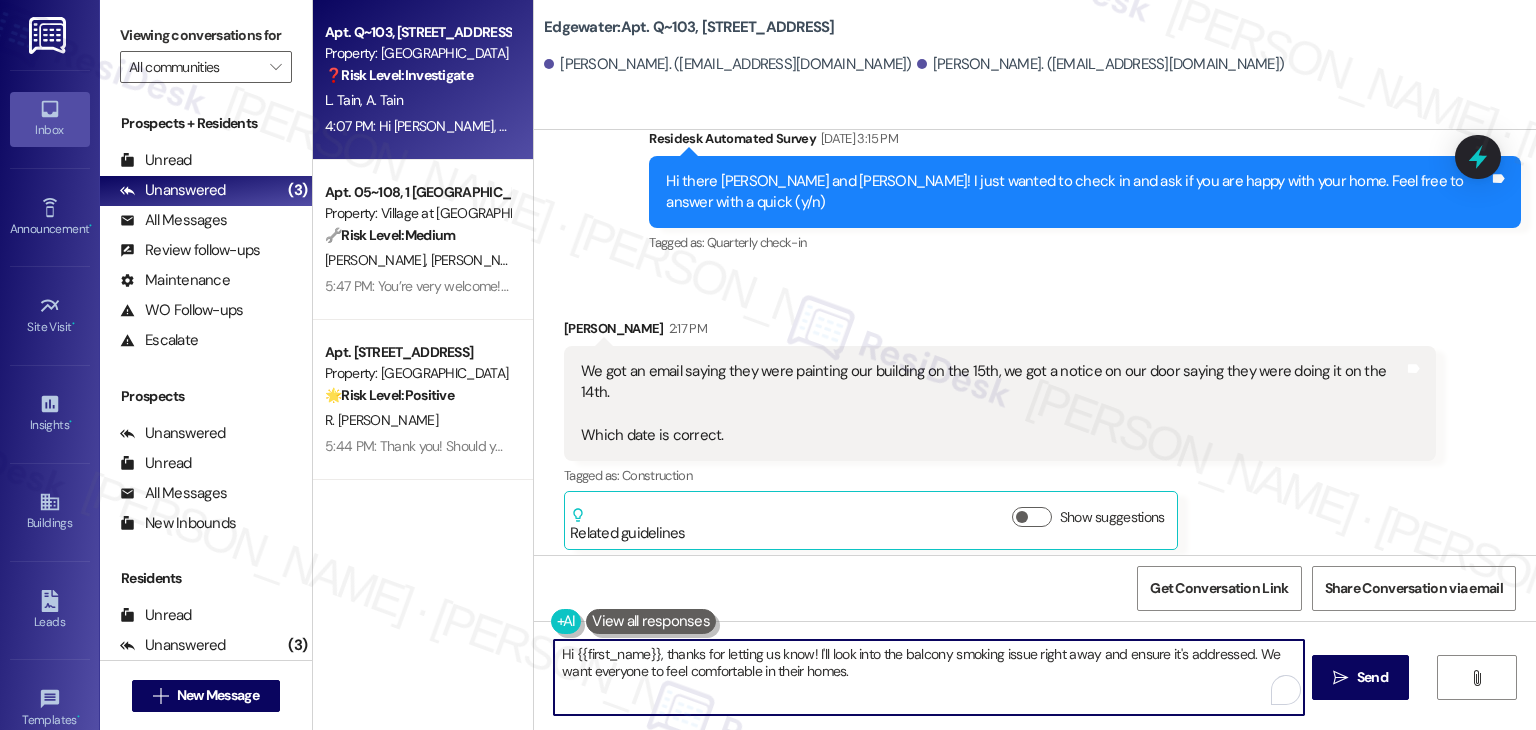 click on "Hi {{first_name}}, thanks for letting us know! I'll look into the balcony smoking issue right away and ensure it's addressed. We want everyone to feel comfortable in their homes." at bounding box center [928, 677] 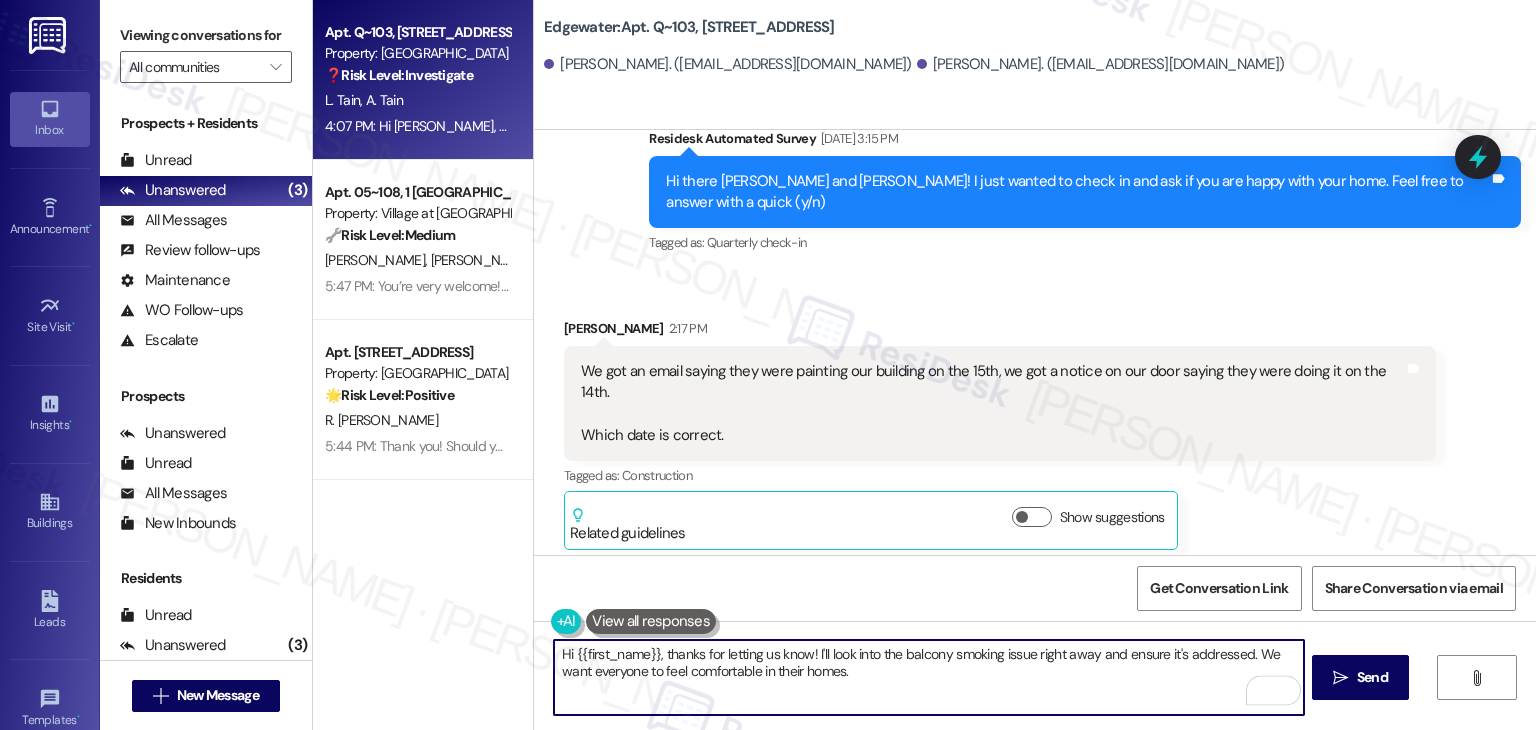 click on "Hi {{first_name}}, thanks for letting us know! I'll look into the balcony smoking issue right away and ensure it's addressed. We want everyone to feel comfortable in their homes." at bounding box center [928, 677] 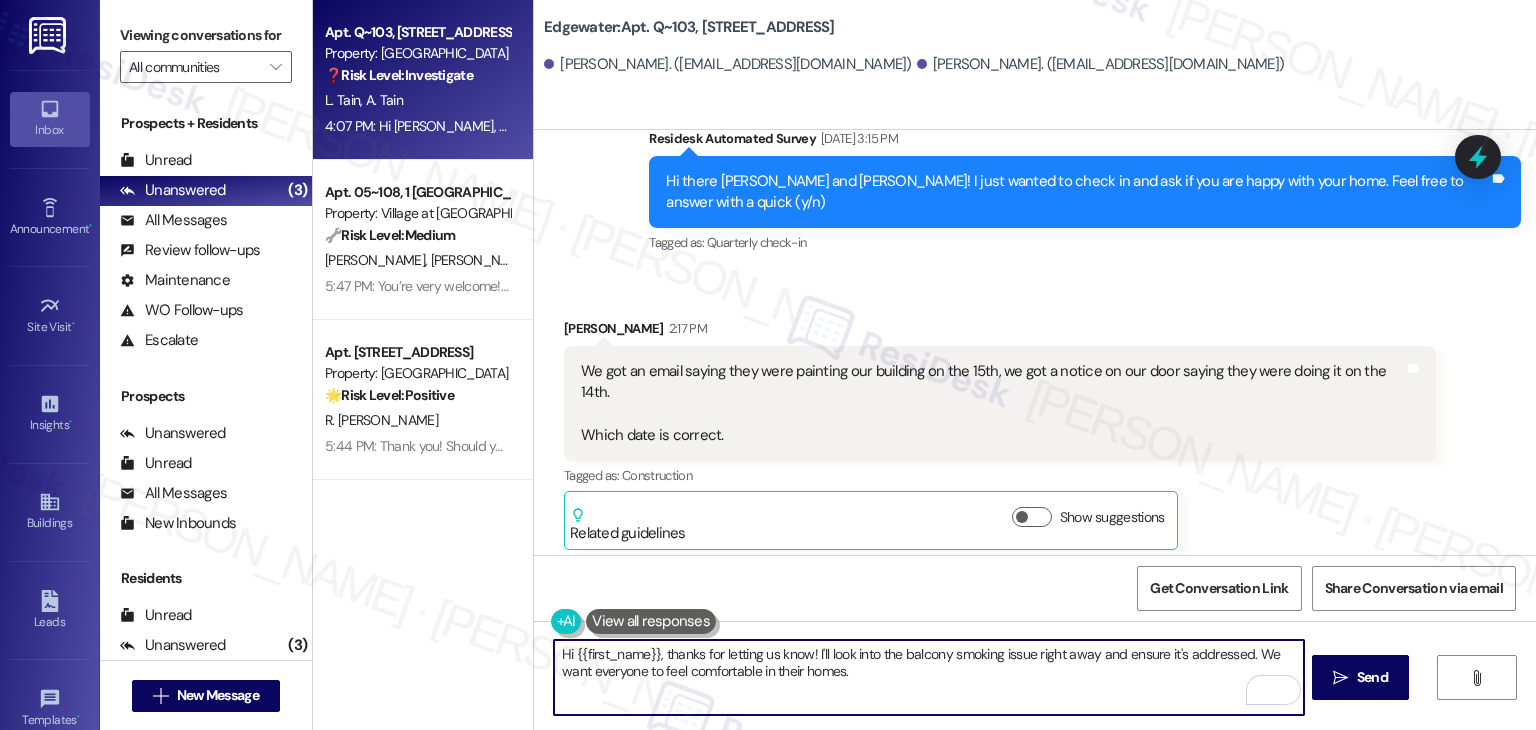click on "Hi {{first_name}}, thanks for letting us know! I'll look into the balcony smoking issue right away and ensure it's addressed. We want everyone to feel comfortable in their homes." at bounding box center (928, 677) 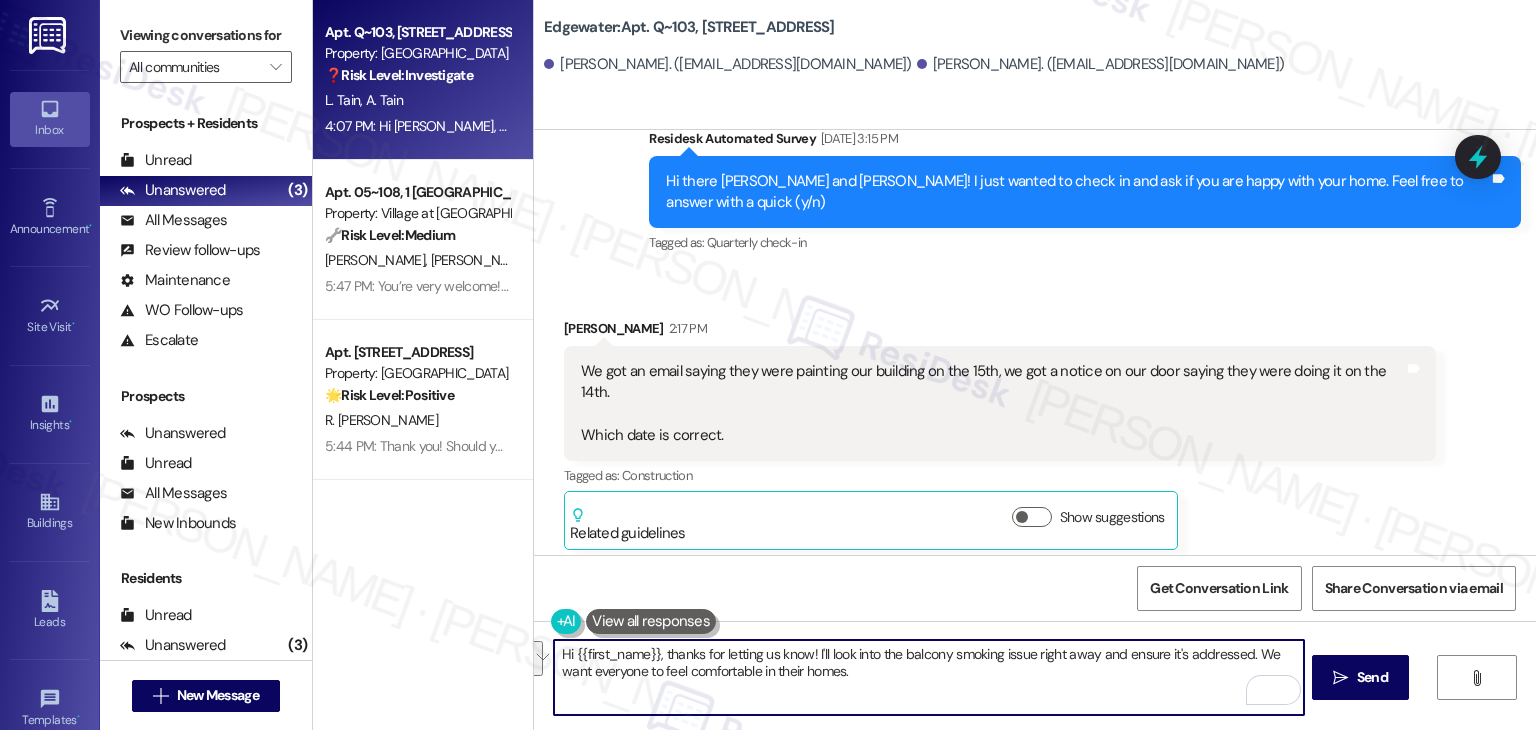 paste on "[PERSON_NAME] and [PERSON_NAME], thanks so much for reaching out! I’ll check with the site team to confirm the correct painting date. As for the smoking concern at Building Q—thank you for bringing that to our attention. If you happen to recognize if those individuals are residents or have any details (like apartment numbers or photos), feel free to share so the site team can look into it further. I appreciate your patience and will keep you updated as soon as I hear back!" 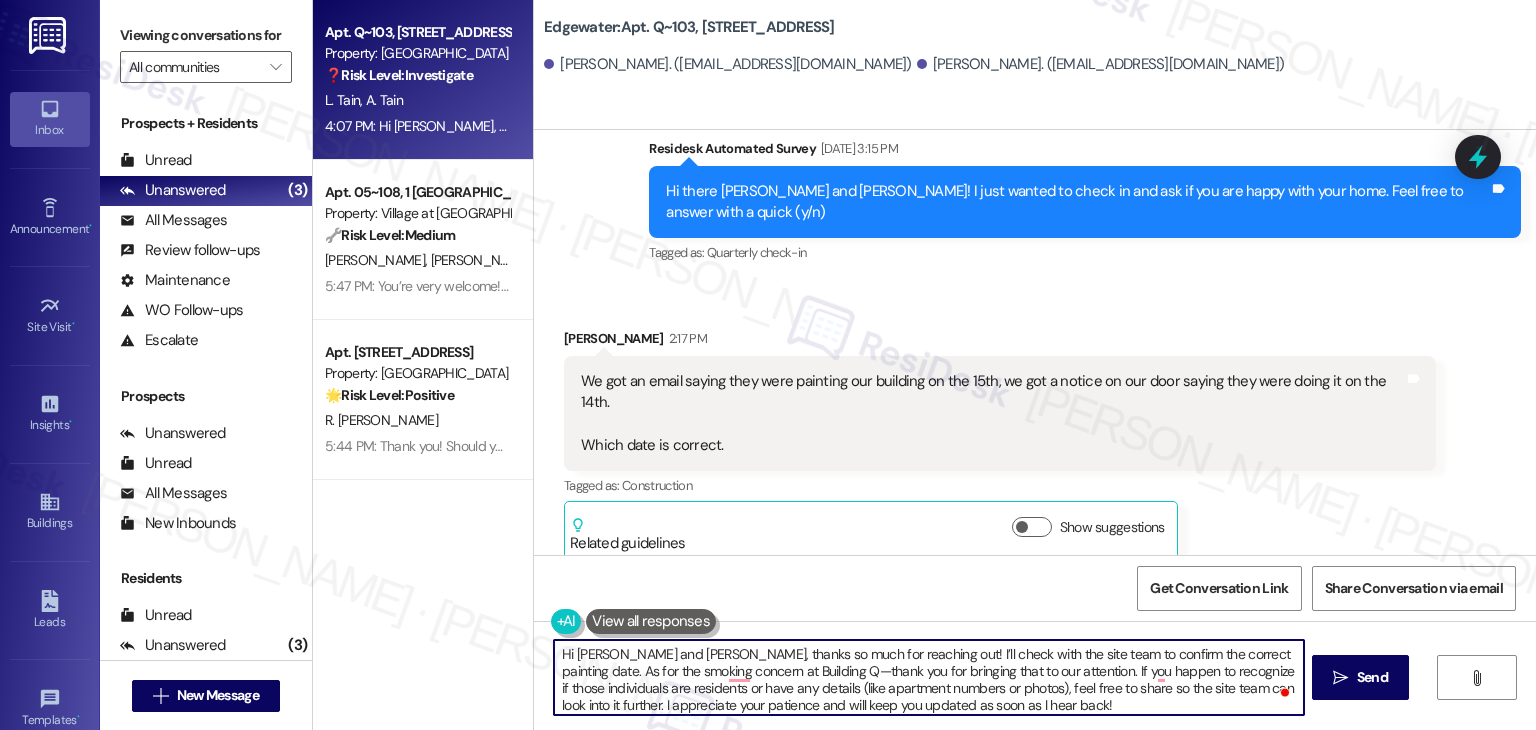 scroll, scrollTop: 7940, scrollLeft: 0, axis: vertical 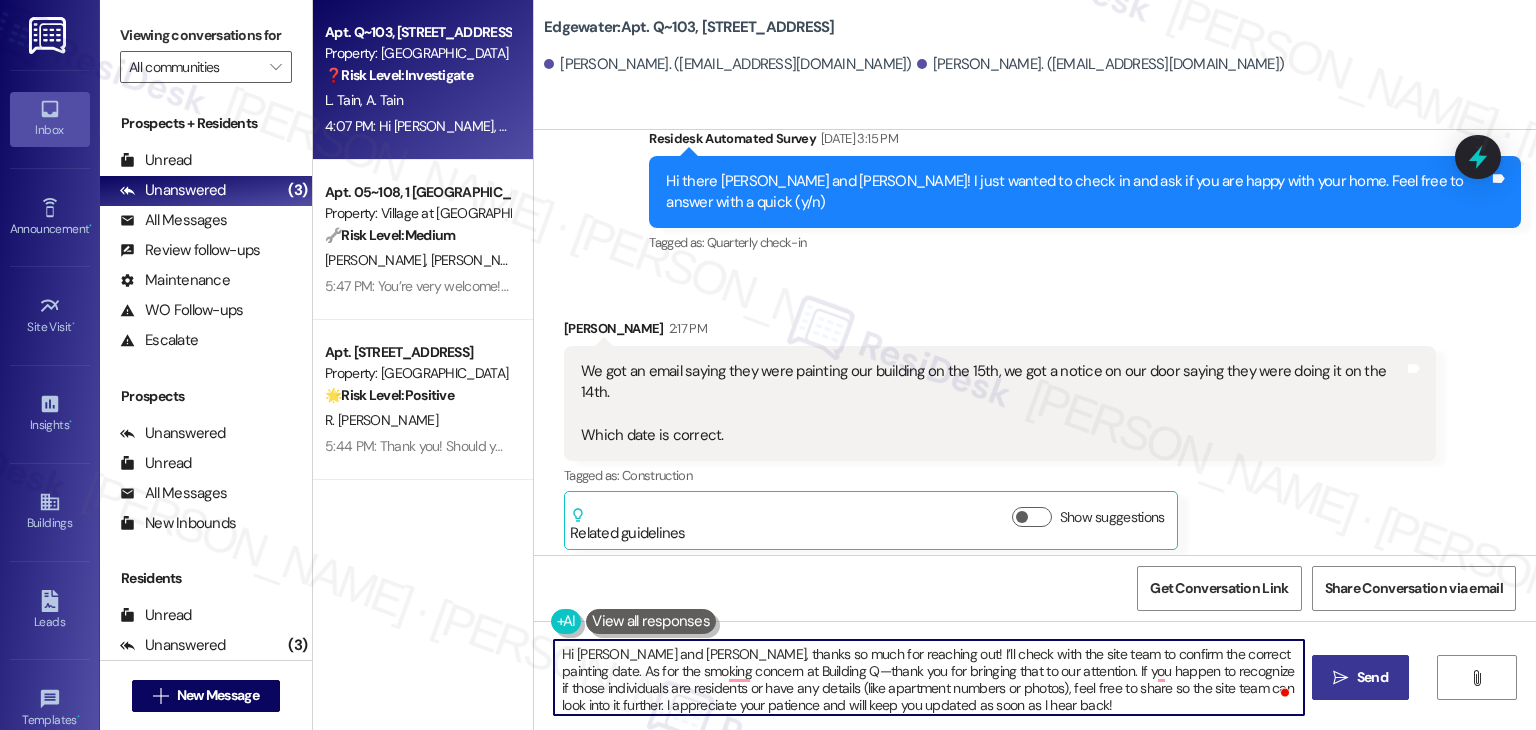 type on "Hi [PERSON_NAME] and [PERSON_NAME], thanks so much for reaching out! I’ll check with the site team to confirm the correct painting date. As for the smoking concern at Building Q—thank you for bringing that to our attention. If you happen to recognize if those individuals are residents or have any details (like apartment numbers or photos), feel free to share so the site team can look into it further. I appreciate your patience and will keep you updated as soon as I hear back!" 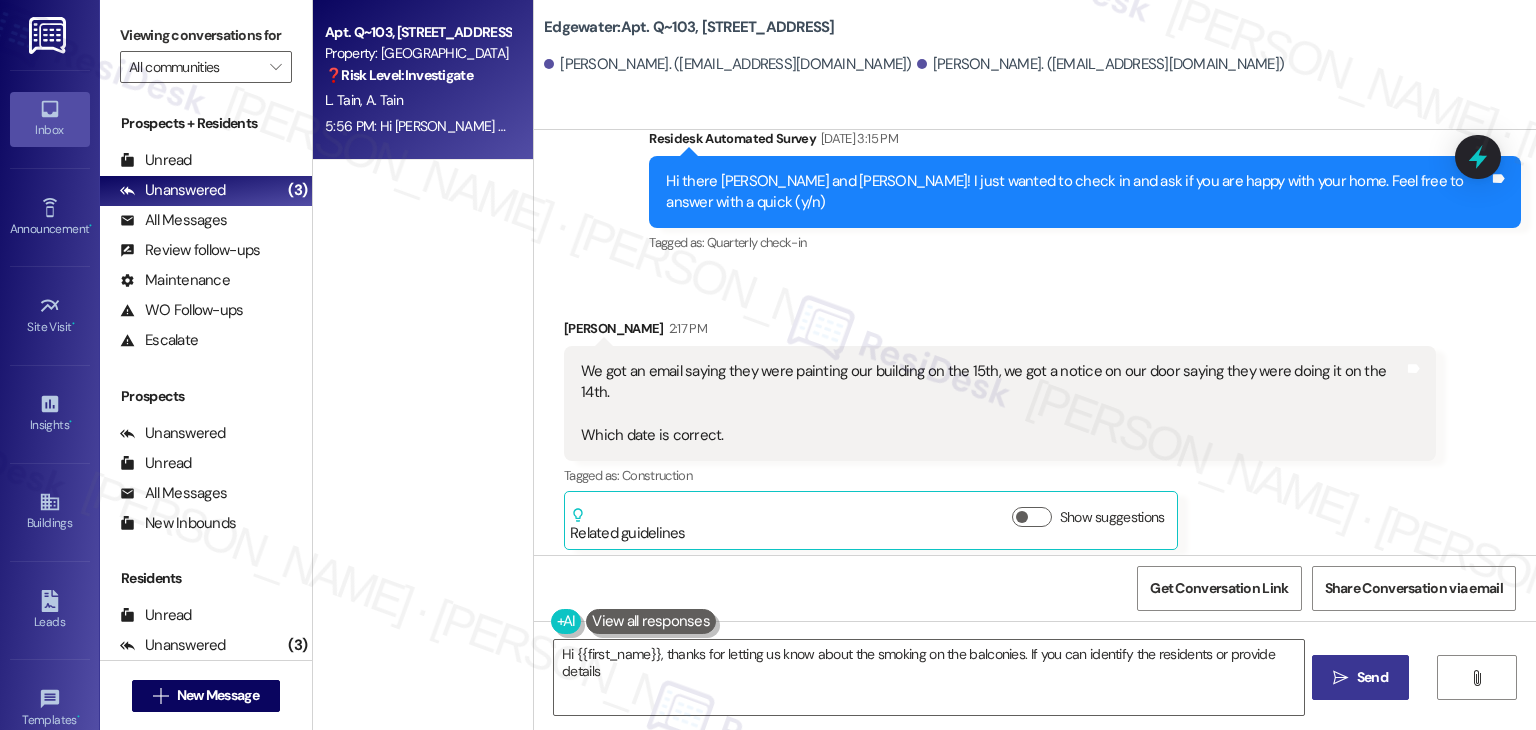 scroll, scrollTop: 7939, scrollLeft: 0, axis: vertical 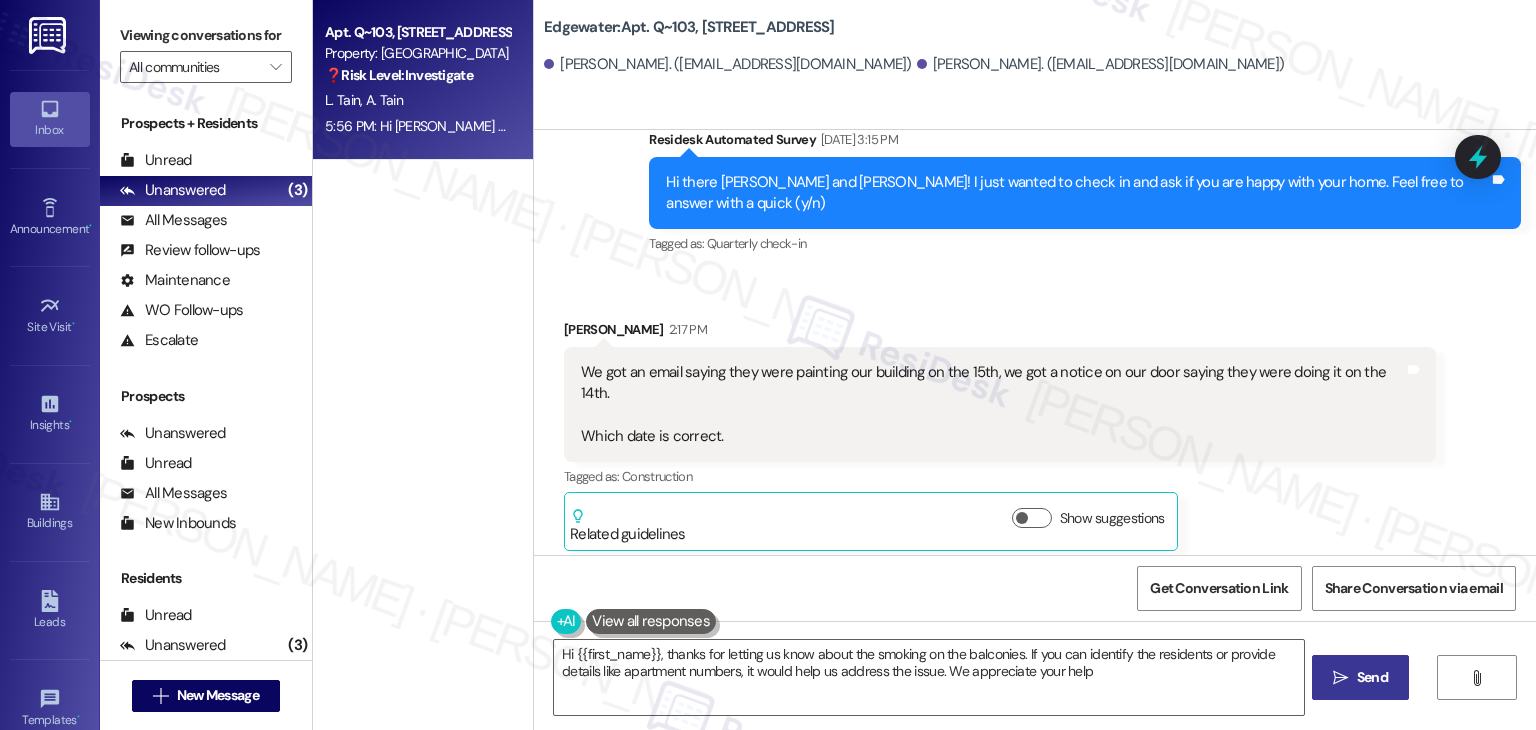 type on "Hi {{first_name}}, thanks for letting us know about the smoking on the balconies. If you can identify the residents or provide details like apartment numbers, it would help us address the issue. We appreciate your help!" 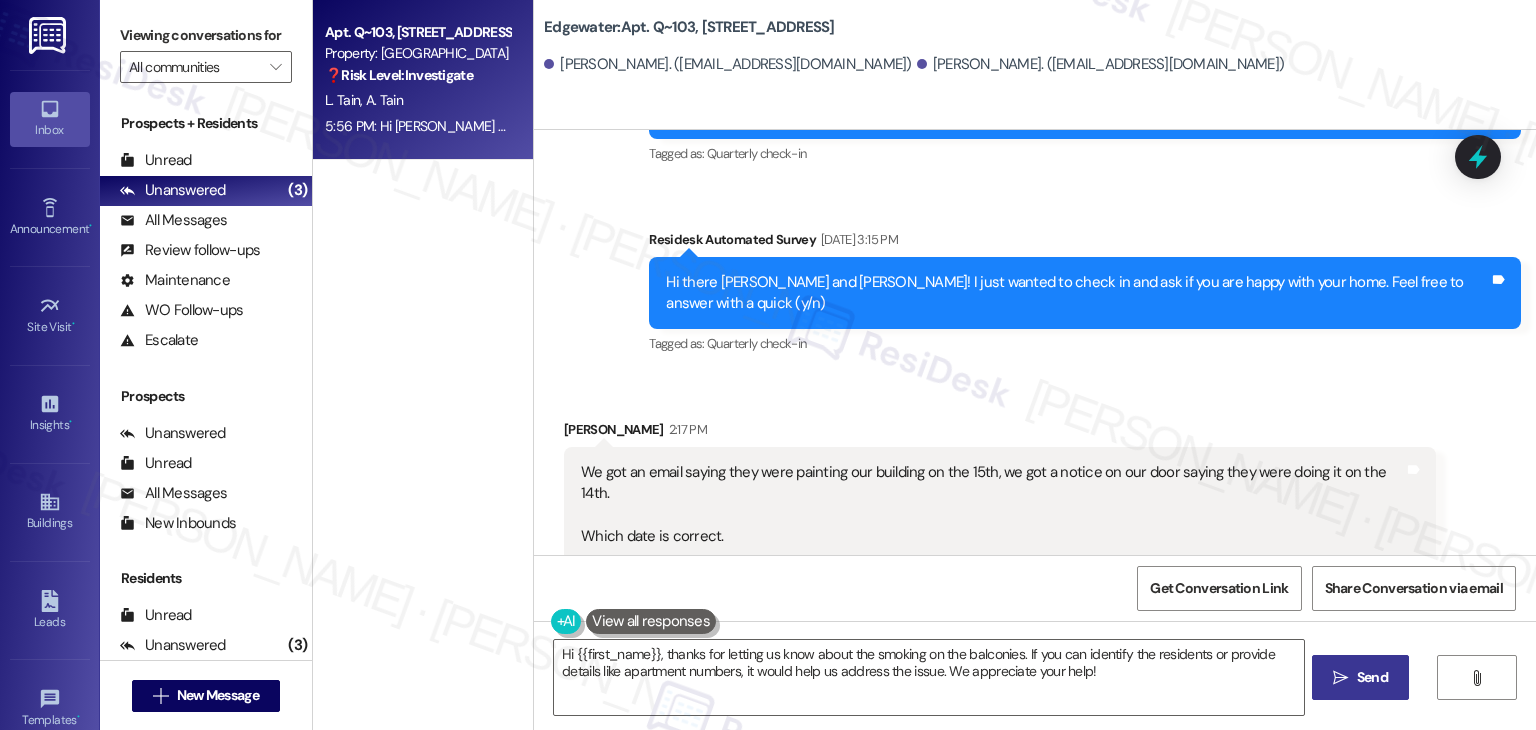 scroll, scrollTop: 8144, scrollLeft: 0, axis: vertical 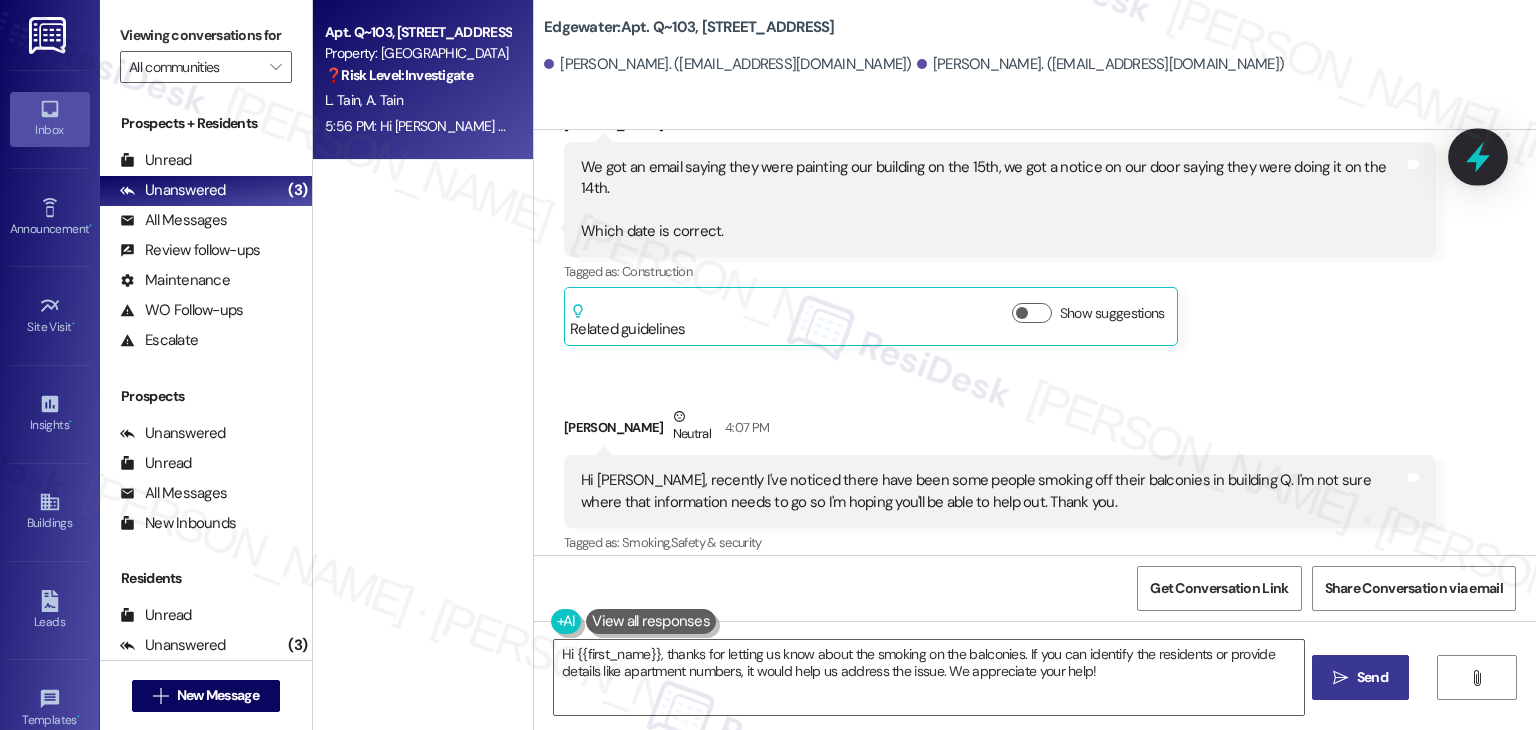 click 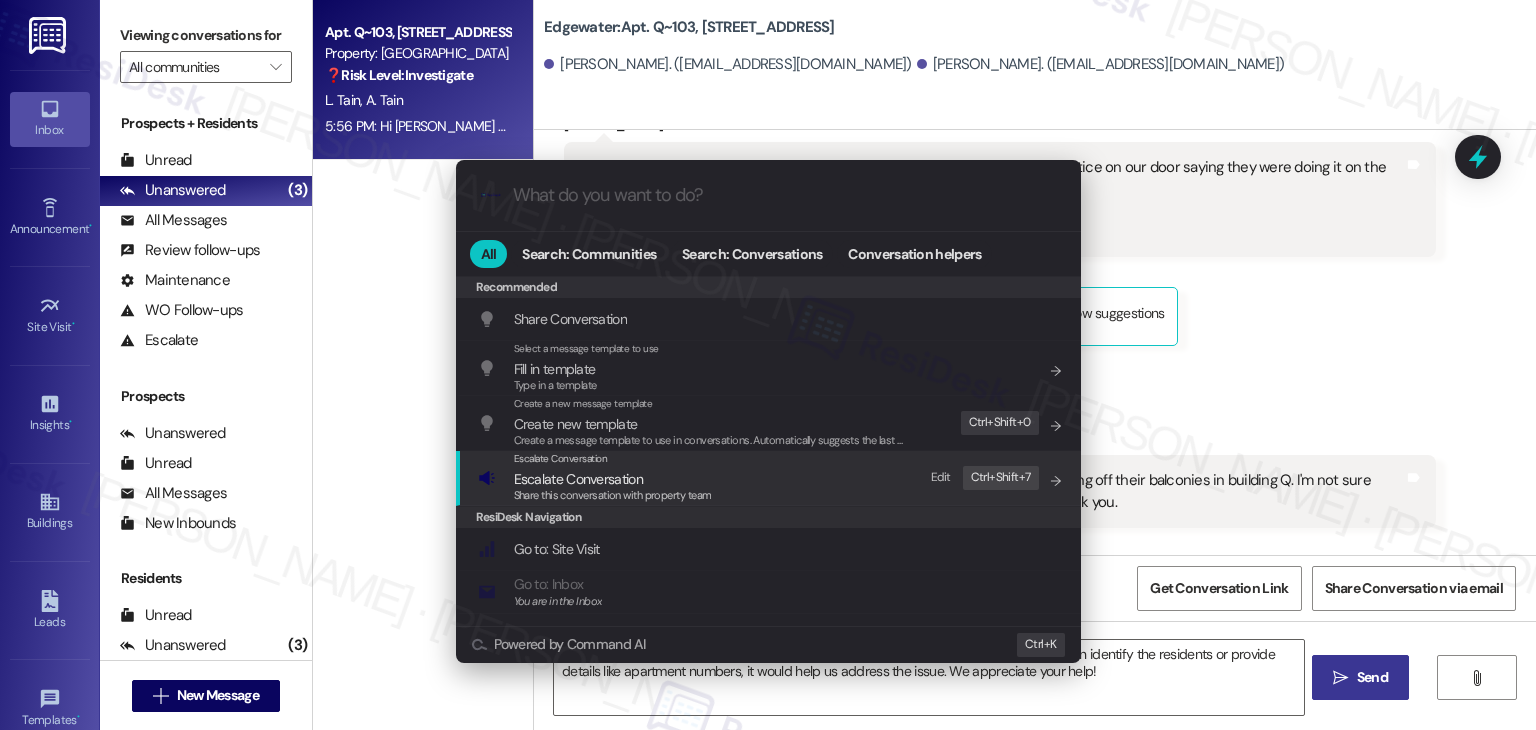 click on "Share this conversation with property team" at bounding box center (613, 496) 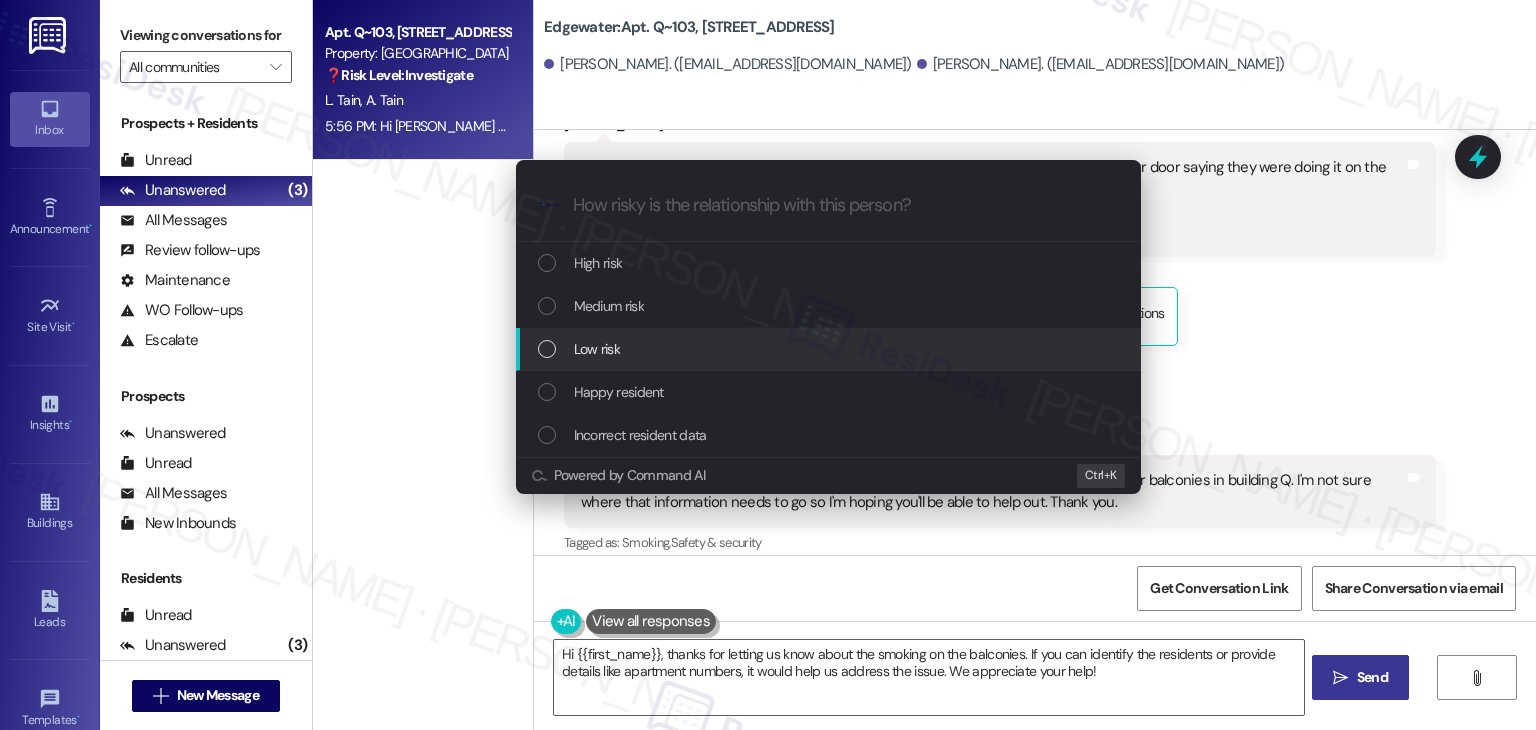 click at bounding box center (547, 349) 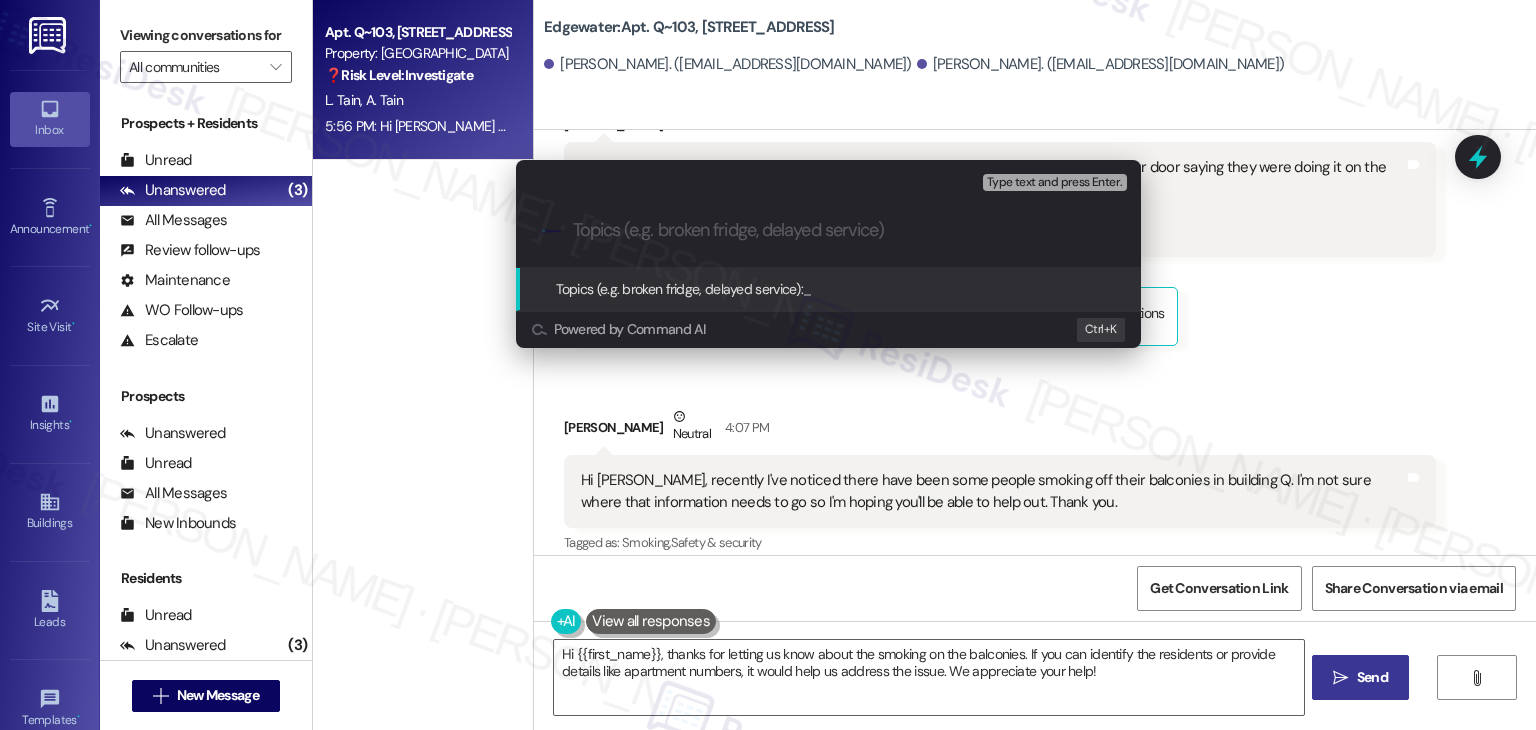 paste on "Painting Schedule Confirmation & Smoking Concern – Building Q" 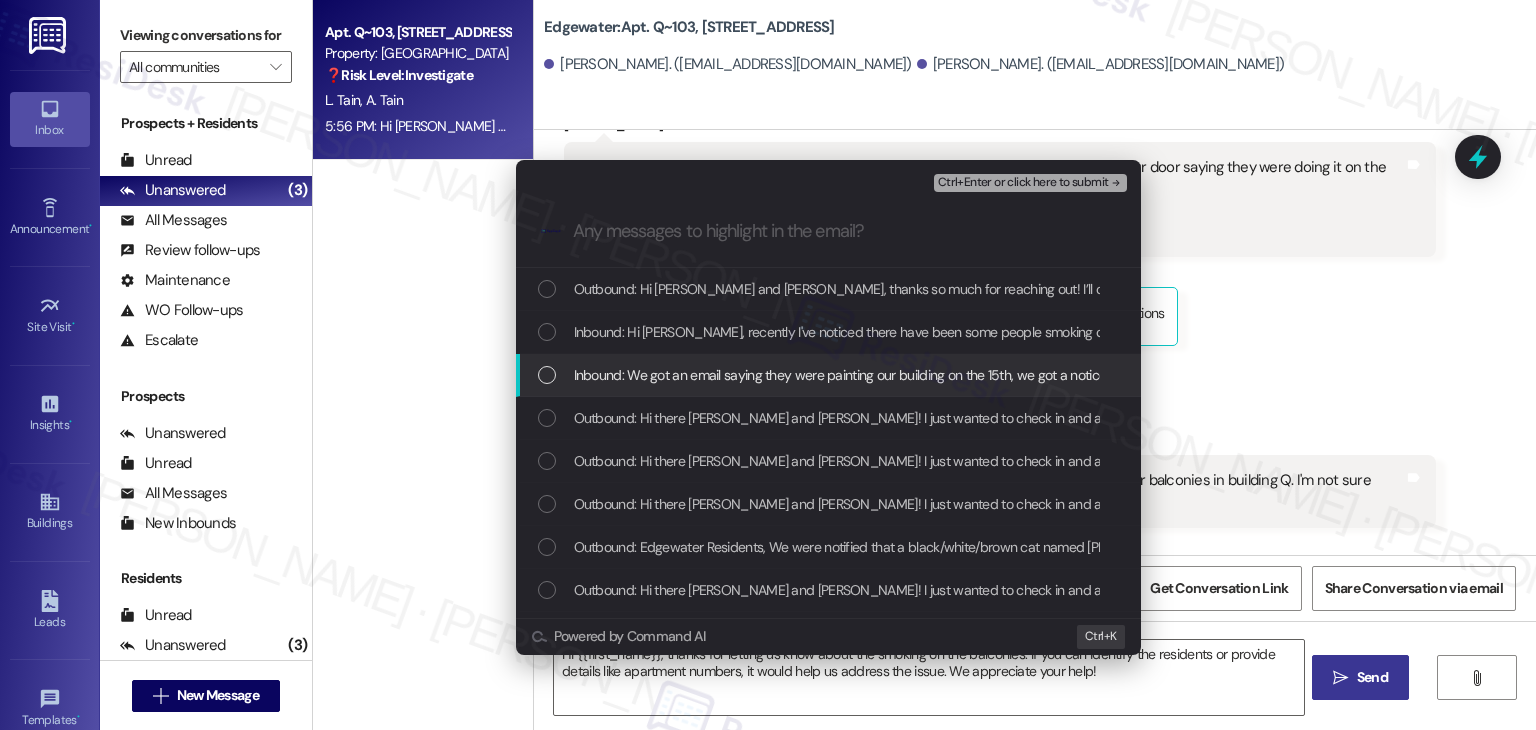 click at bounding box center [547, 375] 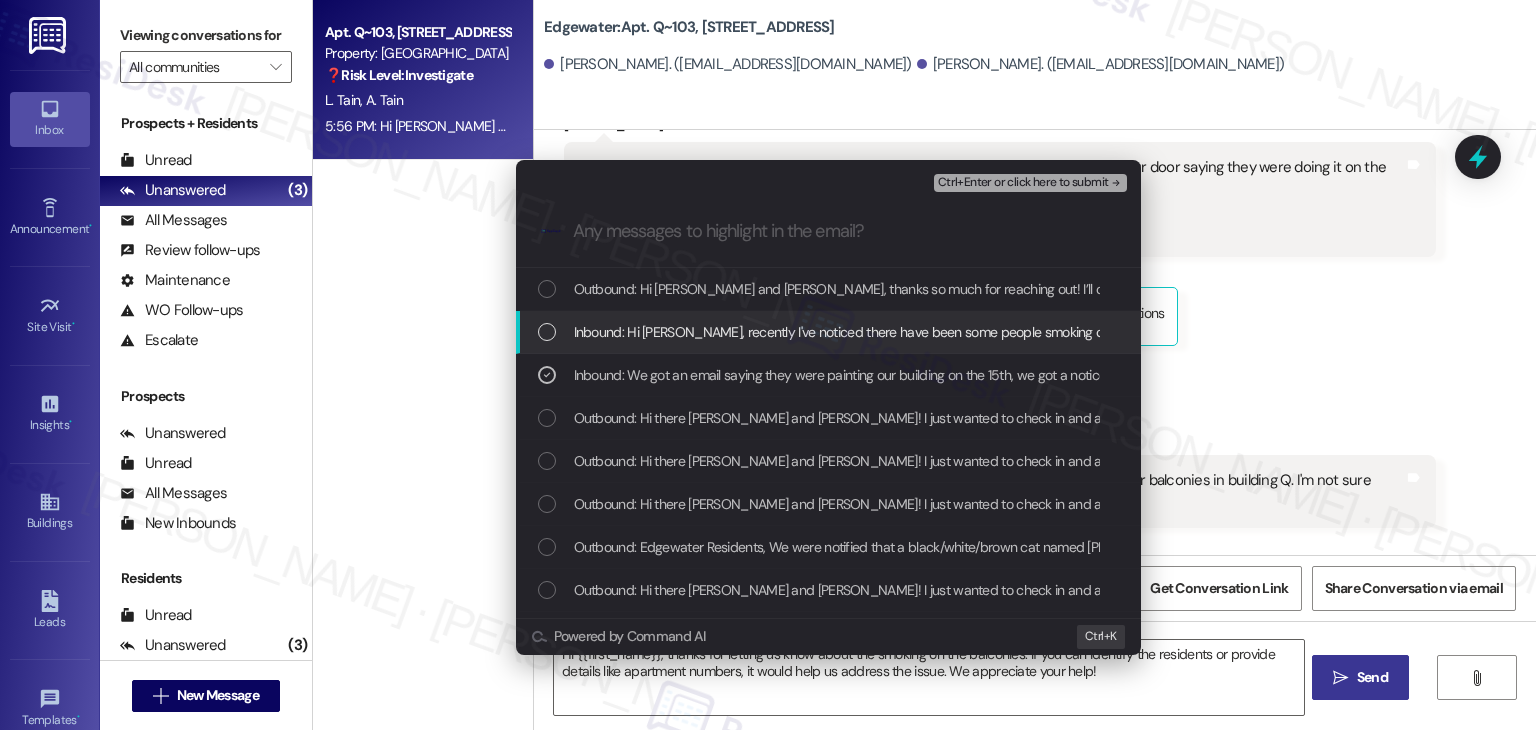 click at bounding box center [547, 332] 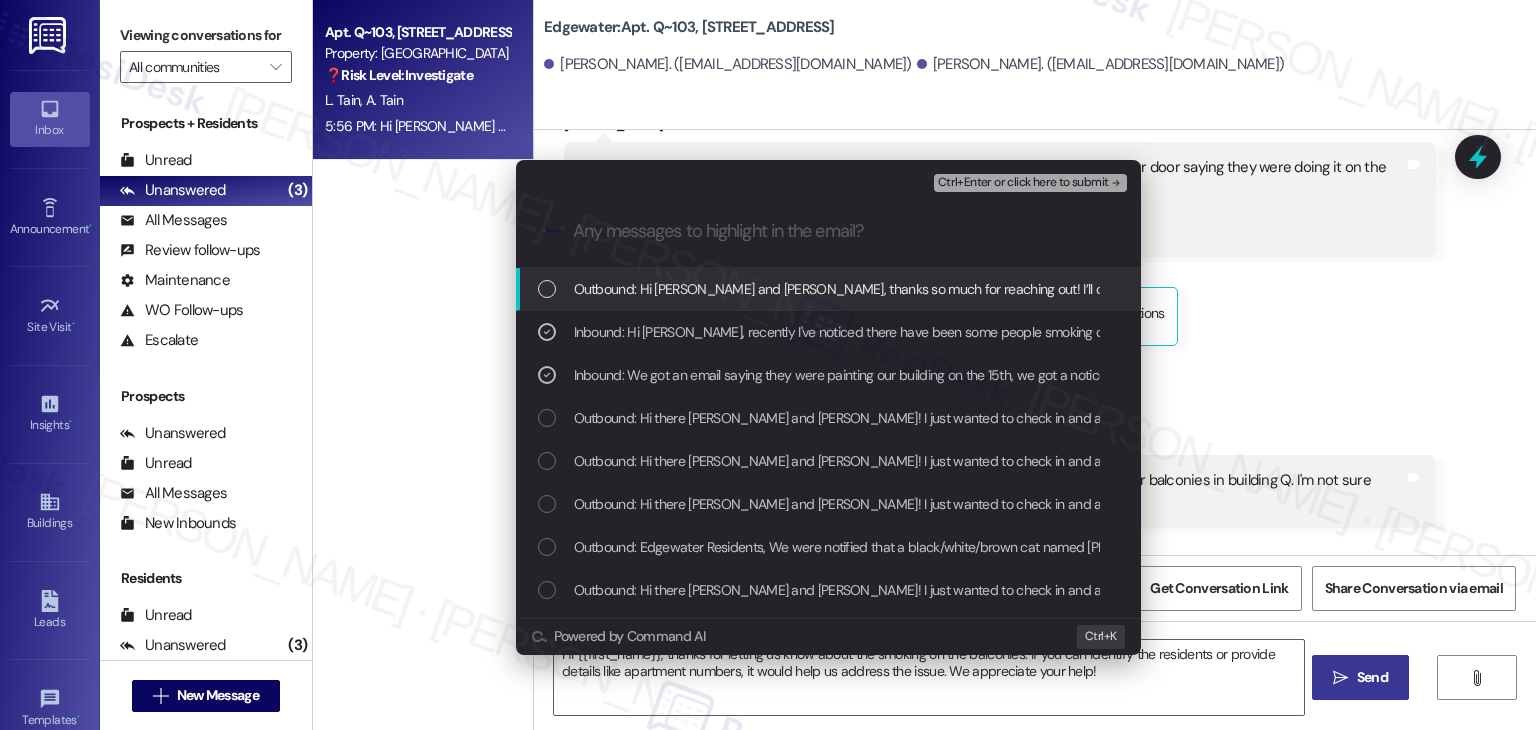 click on "Ctrl+Enter or click here to submit" at bounding box center (1023, 183) 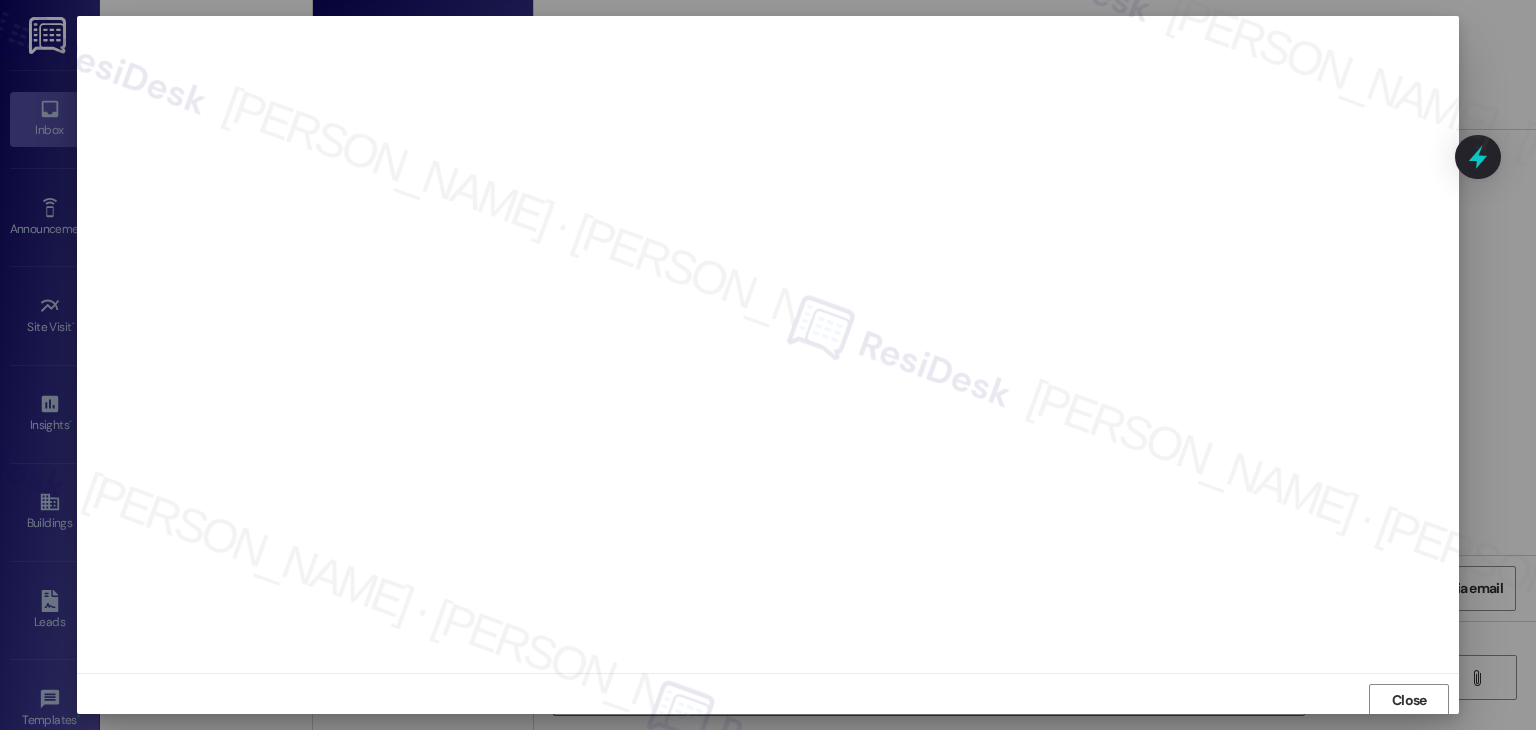 scroll, scrollTop: 1, scrollLeft: 0, axis: vertical 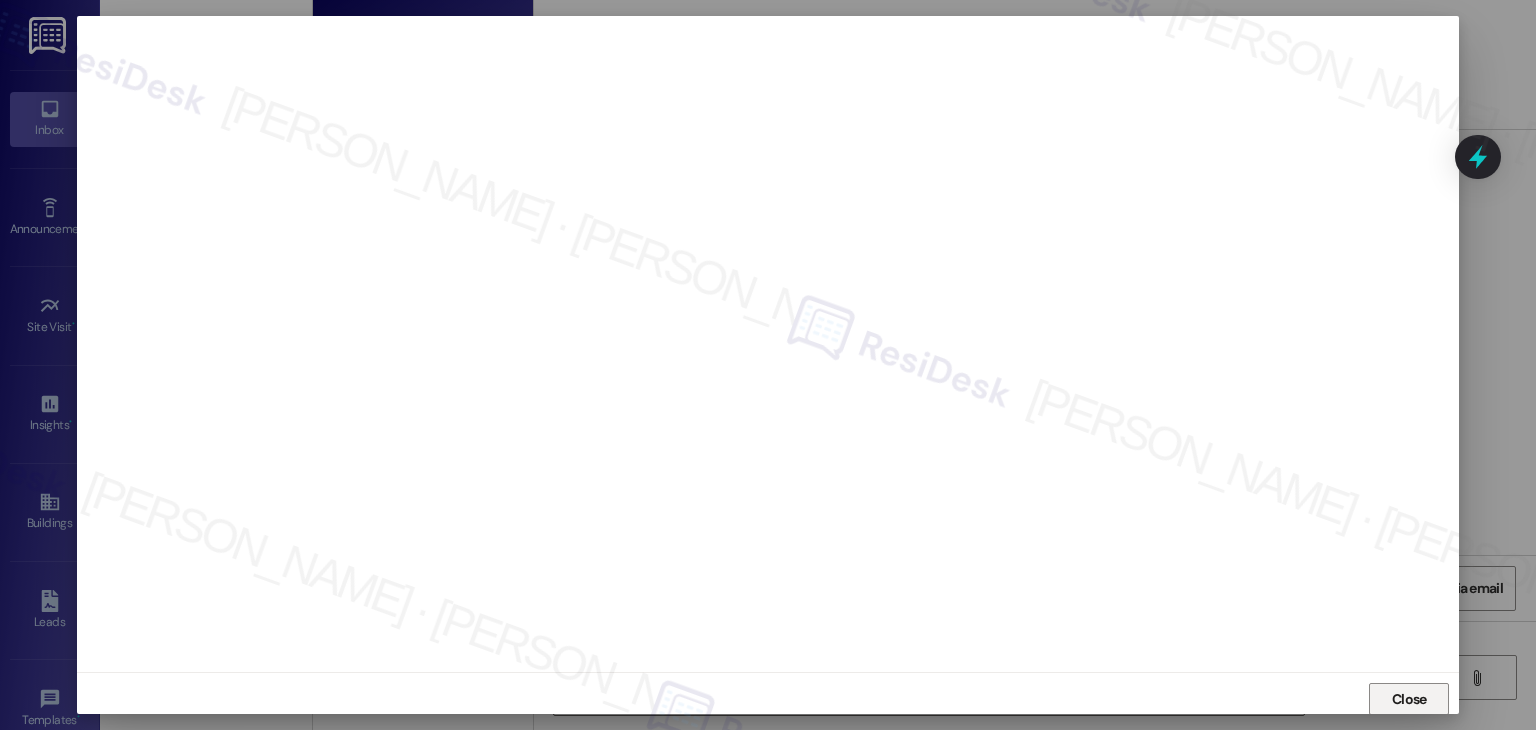 click on "Close" at bounding box center (1409, 699) 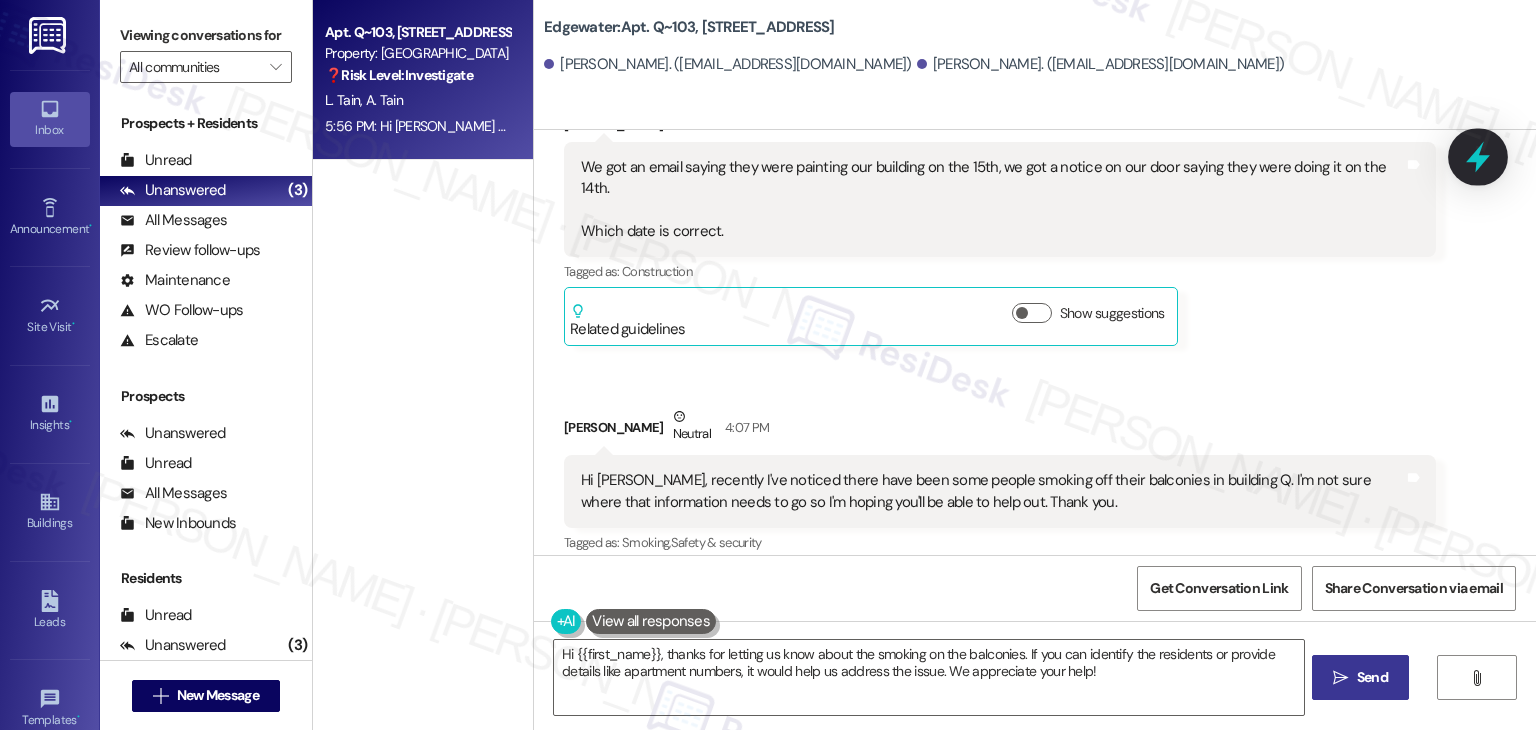 click 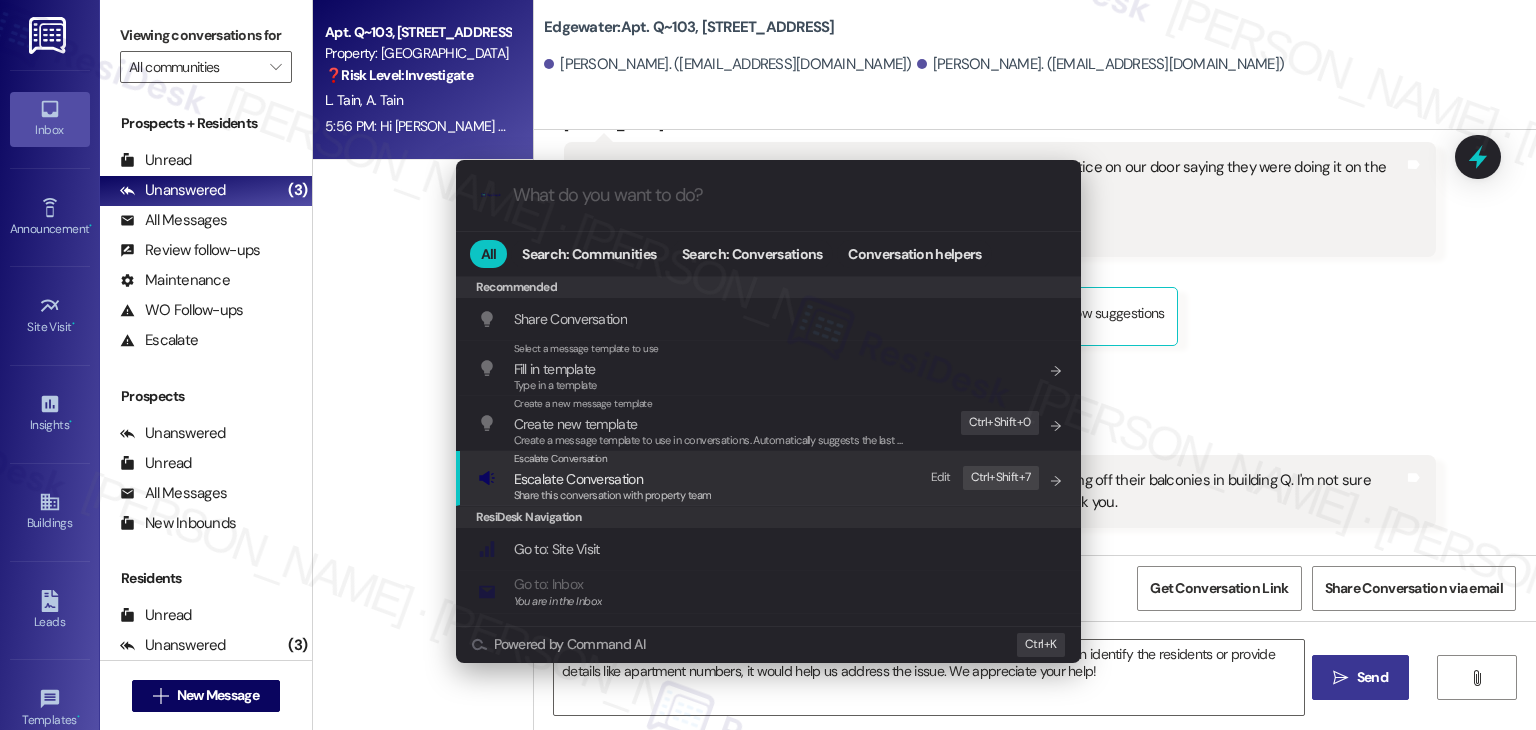 click on "Share this conversation with property team" at bounding box center (613, 496) 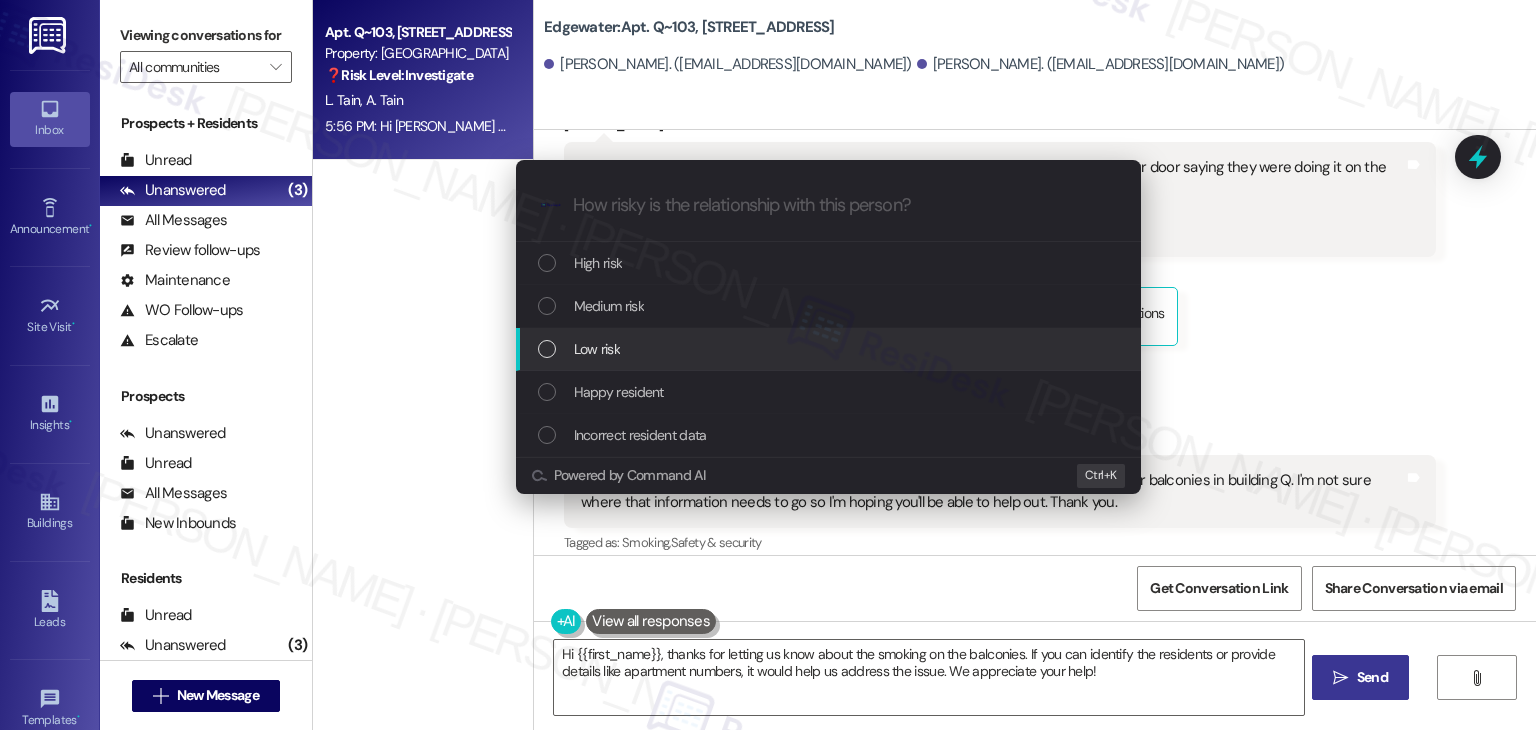 click at bounding box center (547, 349) 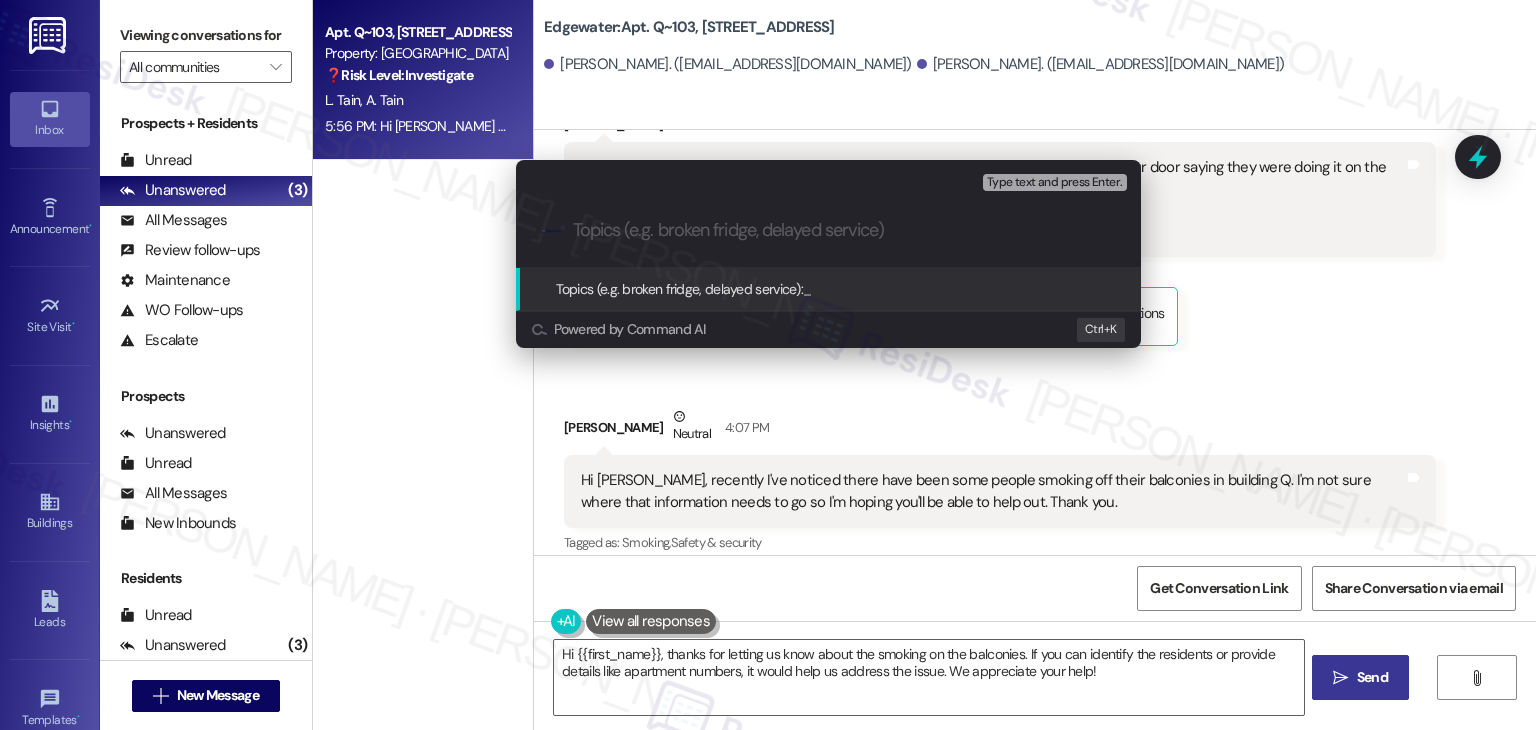 paste on "Painting Schedule Confirmation & Smoking Concern – Building Q" 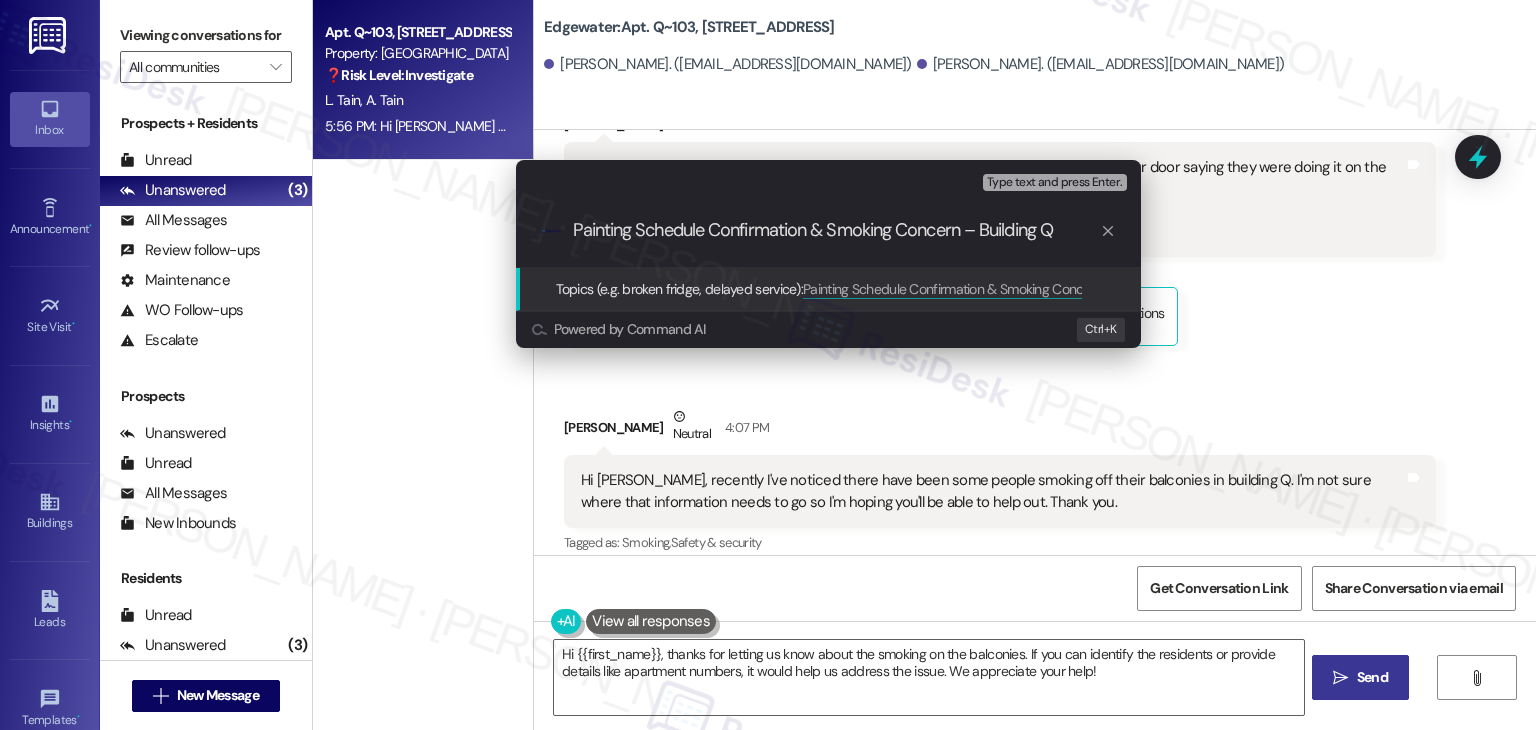 type 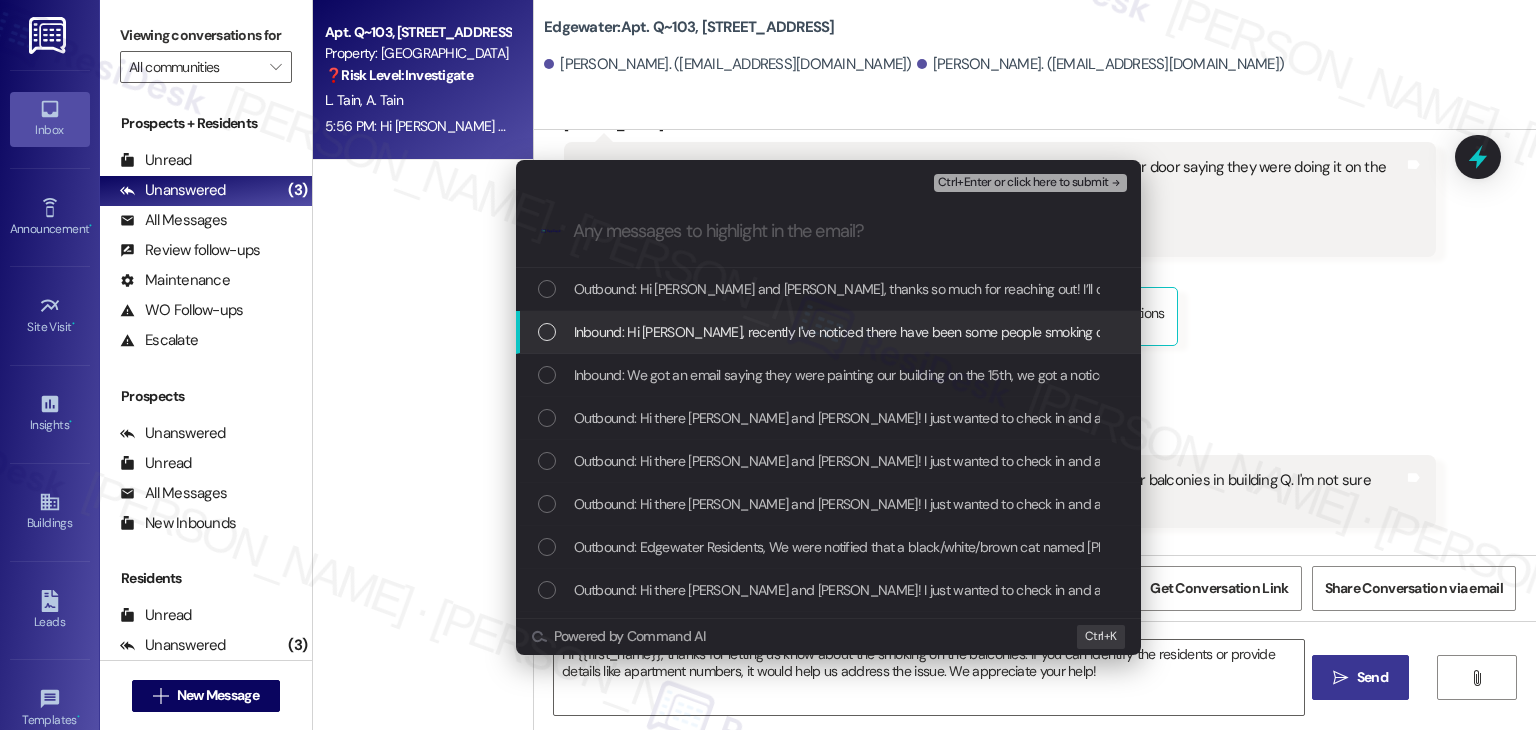 click at bounding box center [547, 332] 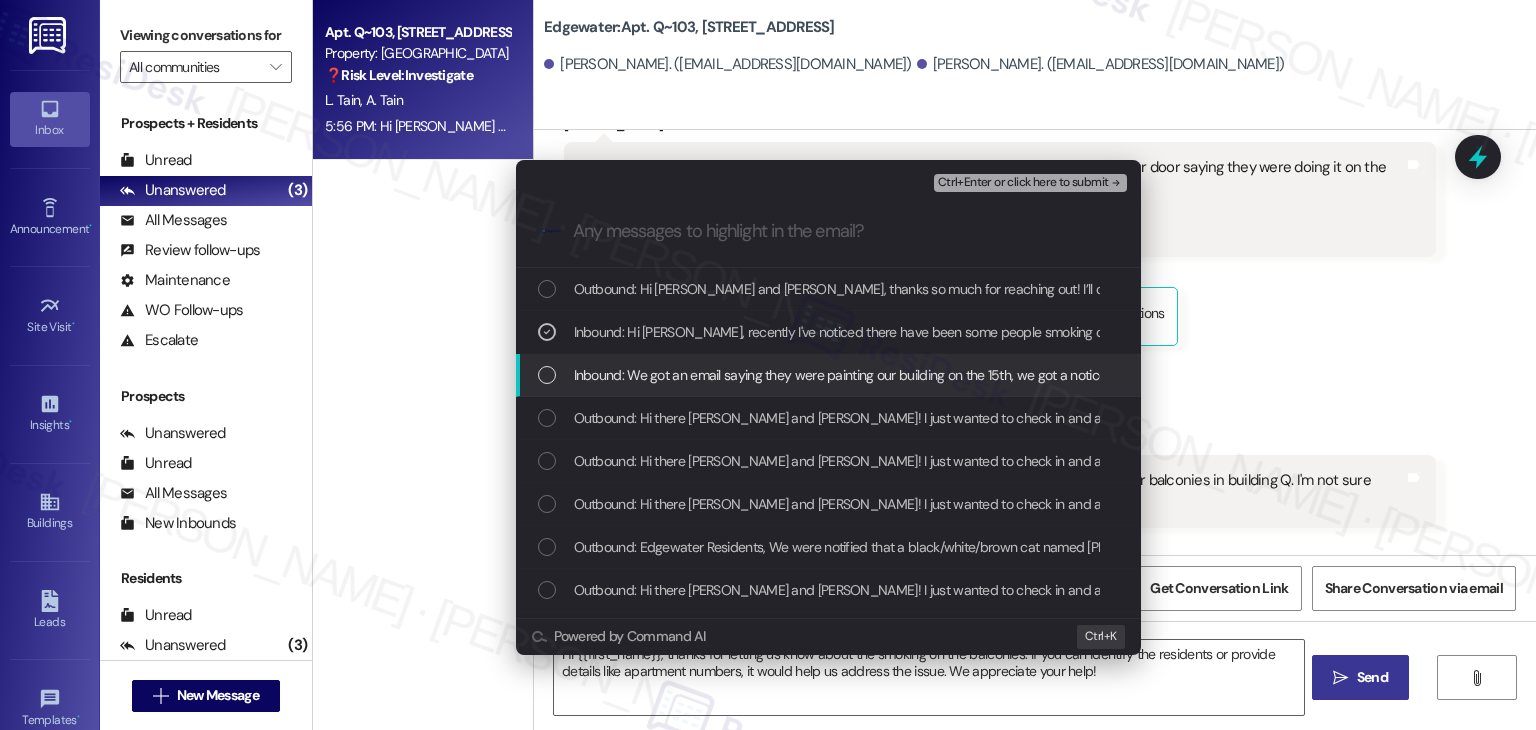 click at bounding box center (547, 375) 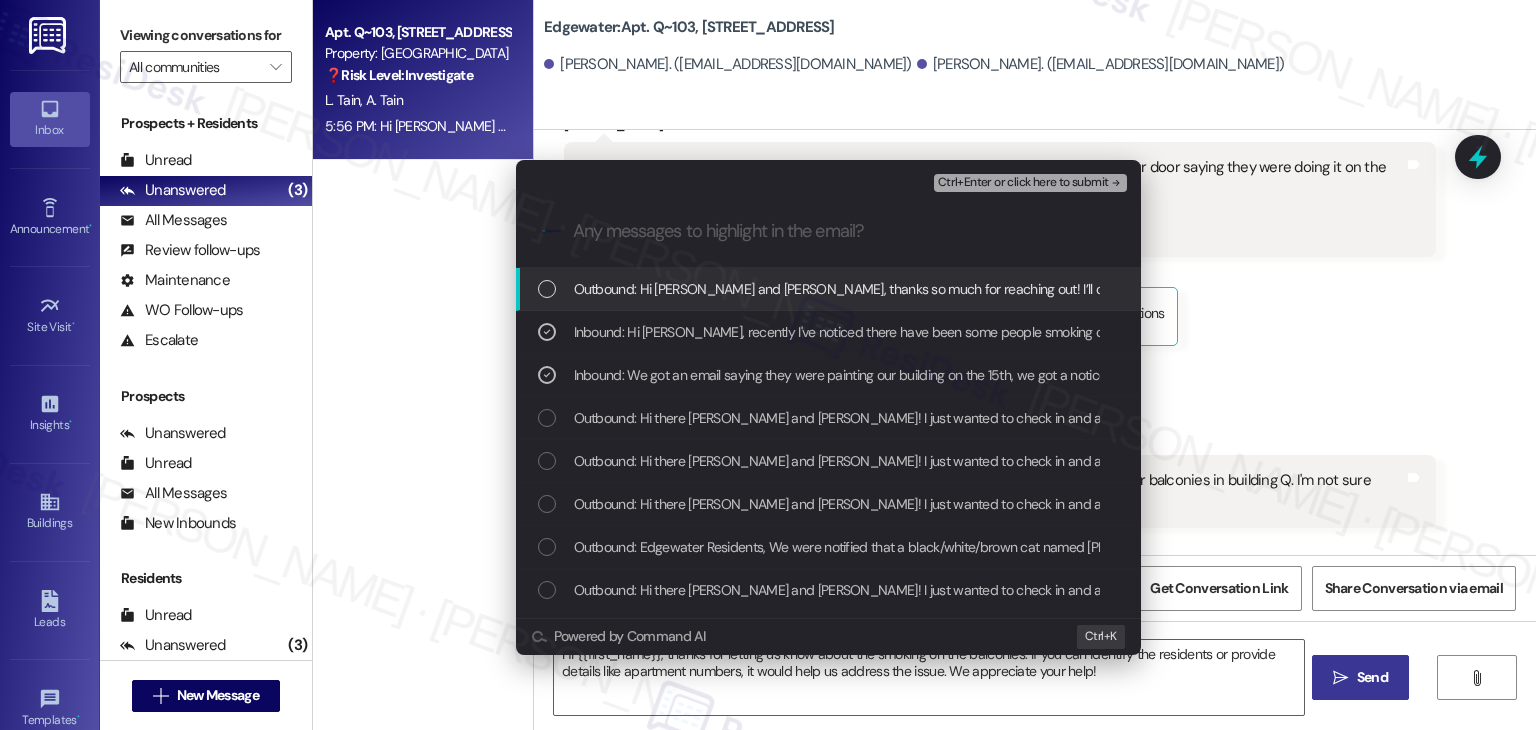 click on "Ctrl+Enter or click here to submit" at bounding box center [1023, 183] 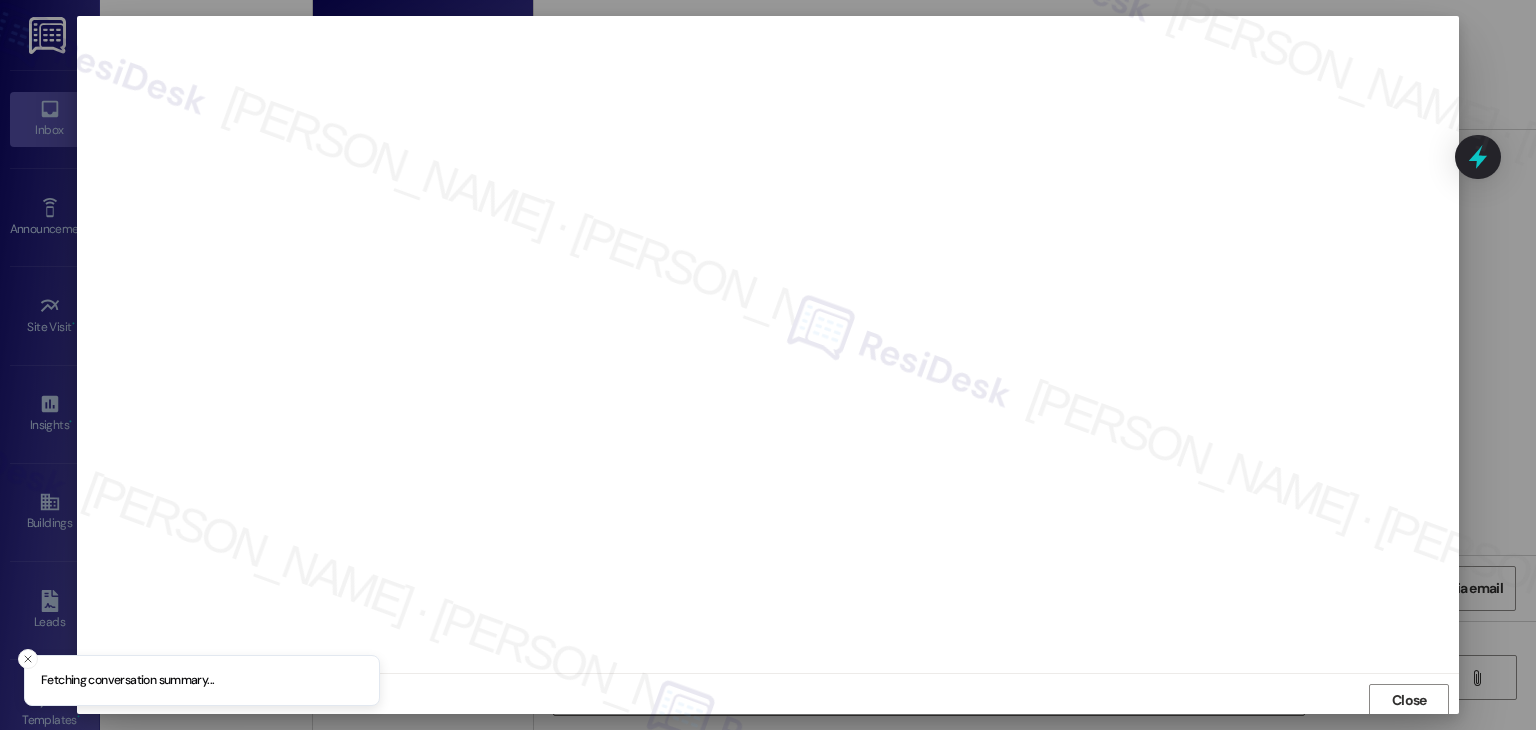 scroll, scrollTop: 1, scrollLeft: 0, axis: vertical 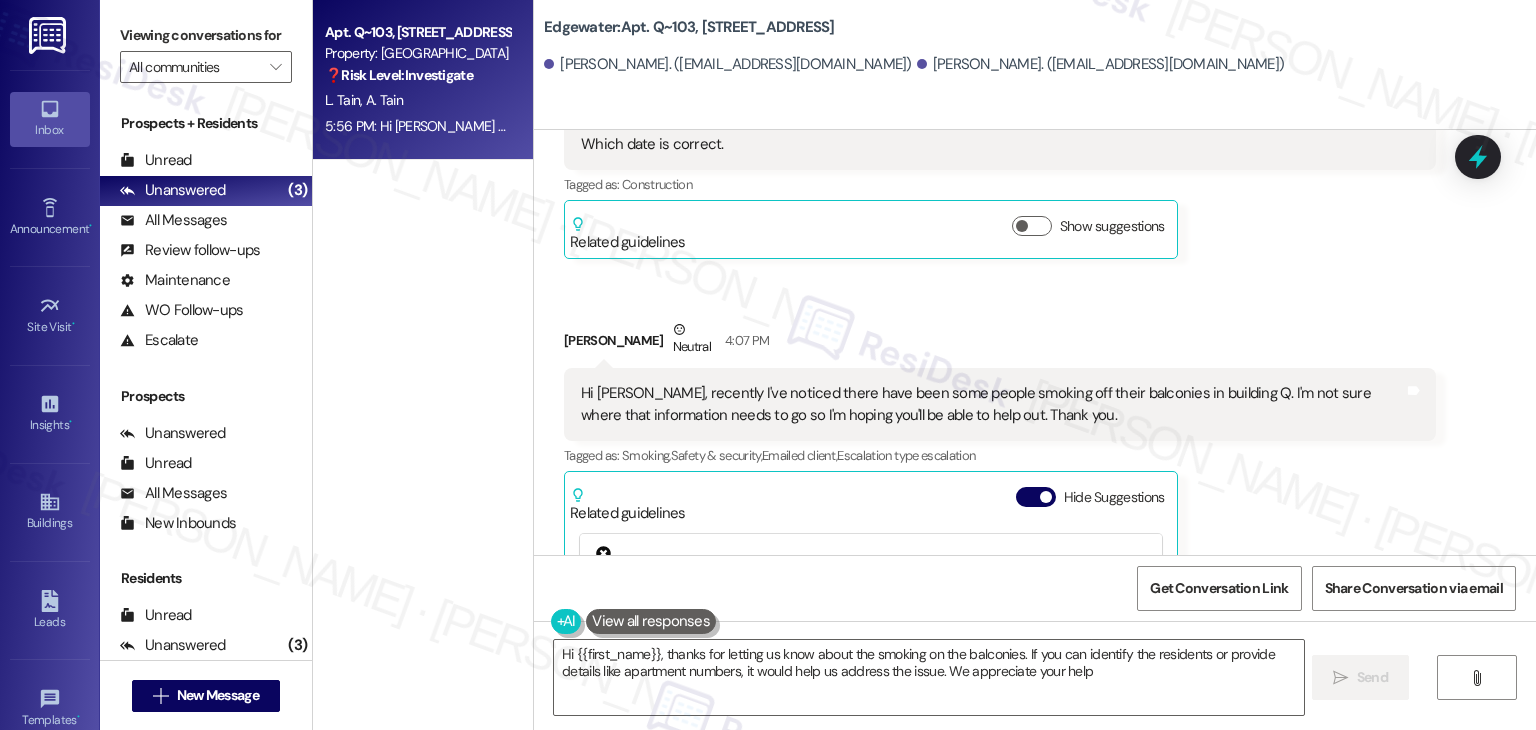 type on "Hi {{first_name}}, thanks for letting us know about the smoking on the balconies. If you can identify the residents or provide details like apartment numbers, it would help us address the issue. We appreciate your help!" 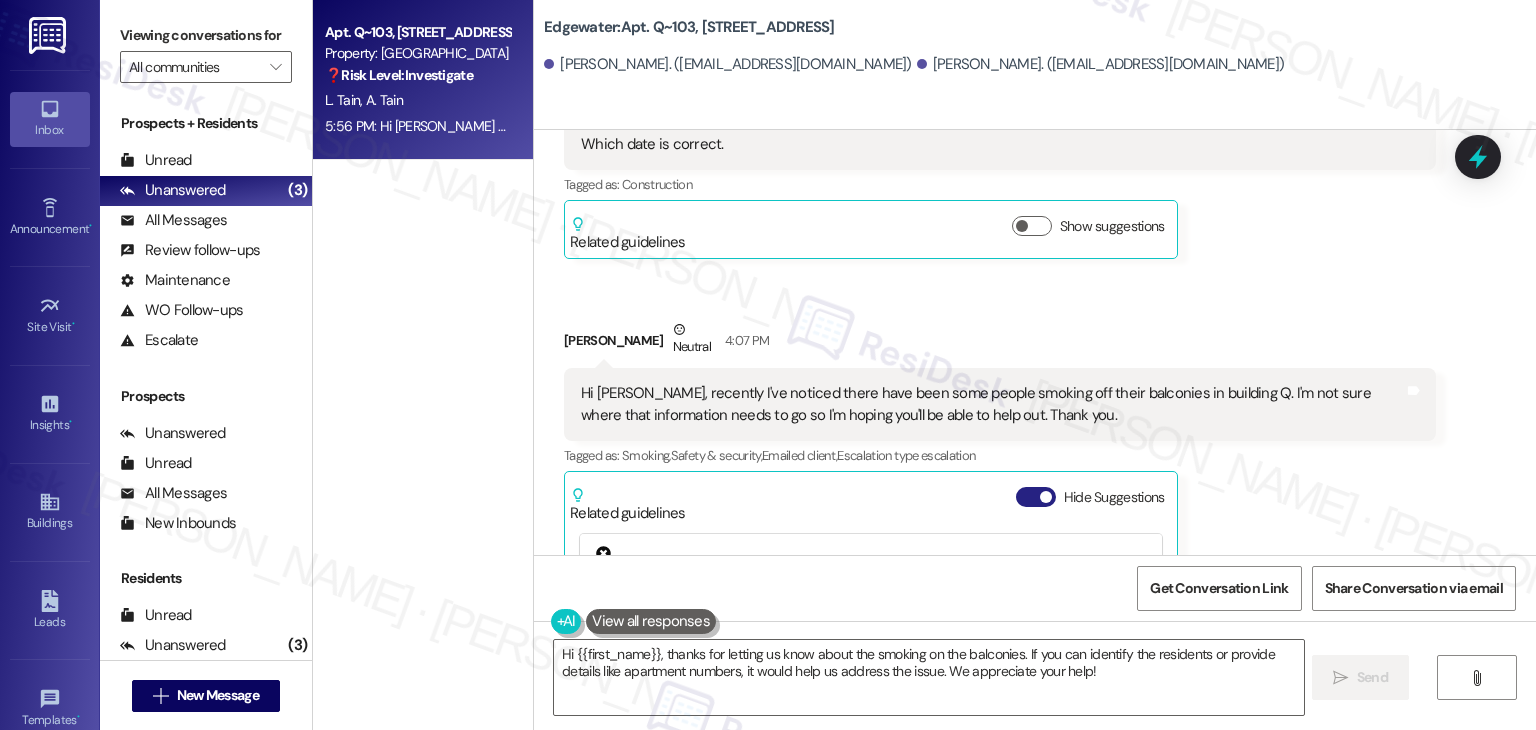 click on "Hide Suggestions" at bounding box center [1036, 497] 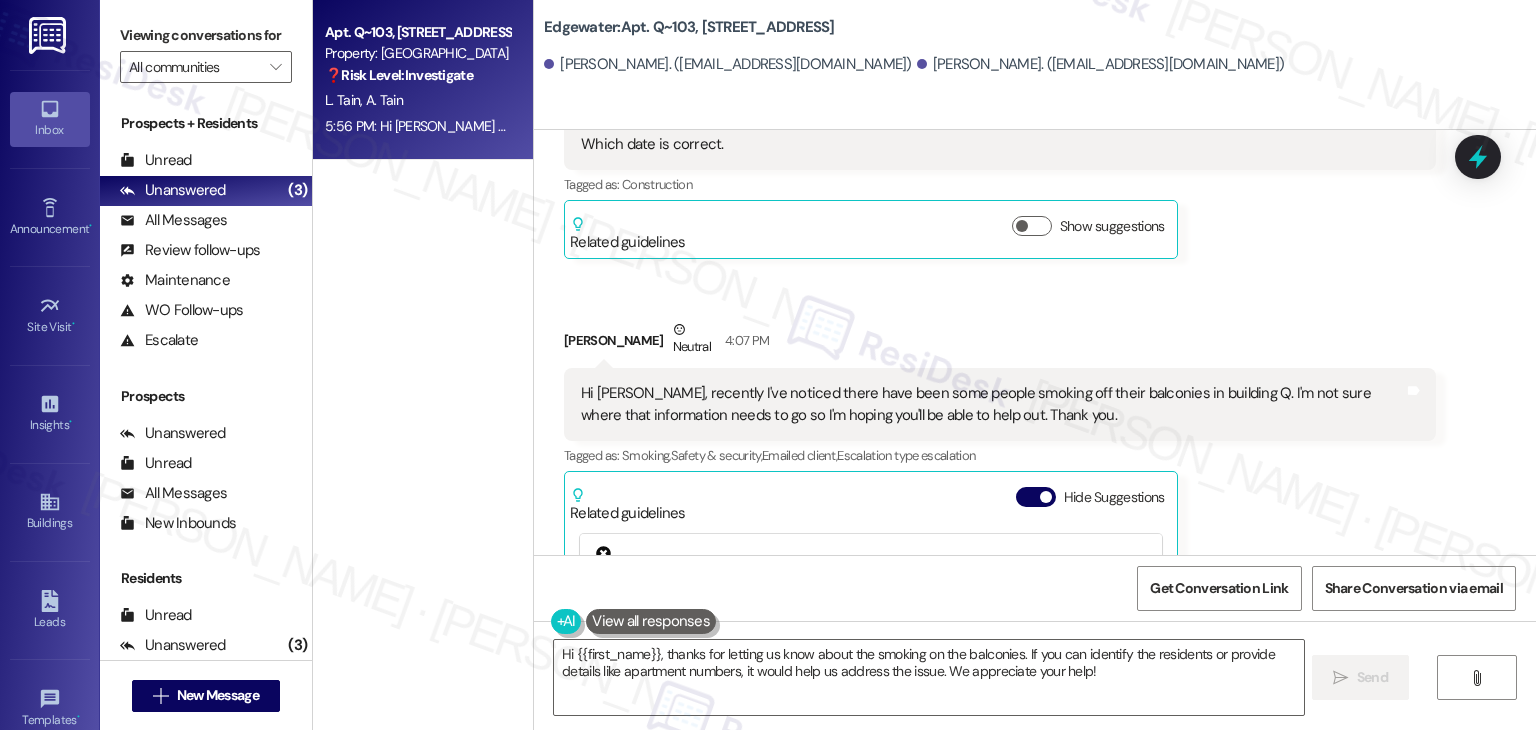 scroll, scrollTop: 8173, scrollLeft: 0, axis: vertical 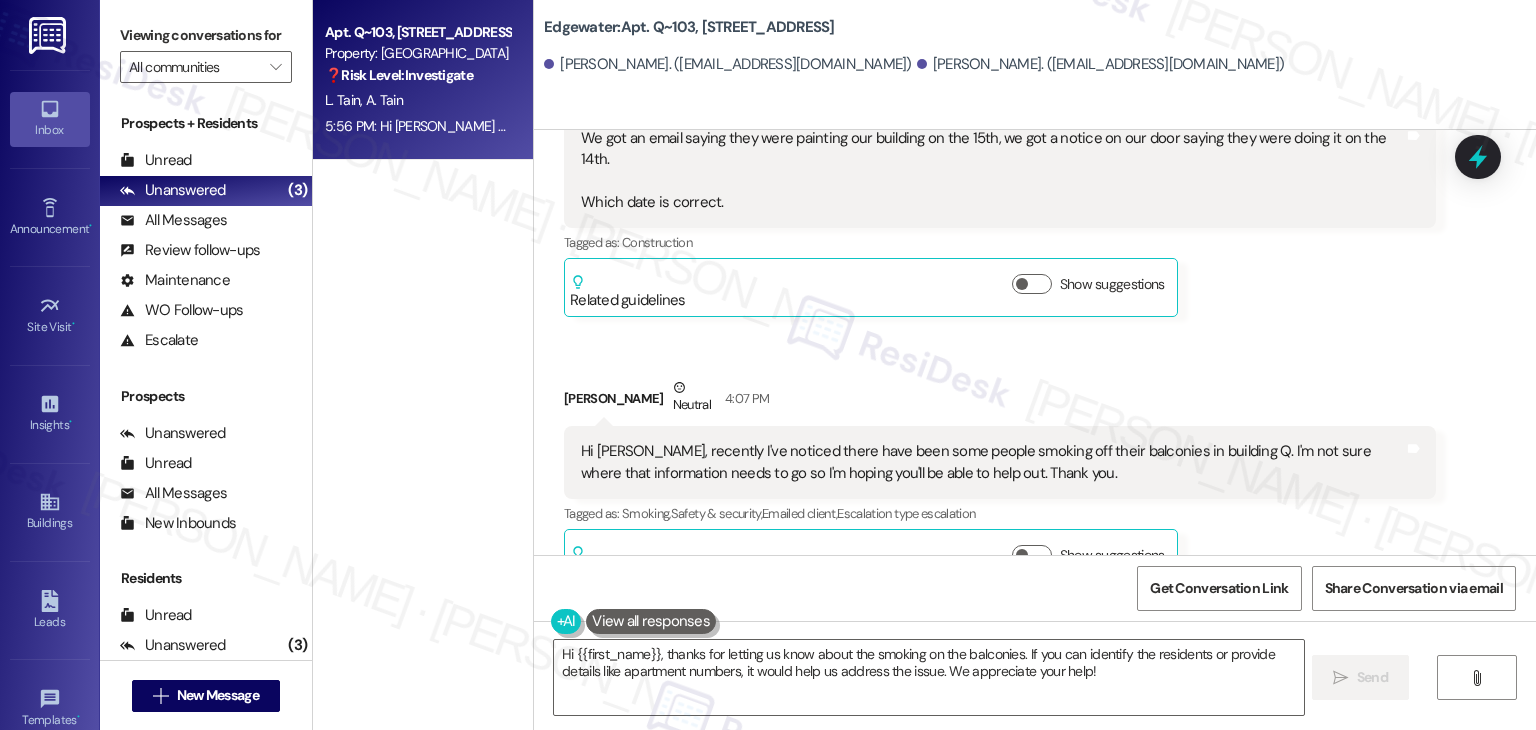 click on "Inbox" at bounding box center [50, 119] 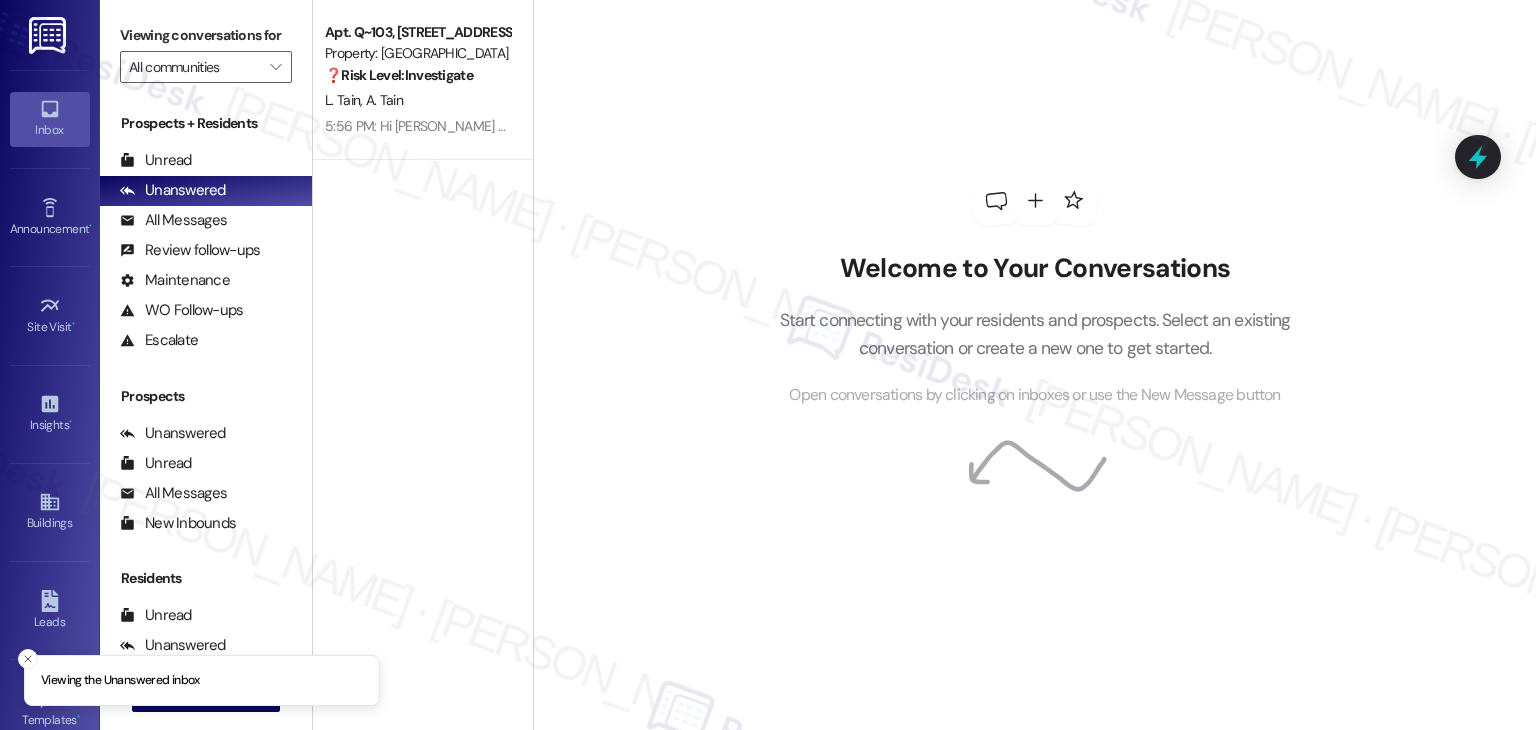 scroll, scrollTop: 0, scrollLeft: 0, axis: both 